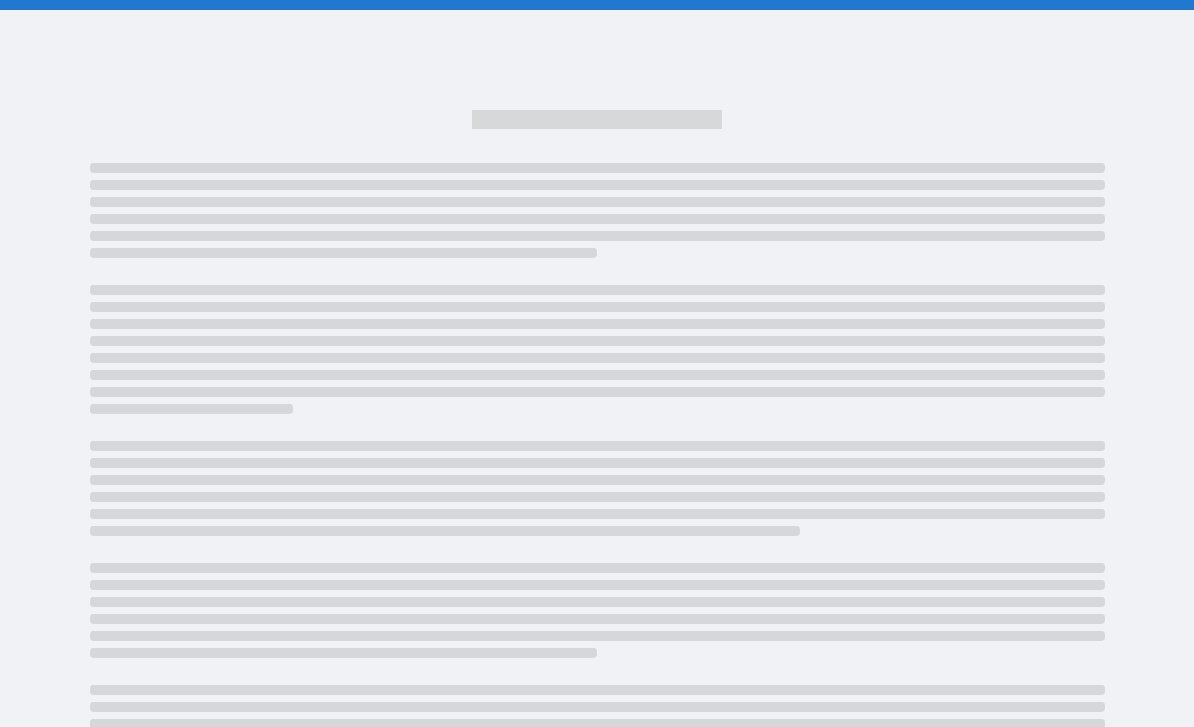 scroll, scrollTop: 0, scrollLeft: 0, axis: both 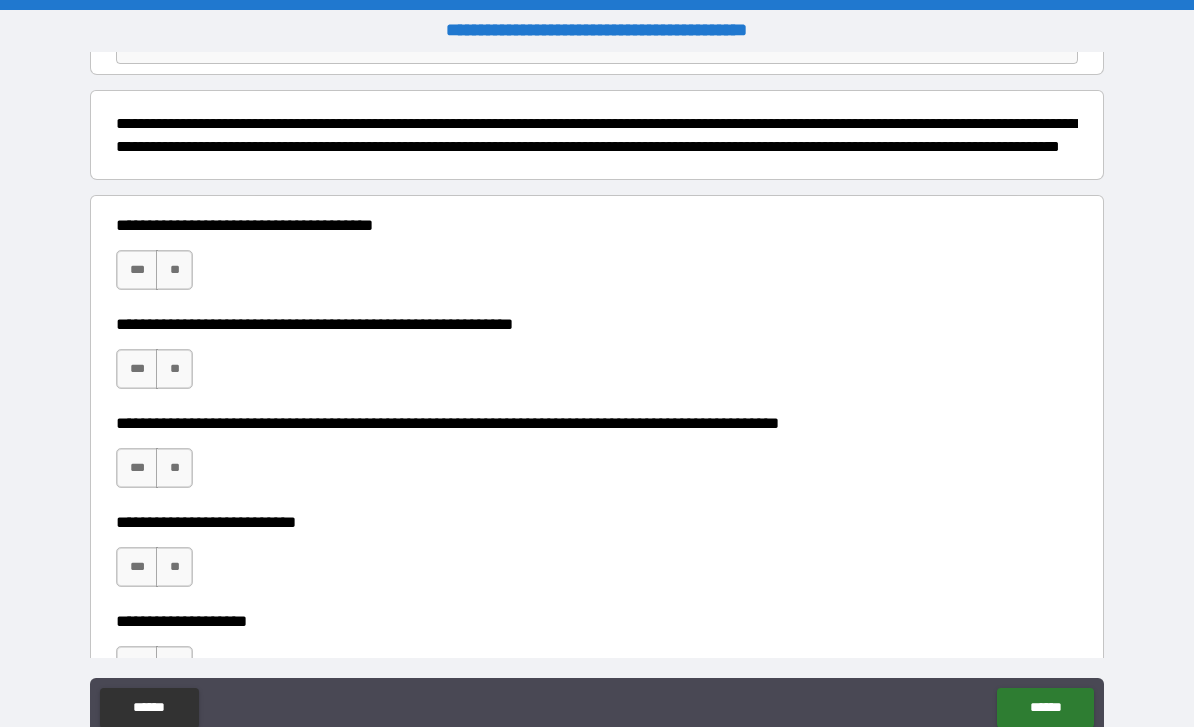 click on "**" at bounding box center [174, 270] 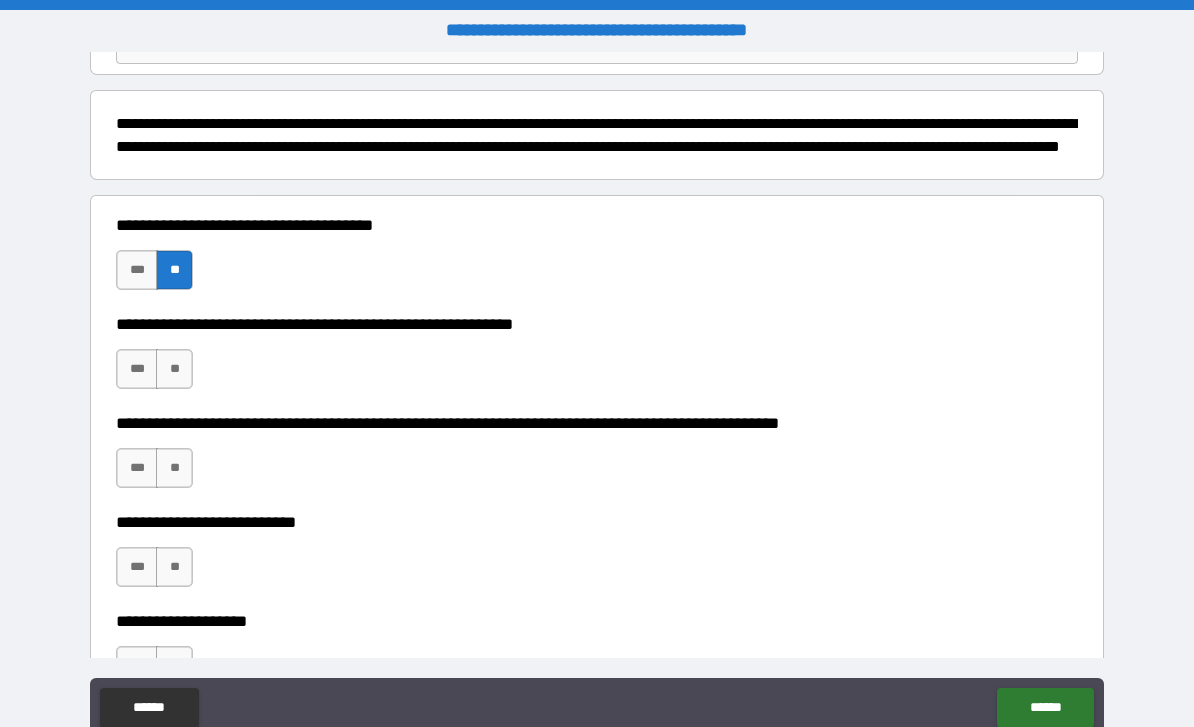 click on "***" at bounding box center (137, 369) 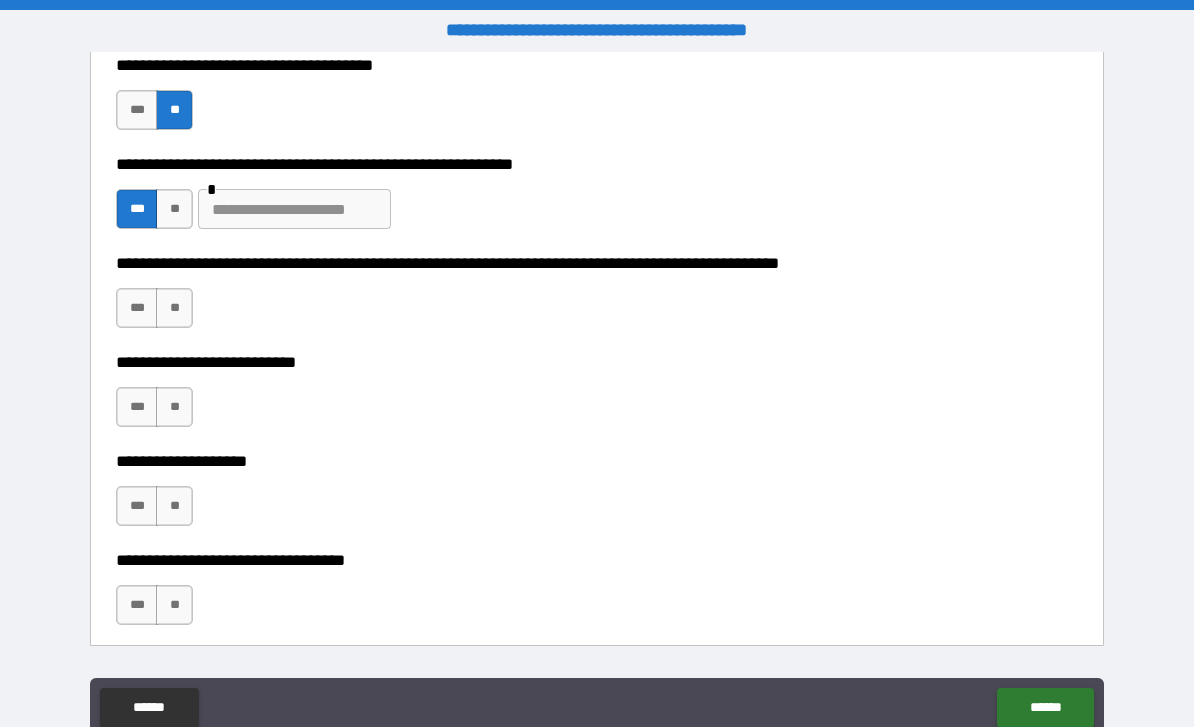 scroll, scrollTop: 403, scrollLeft: 0, axis: vertical 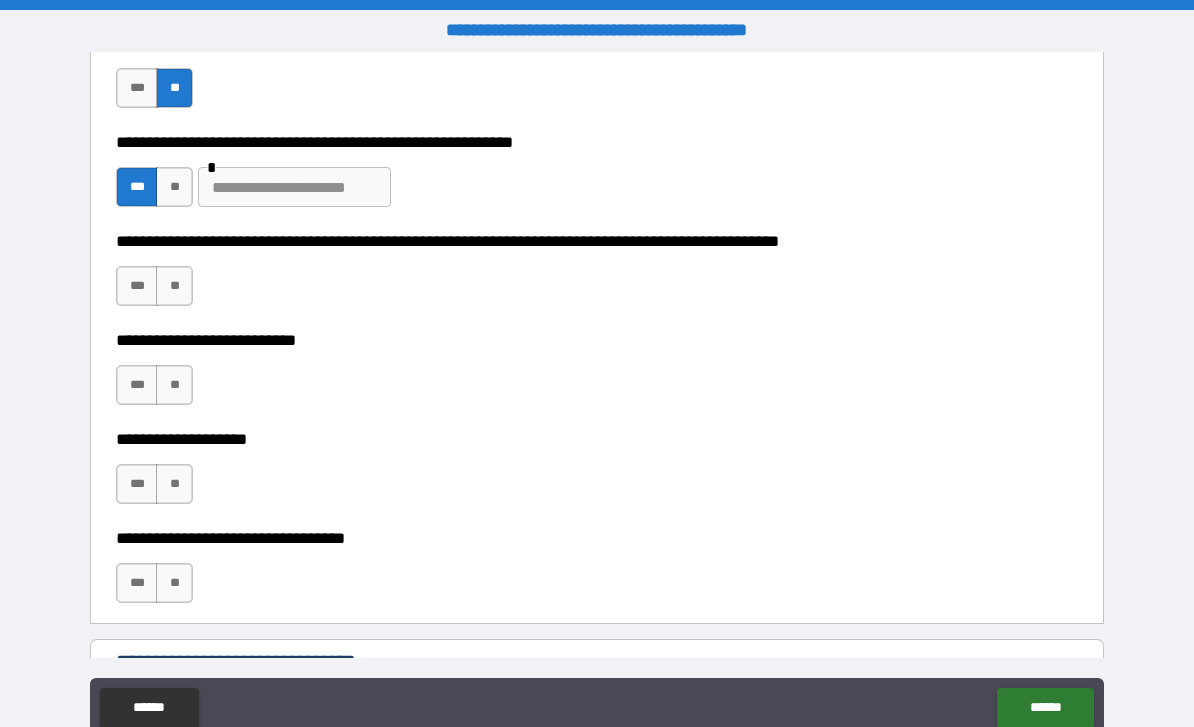 click on "***" at bounding box center (137, 286) 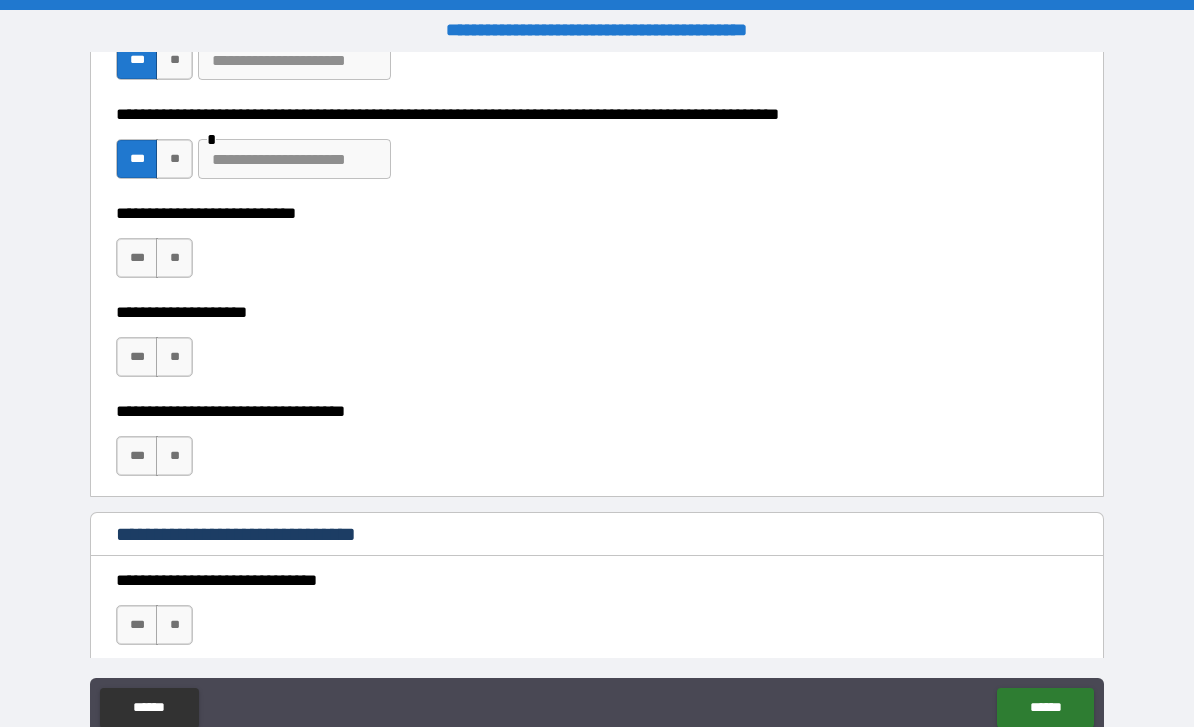 scroll, scrollTop: 532, scrollLeft: 0, axis: vertical 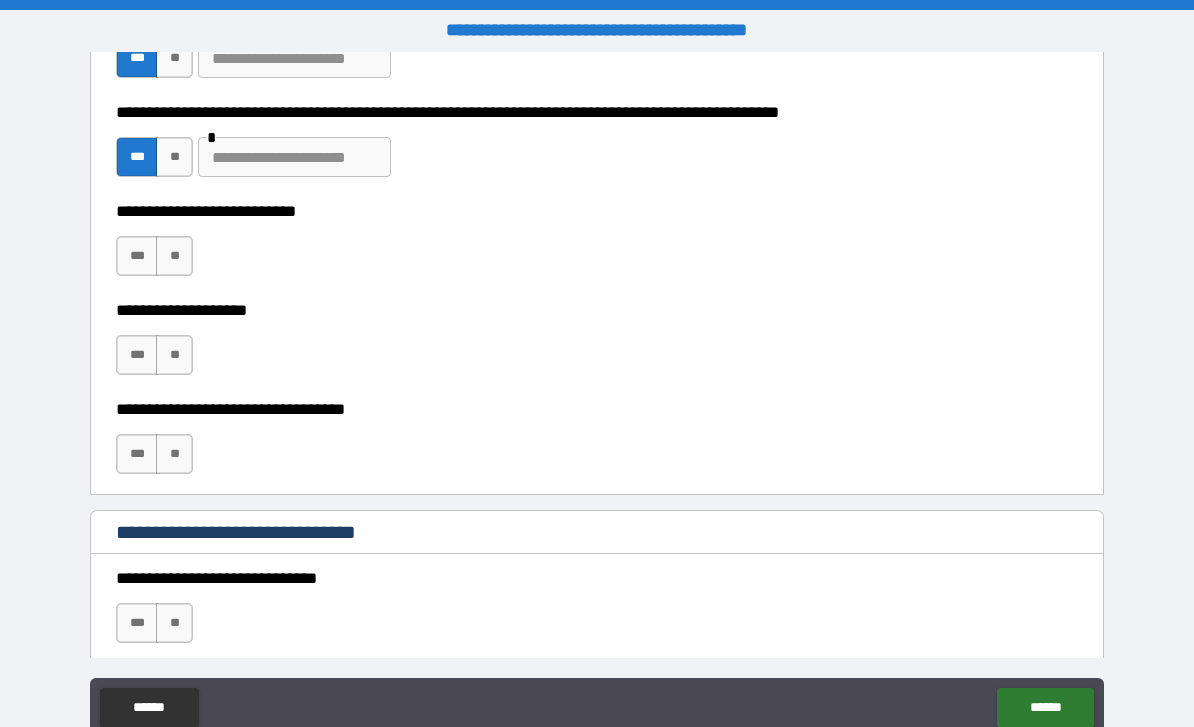 click on "**" at bounding box center (174, 256) 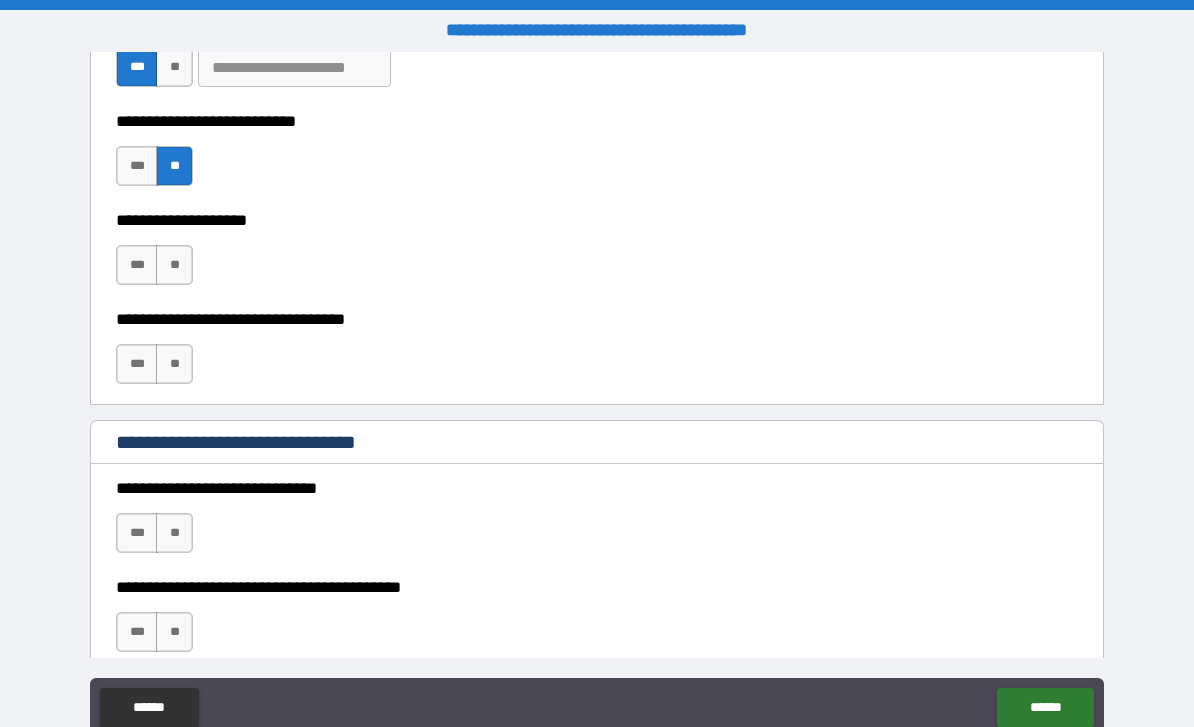 scroll, scrollTop: 634, scrollLeft: 0, axis: vertical 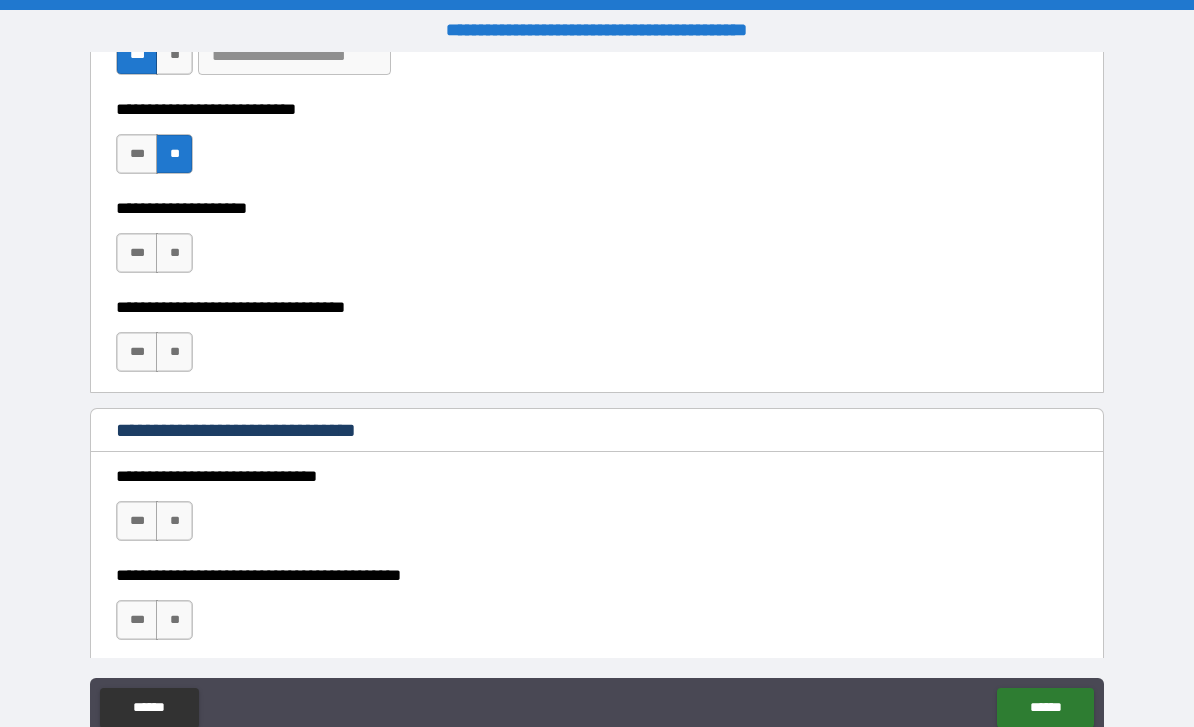 click on "**" at bounding box center [174, 253] 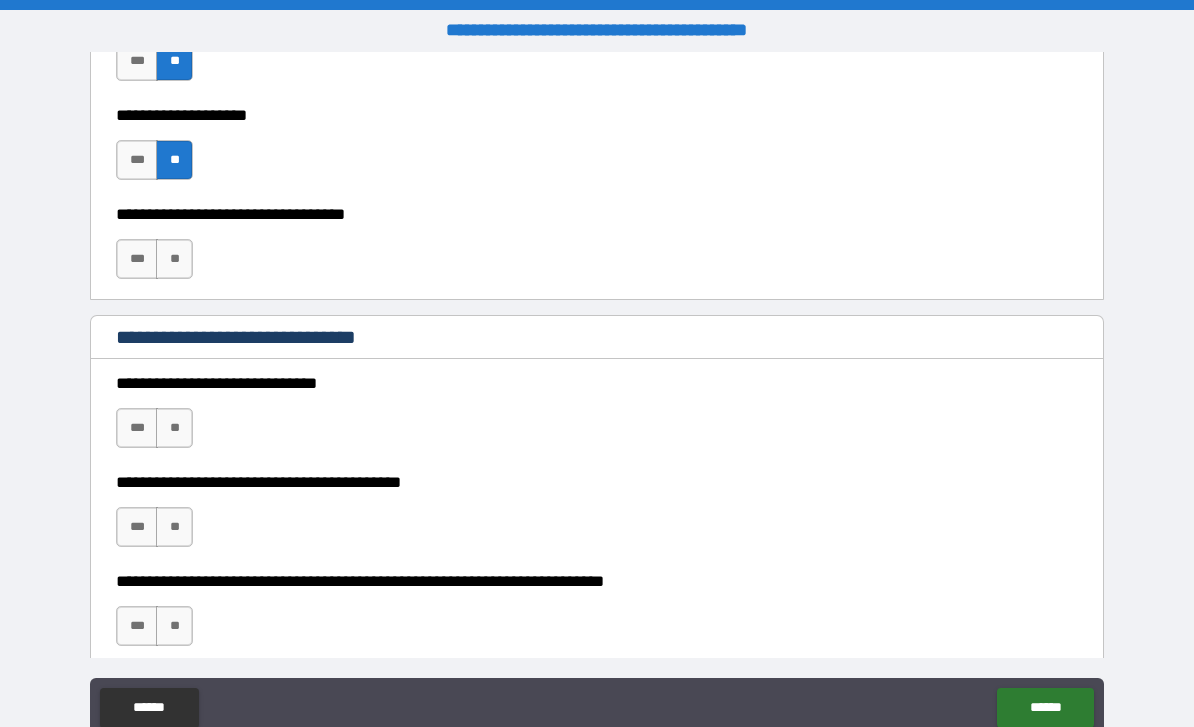 scroll, scrollTop: 738, scrollLeft: 0, axis: vertical 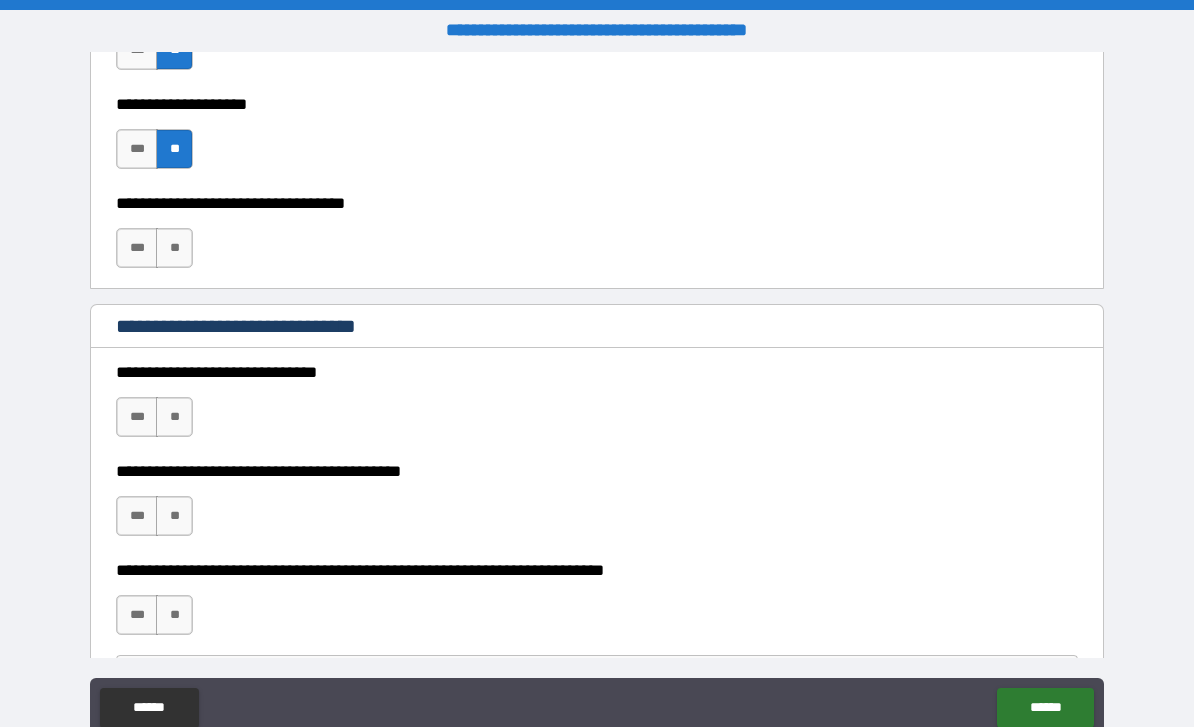click on "**" at bounding box center [174, 248] 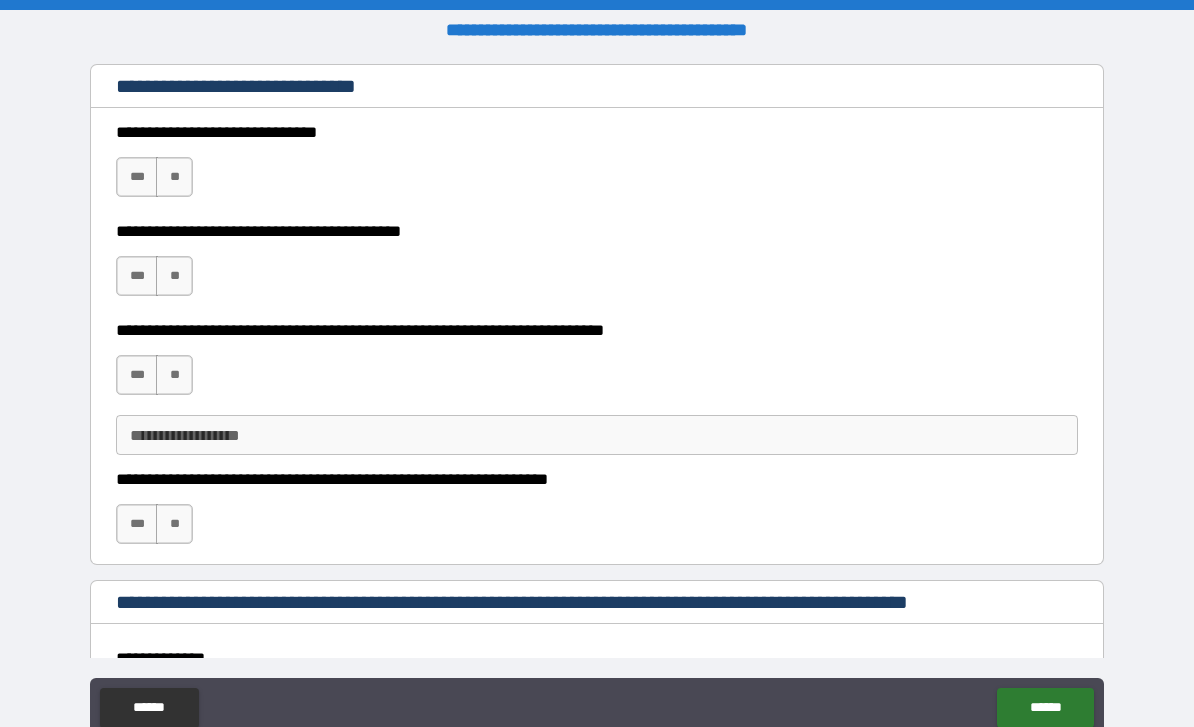 scroll, scrollTop: 974, scrollLeft: 0, axis: vertical 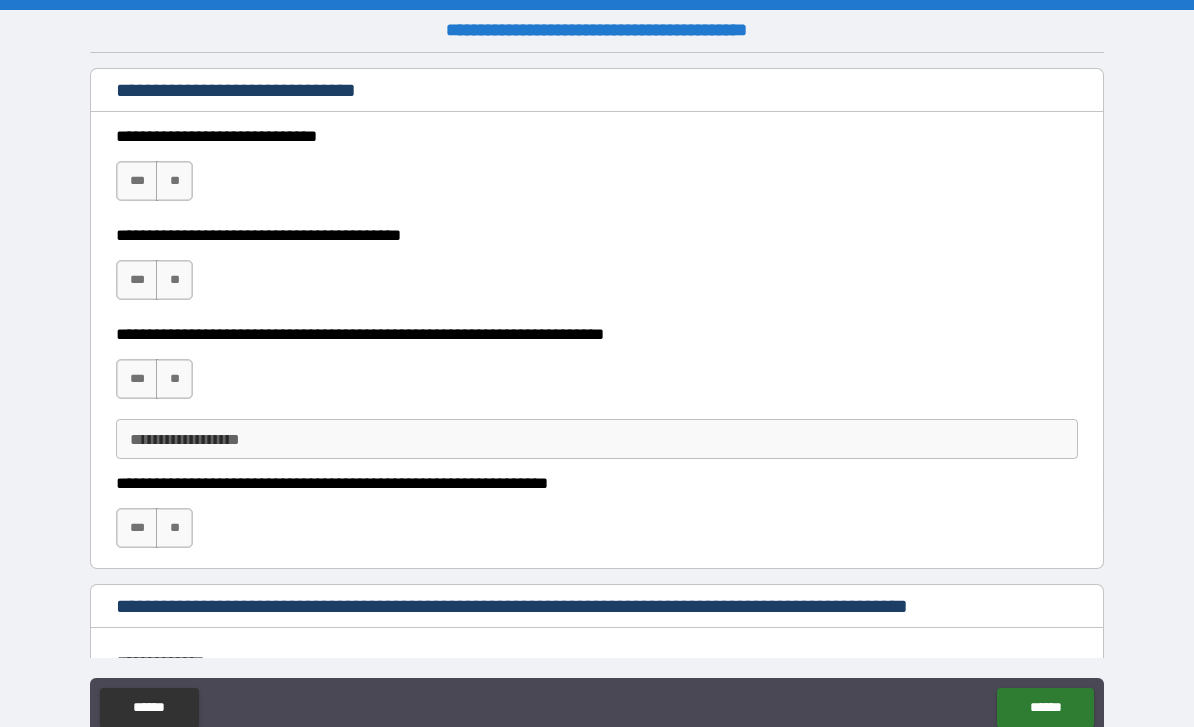 click on "***" at bounding box center [137, 181] 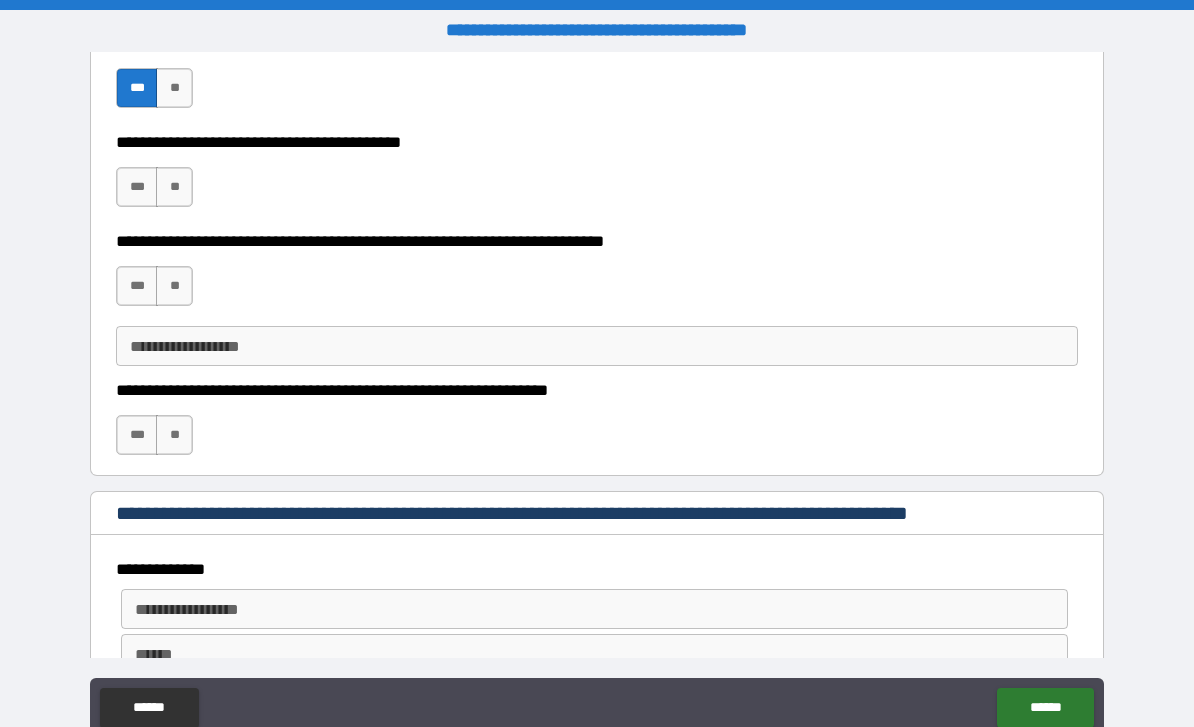 scroll, scrollTop: 1073, scrollLeft: 0, axis: vertical 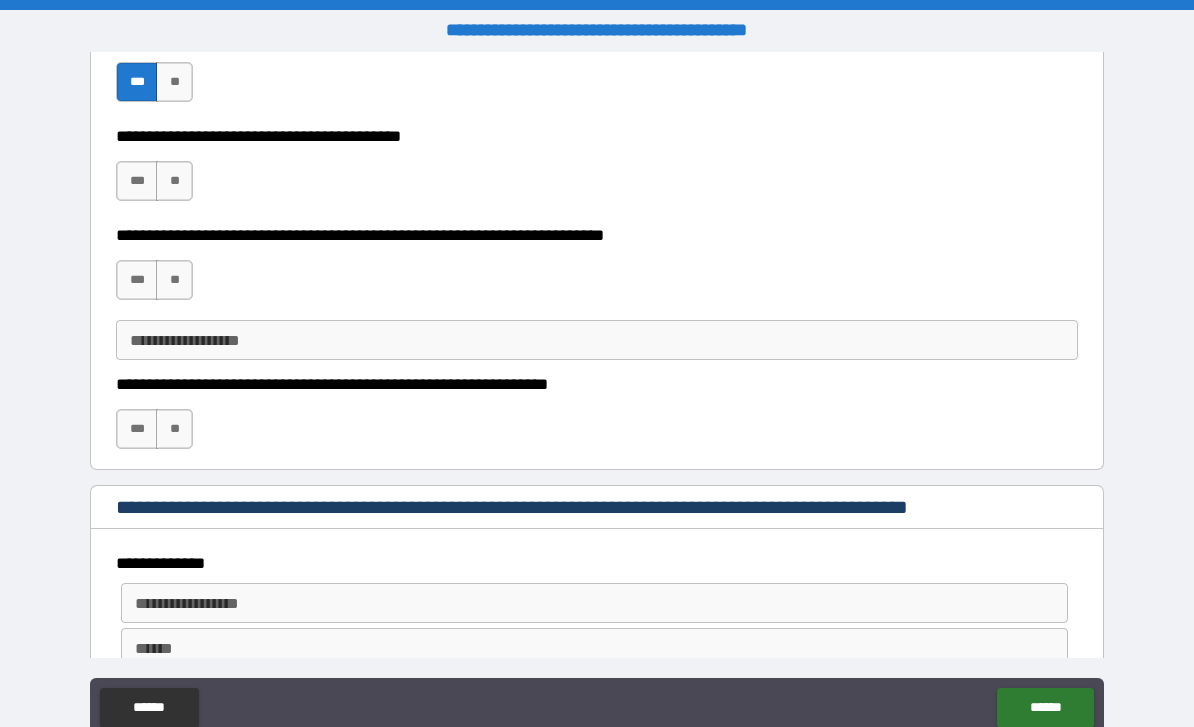 click on "**" at bounding box center [174, 181] 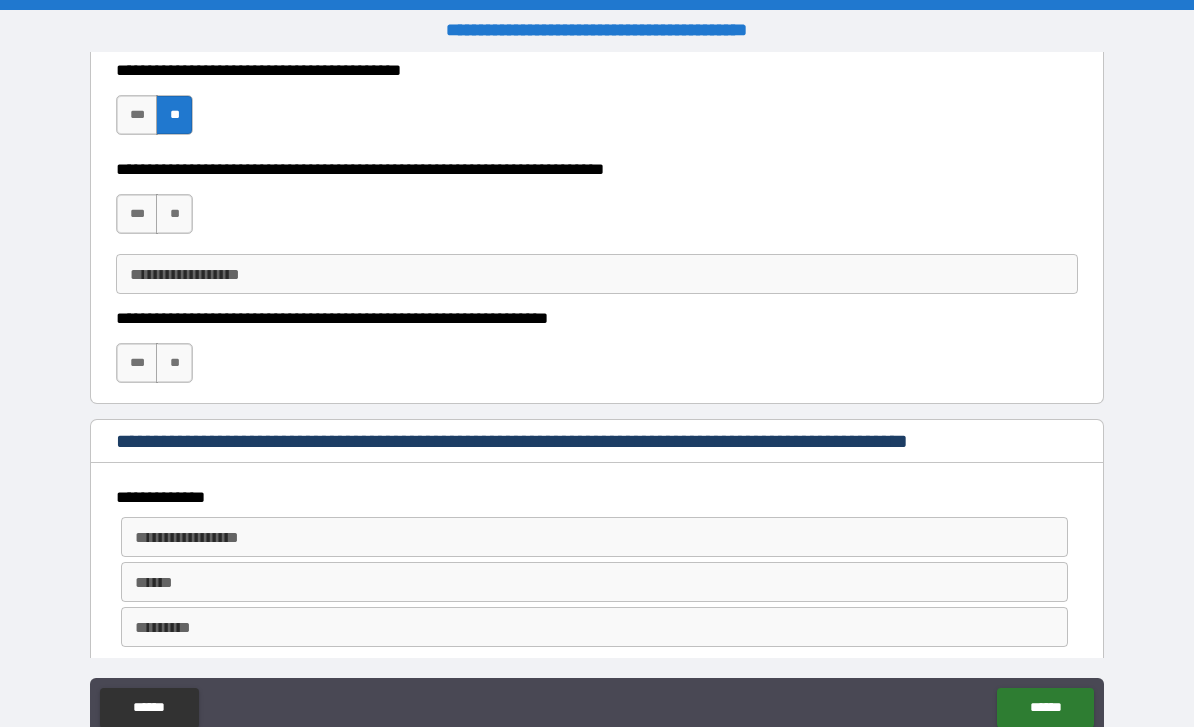 scroll, scrollTop: 1155, scrollLeft: 0, axis: vertical 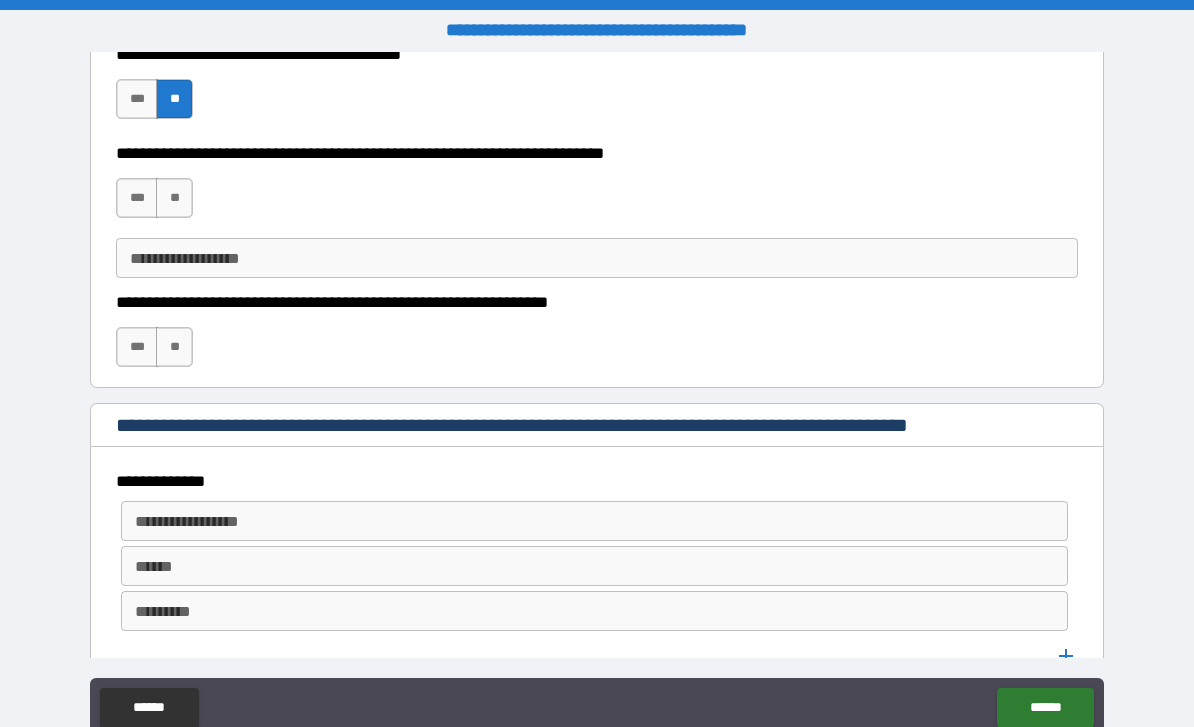 click on "**" at bounding box center [174, 198] 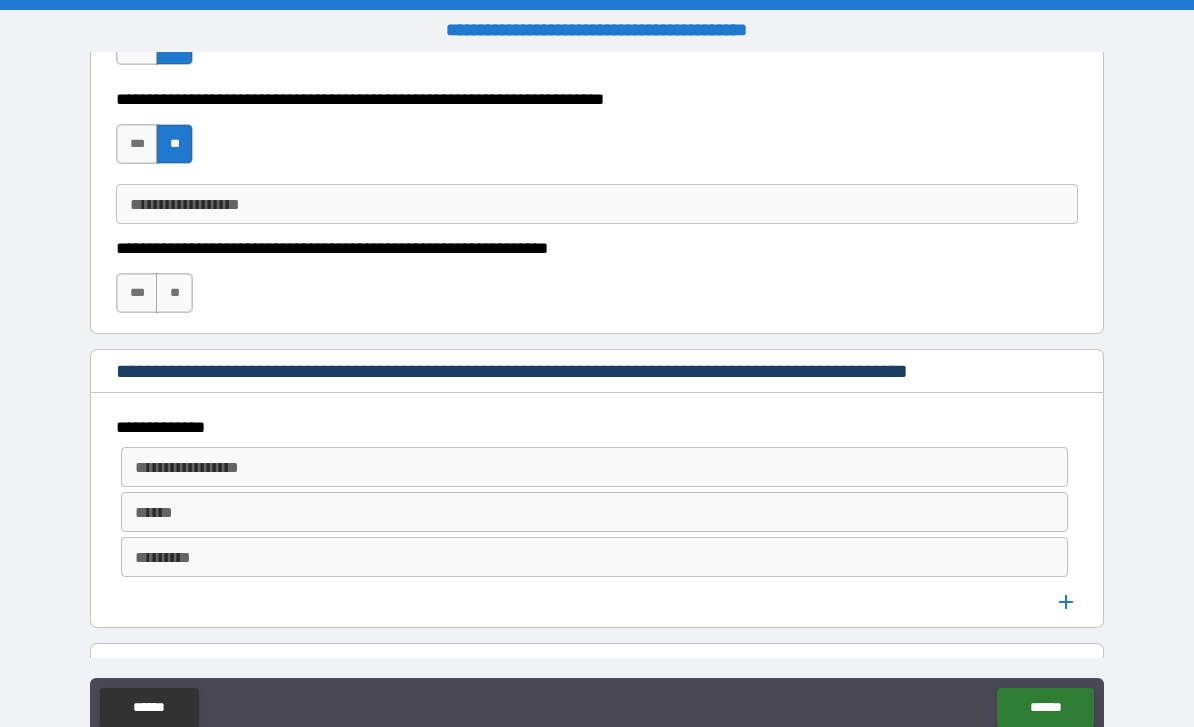 scroll, scrollTop: 1215, scrollLeft: 0, axis: vertical 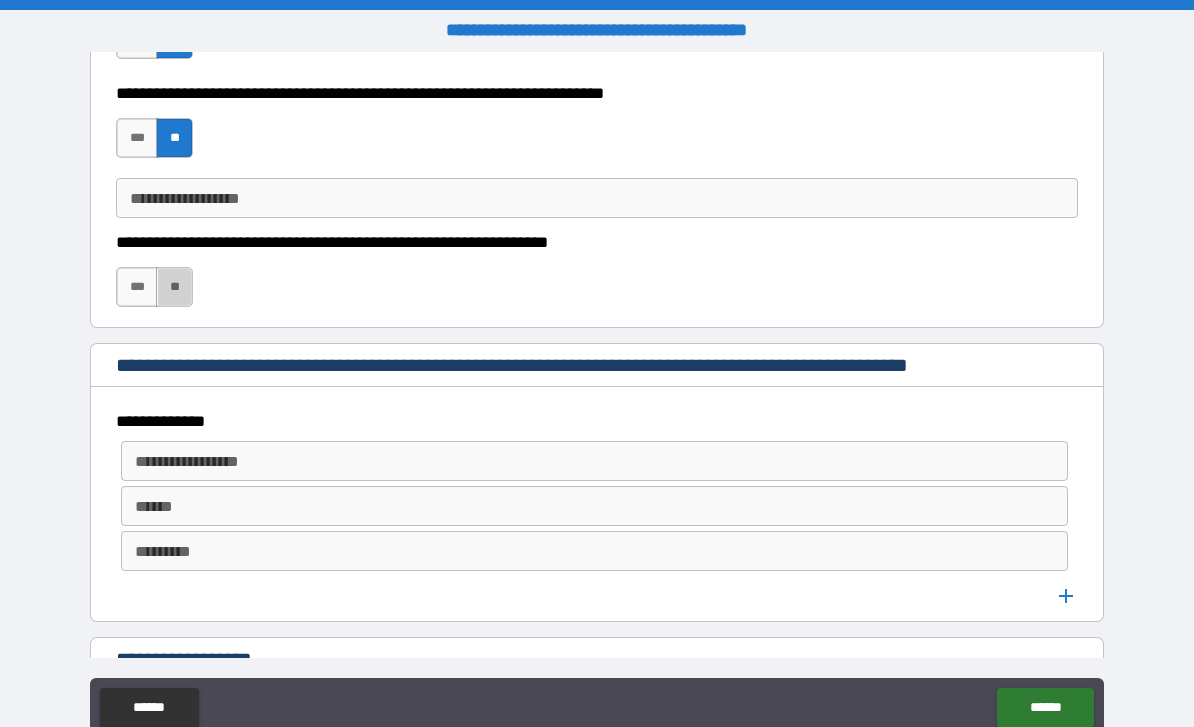 click on "**" at bounding box center (174, 287) 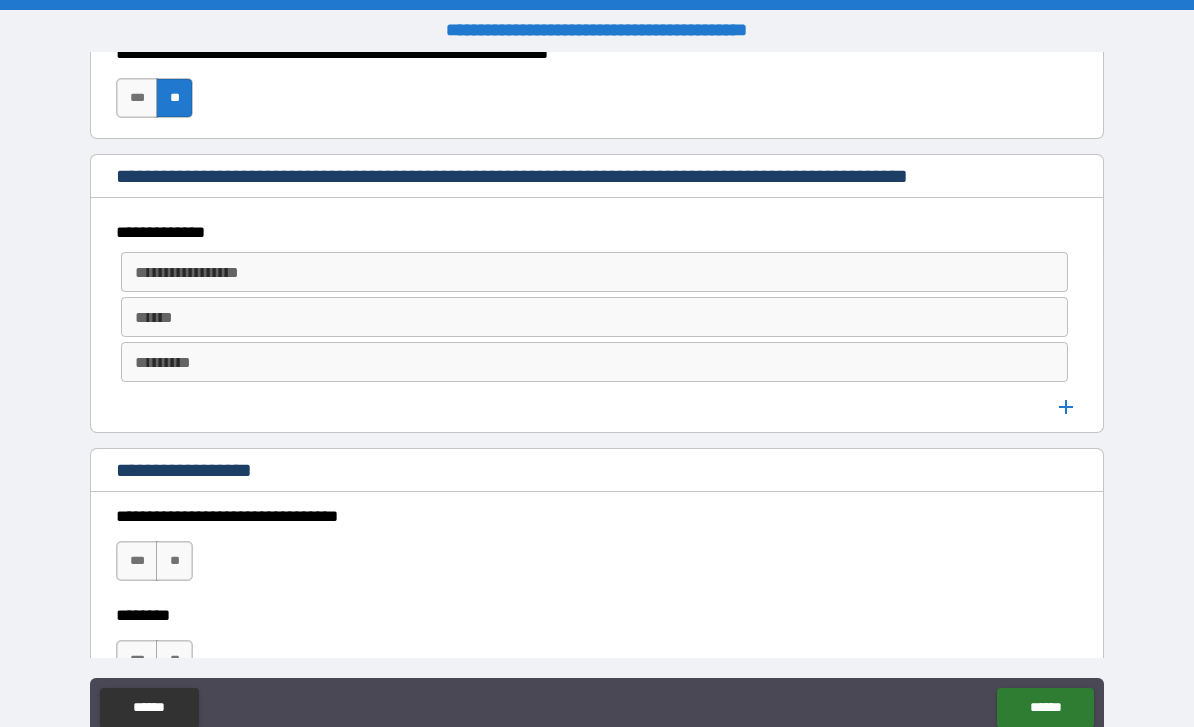 scroll, scrollTop: 1419, scrollLeft: 0, axis: vertical 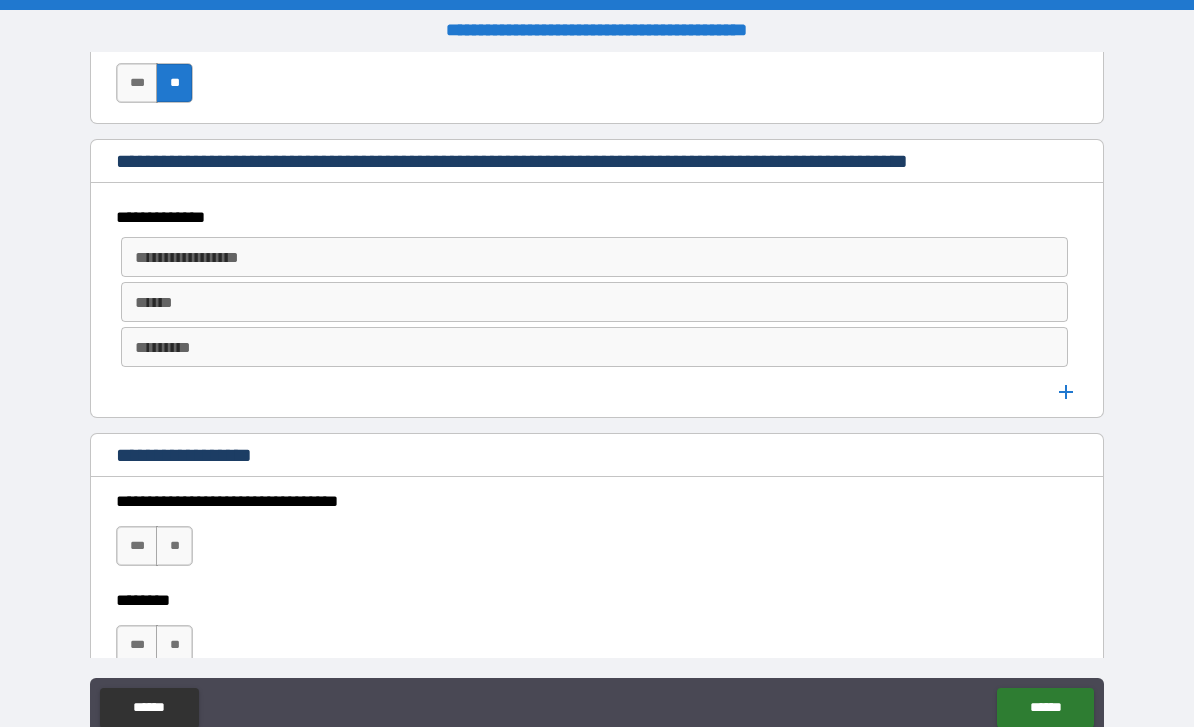 click on "**********" at bounding box center (593, 257) 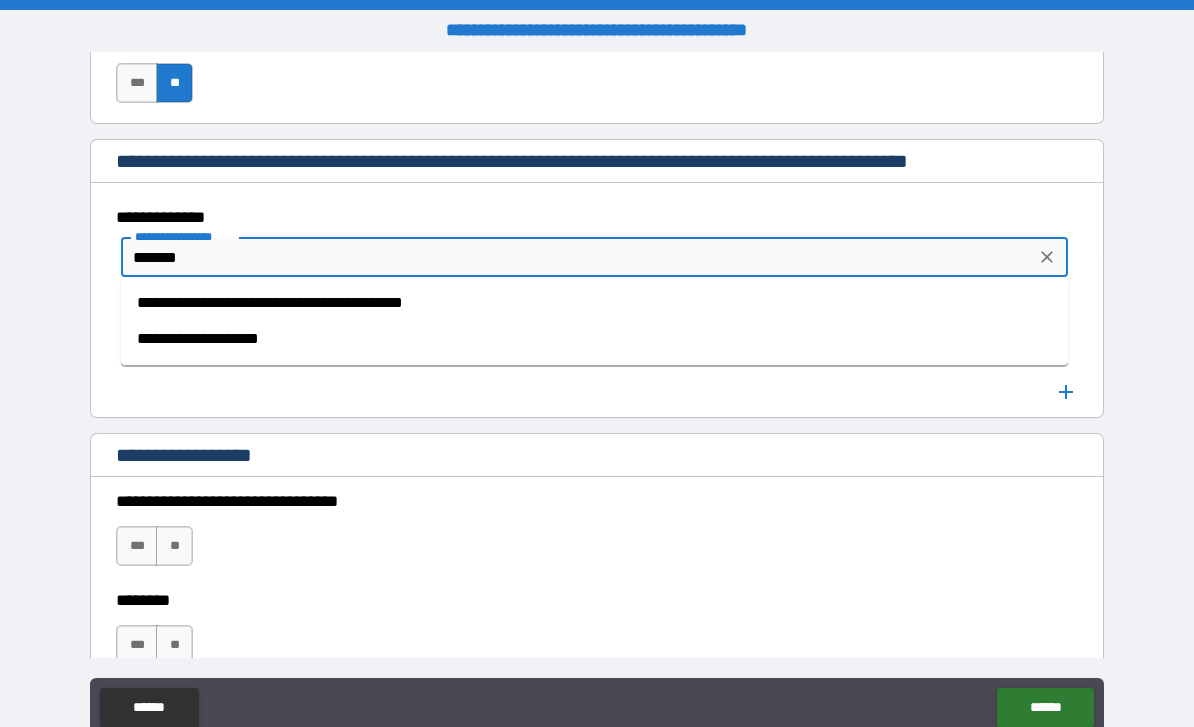 click on "**********" at bounding box center [594, 339] 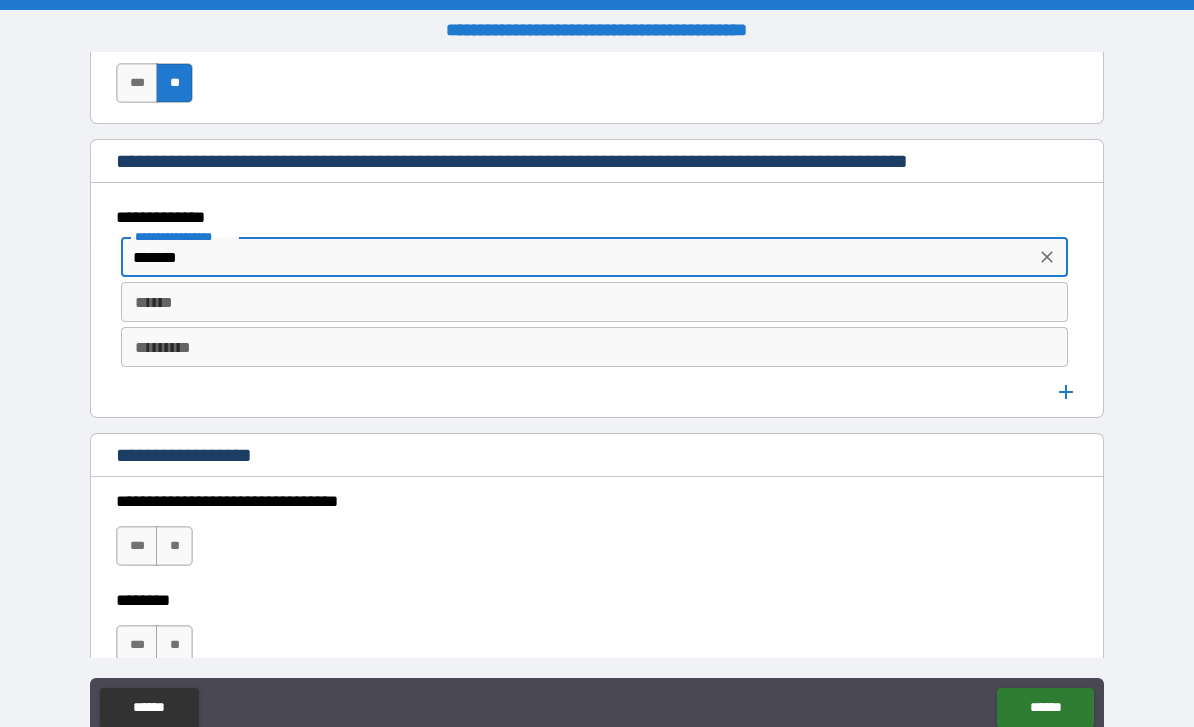 type on "**********" 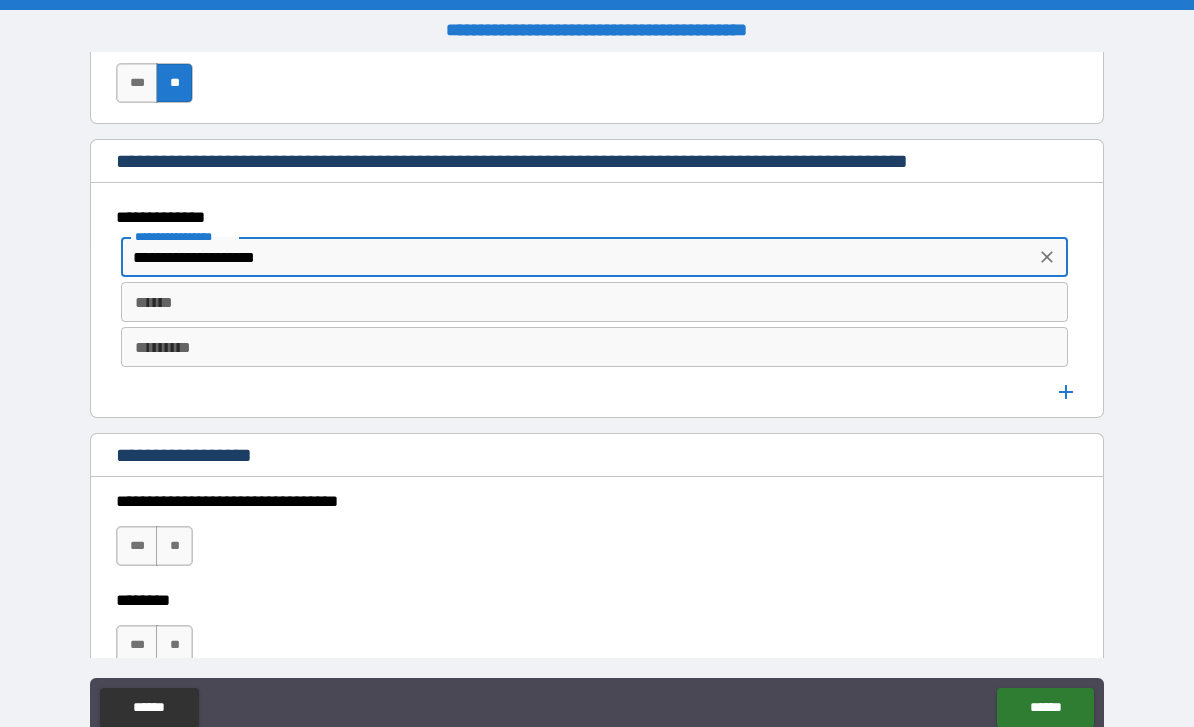 click on "******" at bounding box center (594, 302) 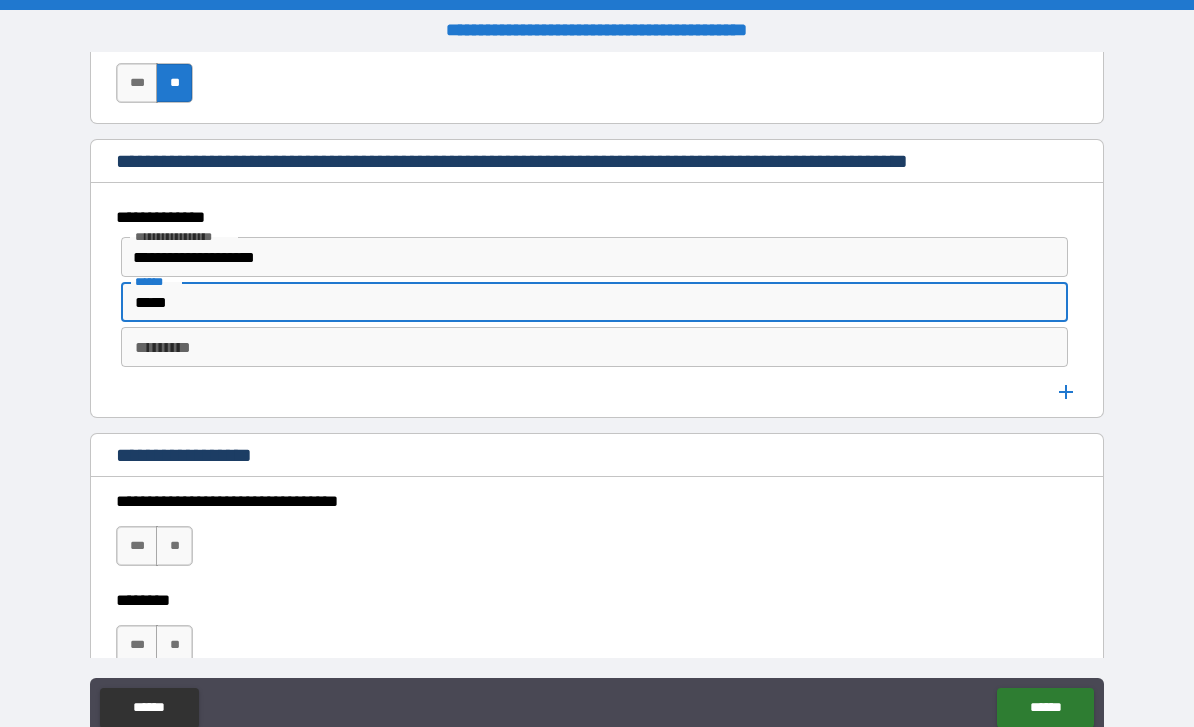 type on "*****" 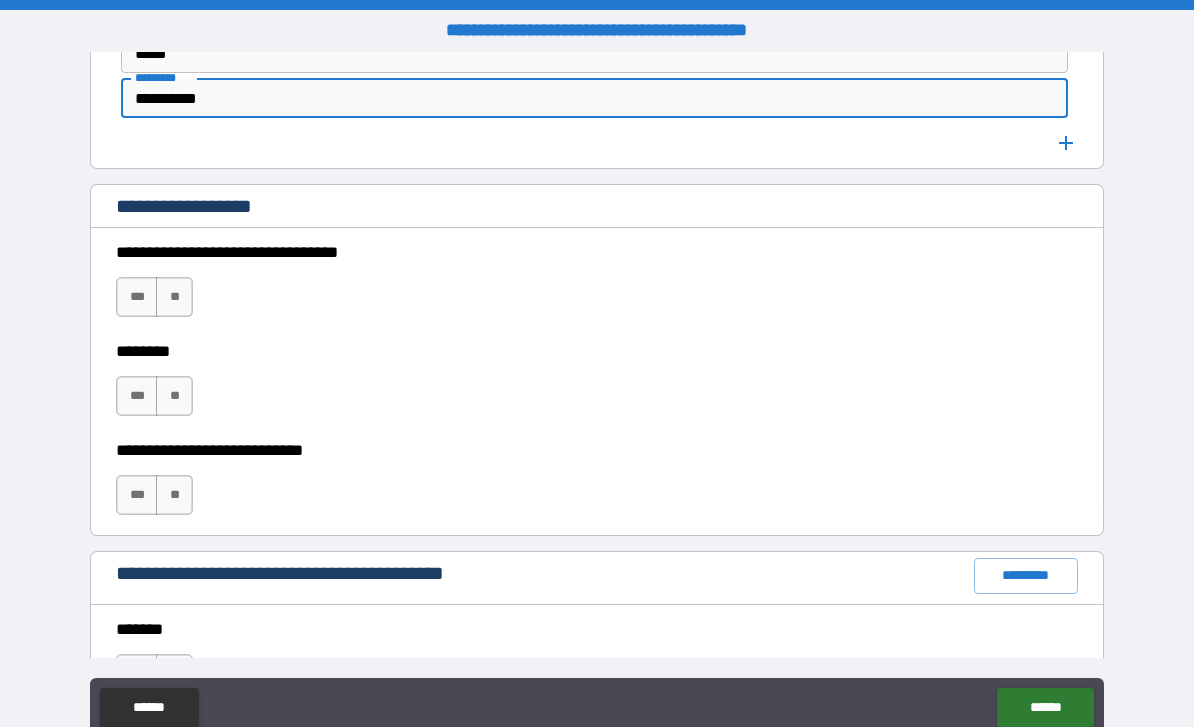 scroll, scrollTop: 1670, scrollLeft: 0, axis: vertical 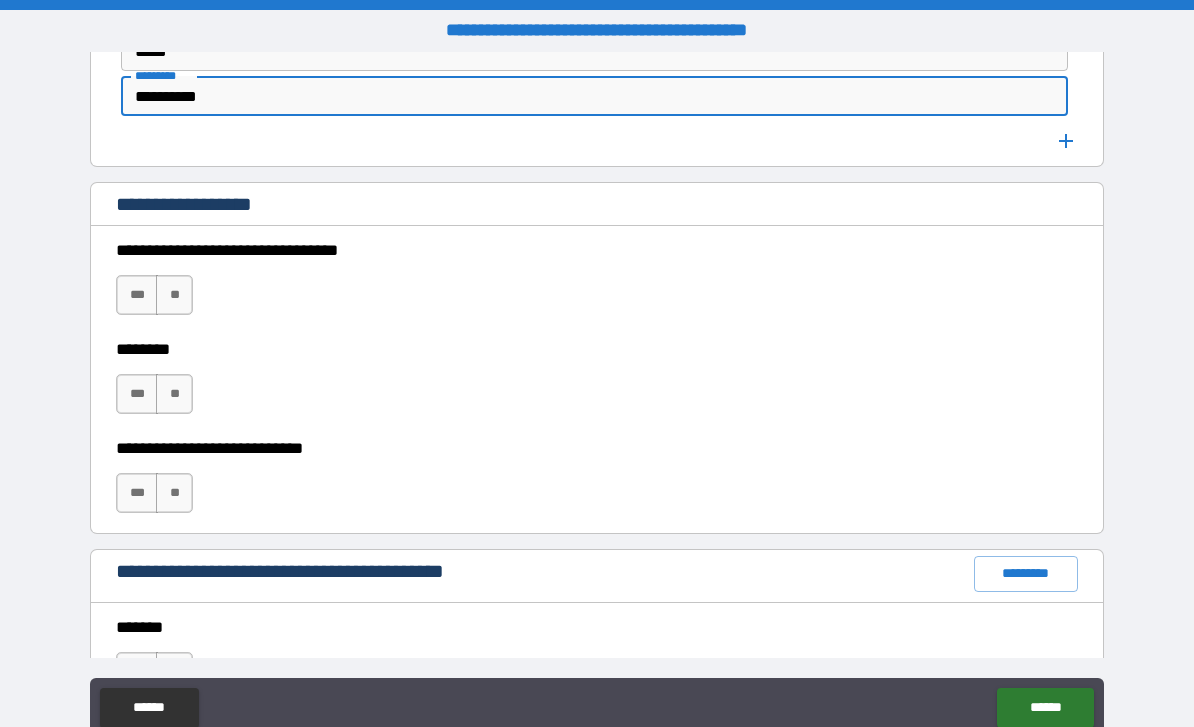 type on "**********" 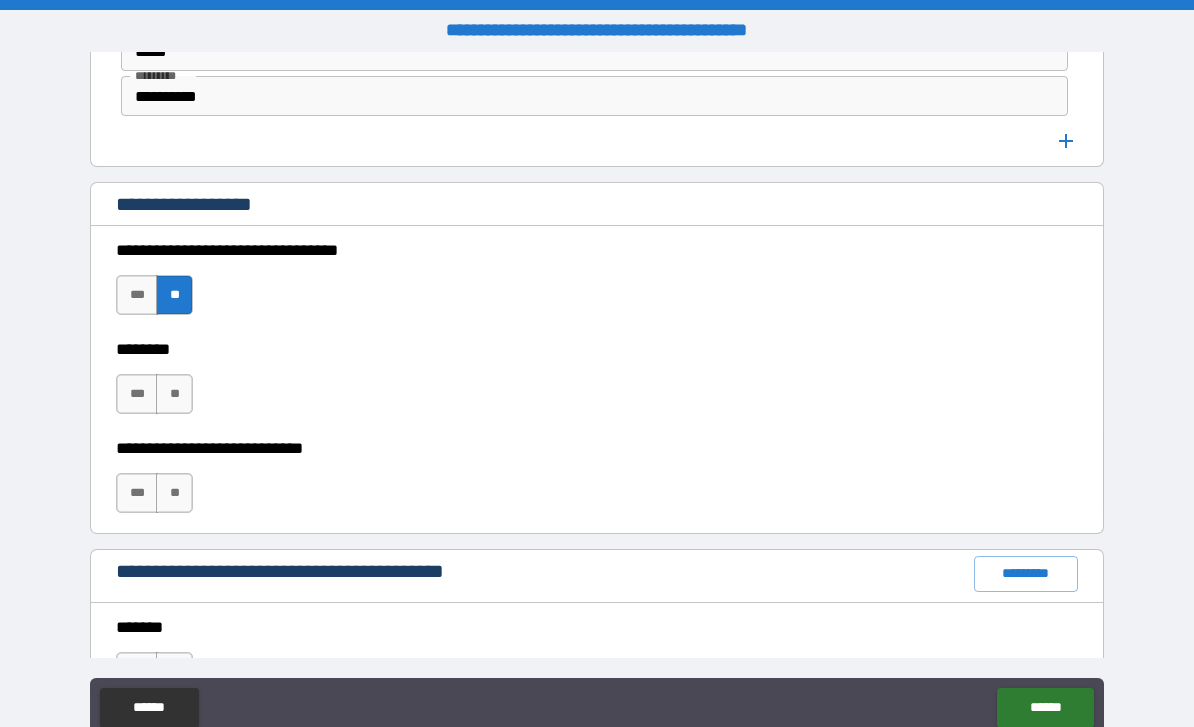 click on "**" at bounding box center (174, 394) 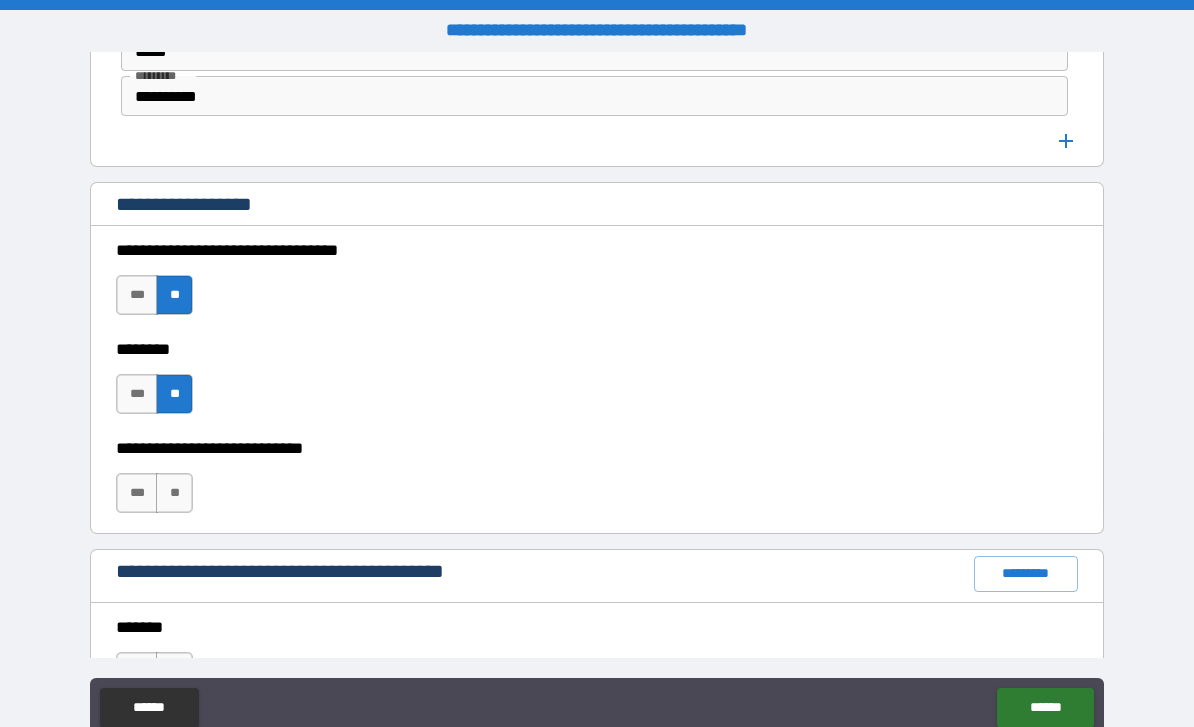 click on "**" at bounding box center [174, 493] 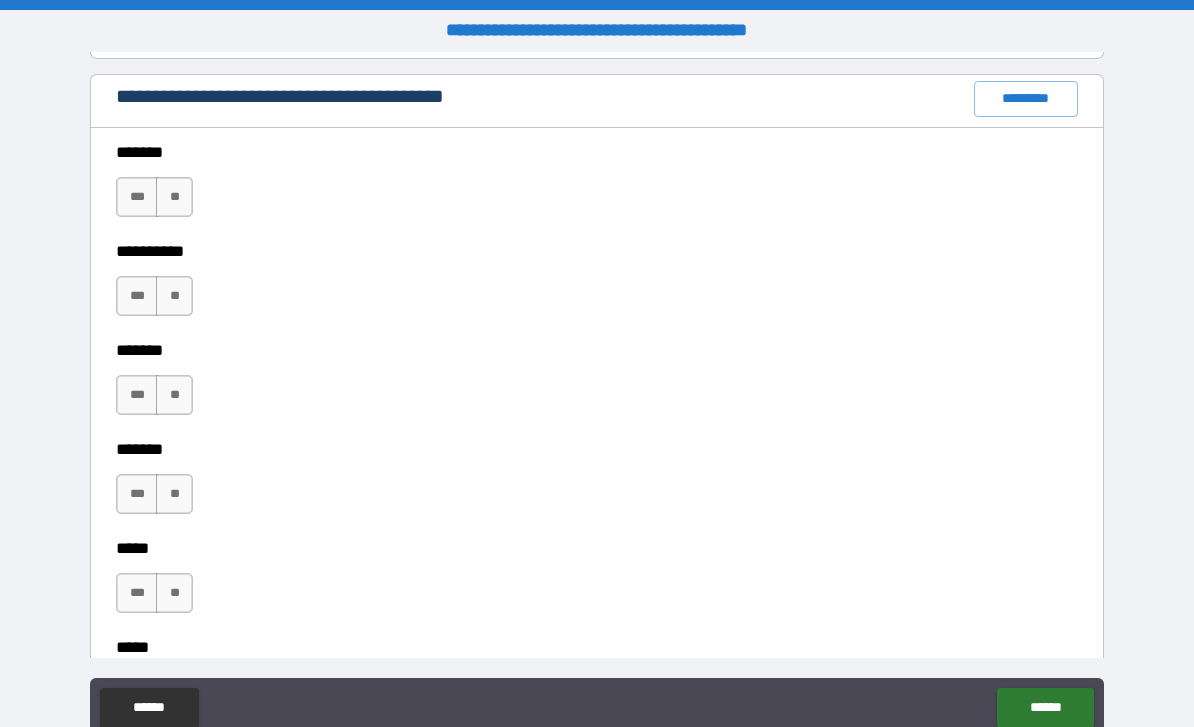 scroll, scrollTop: 2149, scrollLeft: 0, axis: vertical 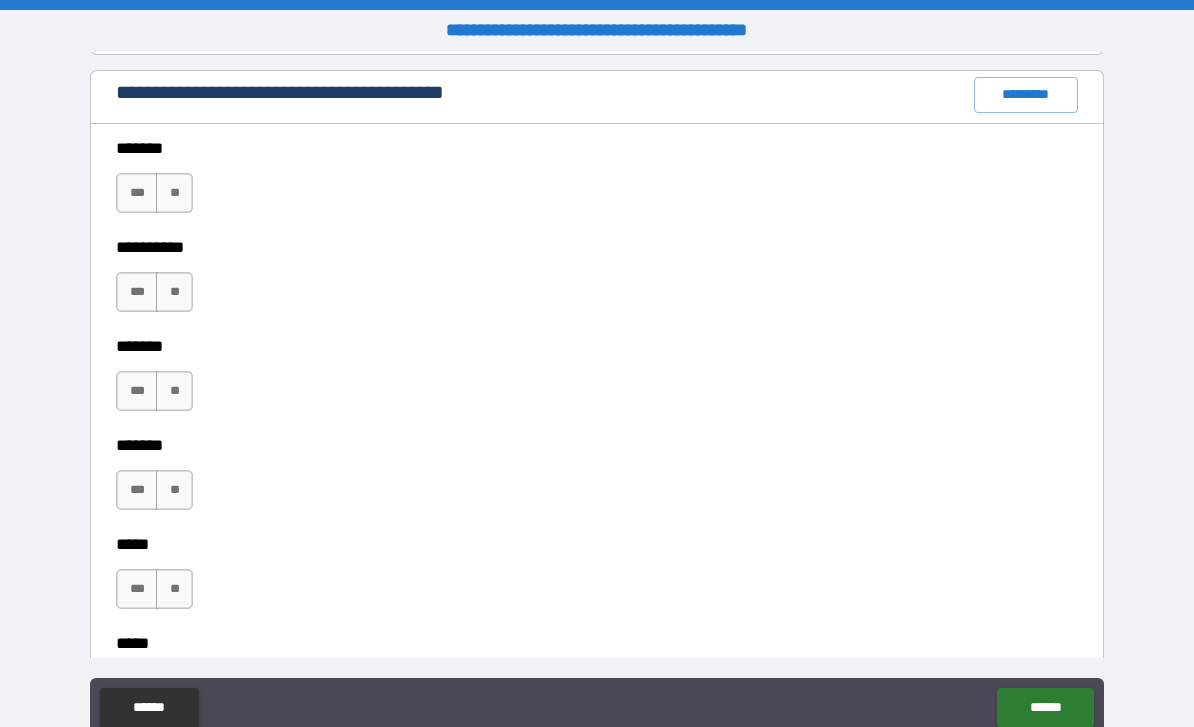 click on "**" at bounding box center (174, 193) 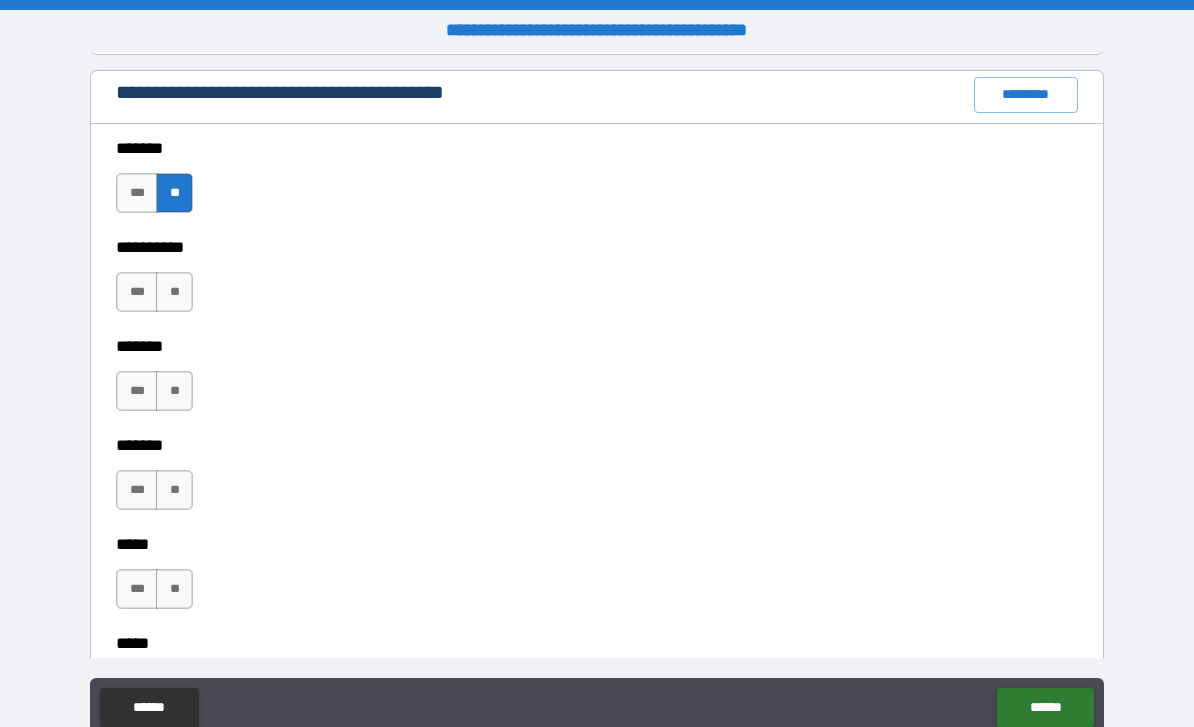 click on "**" at bounding box center [174, 292] 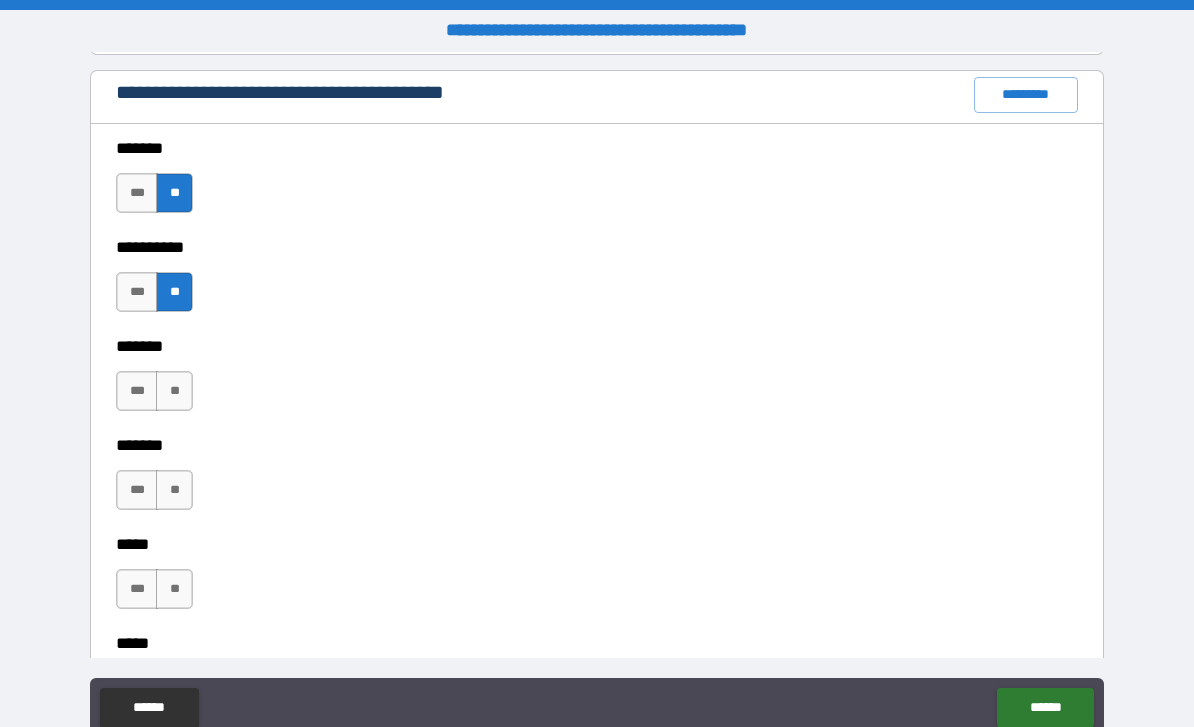 click on "**" at bounding box center [174, 391] 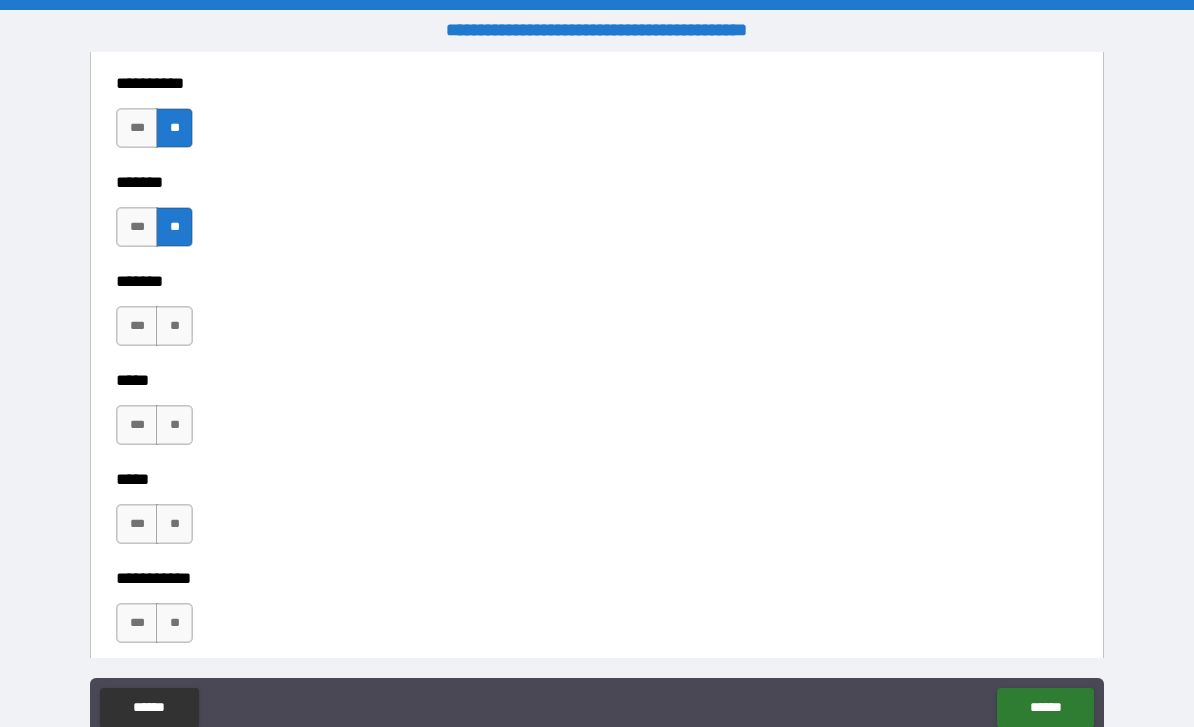 scroll, scrollTop: 2388, scrollLeft: 0, axis: vertical 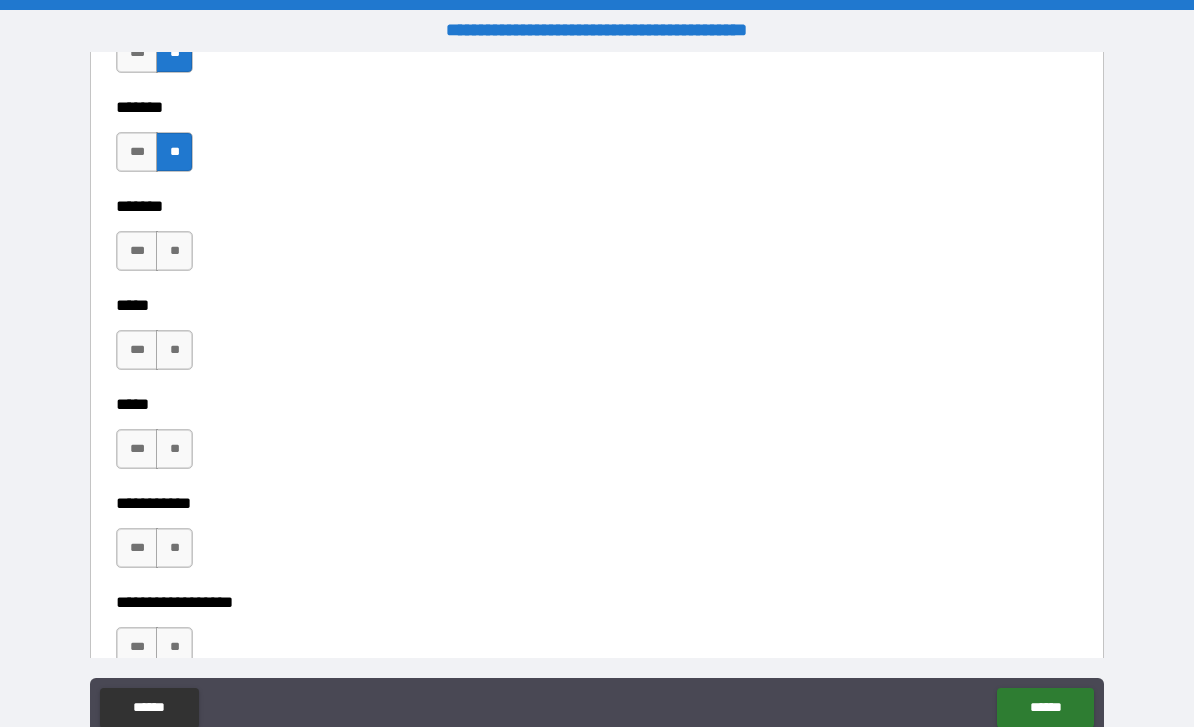 click on "**" at bounding box center [174, 251] 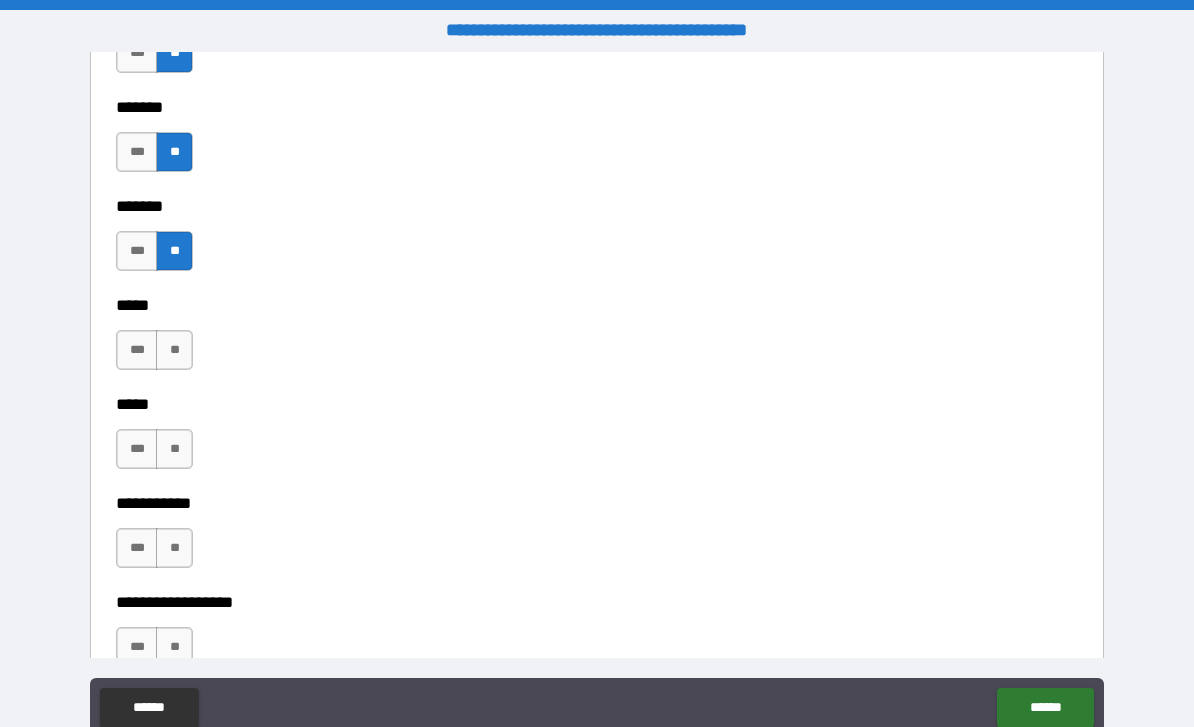click on "**" at bounding box center [174, 350] 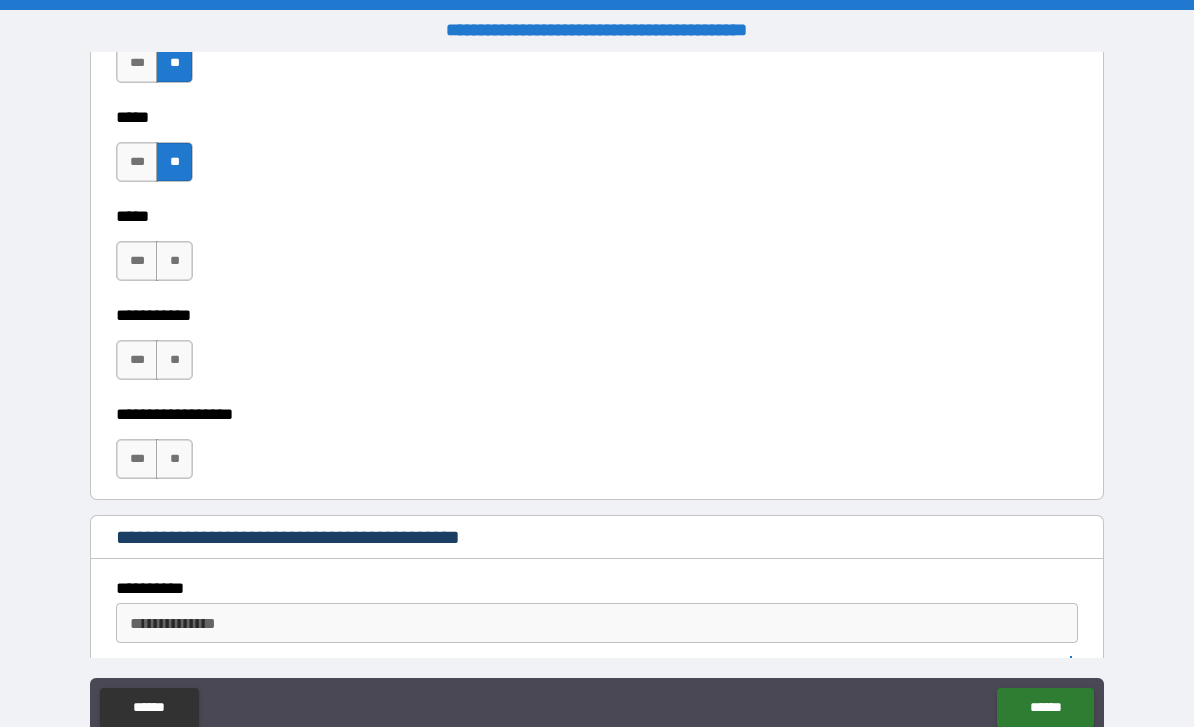 scroll, scrollTop: 2577, scrollLeft: 0, axis: vertical 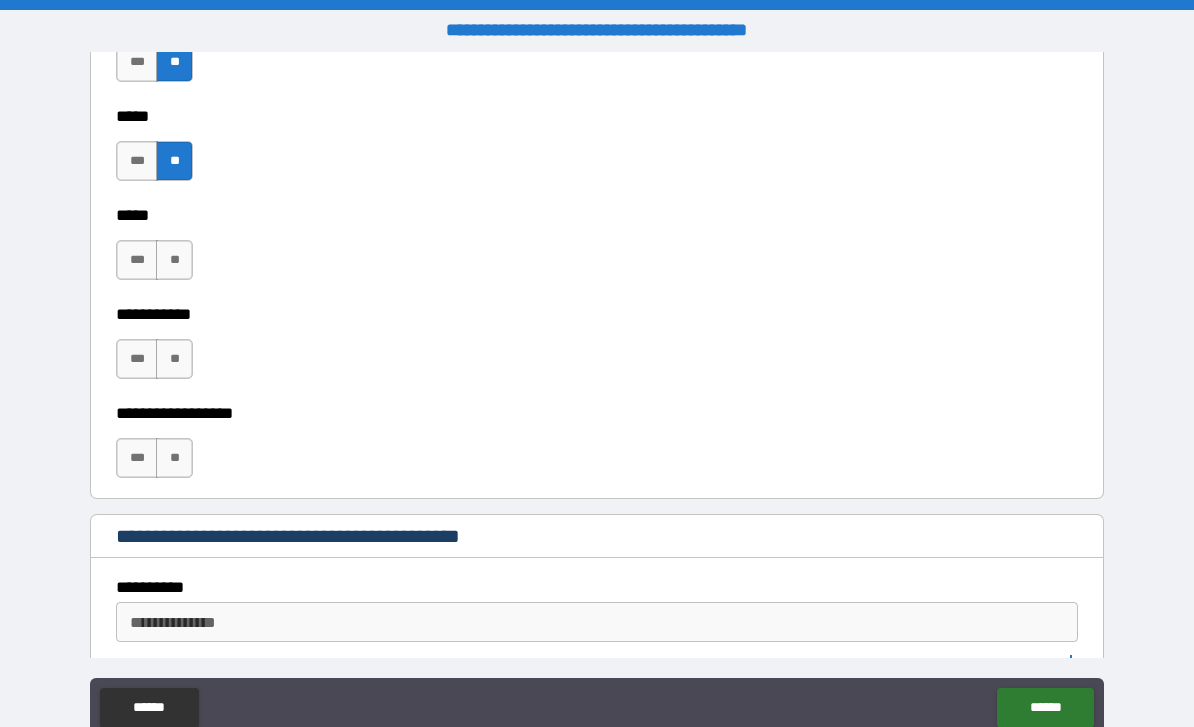 click on "**" at bounding box center (174, 260) 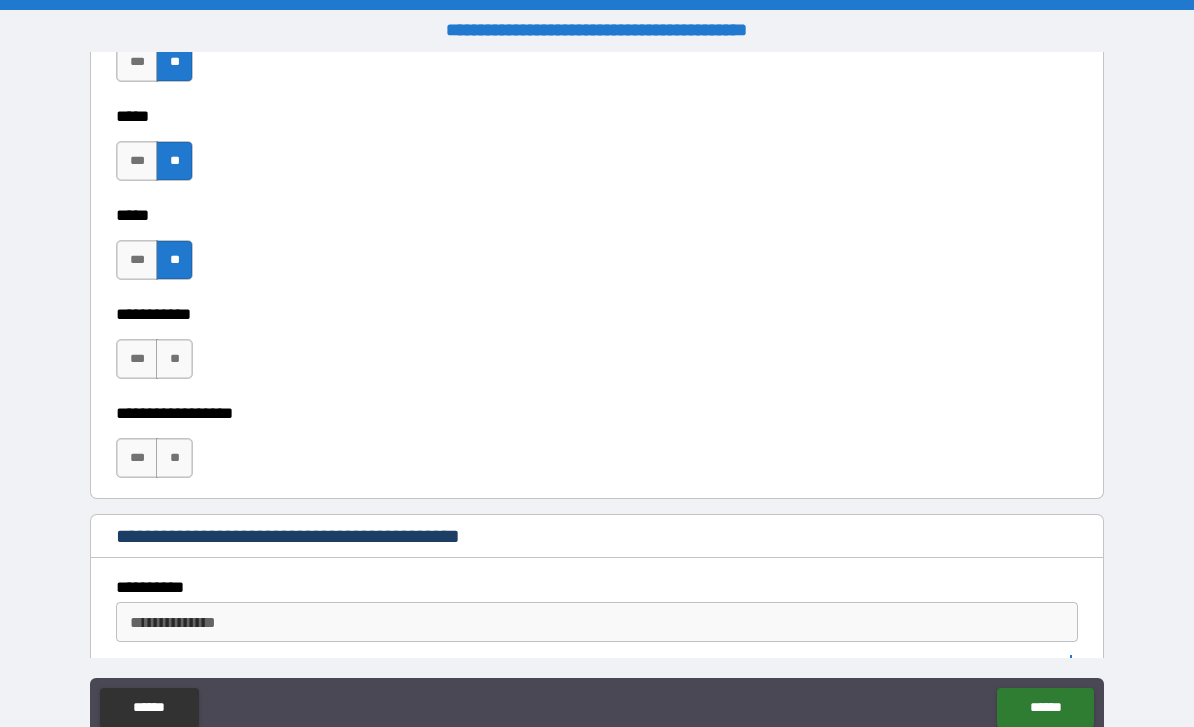 click on "**" at bounding box center (174, 359) 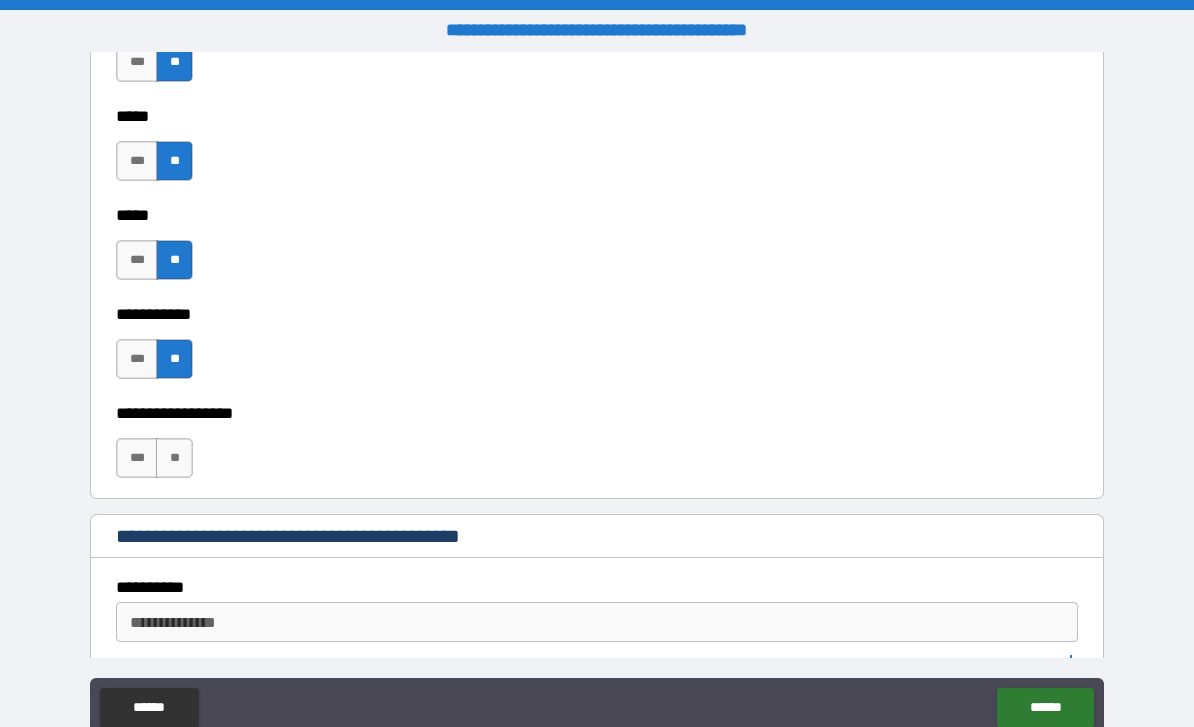 click on "**" at bounding box center (174, 458) 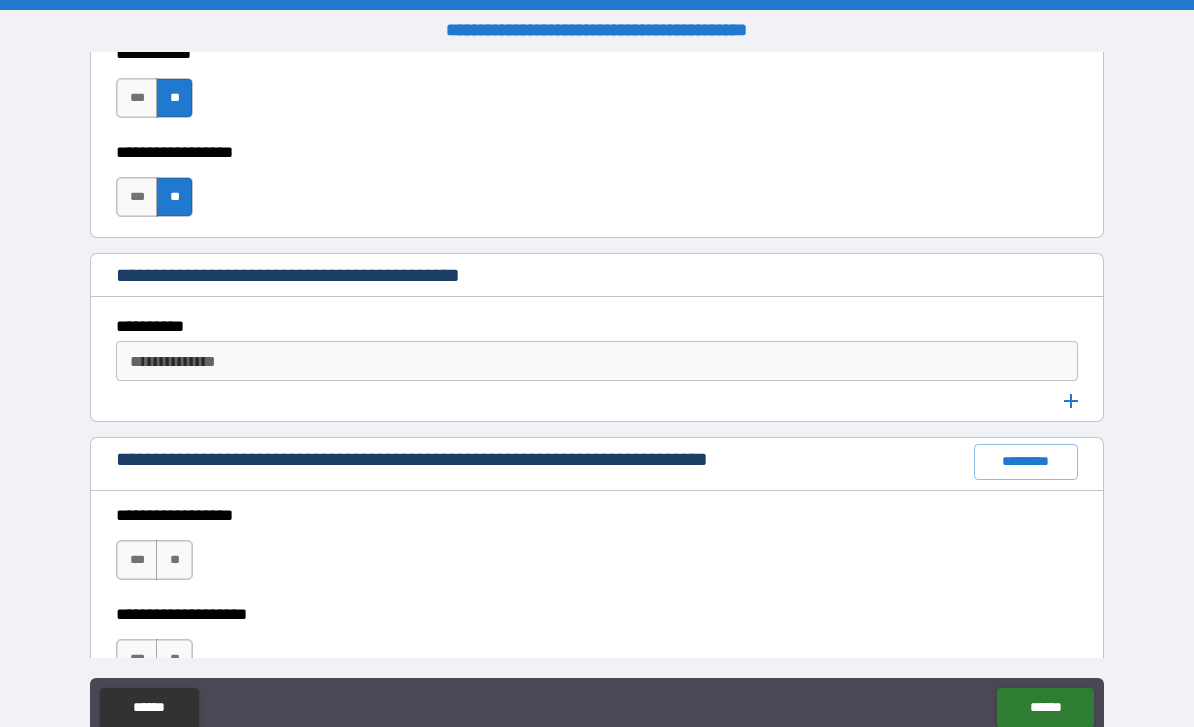 scroll, scrollTop: 2879, scrollLeft: 0, axis: vertical 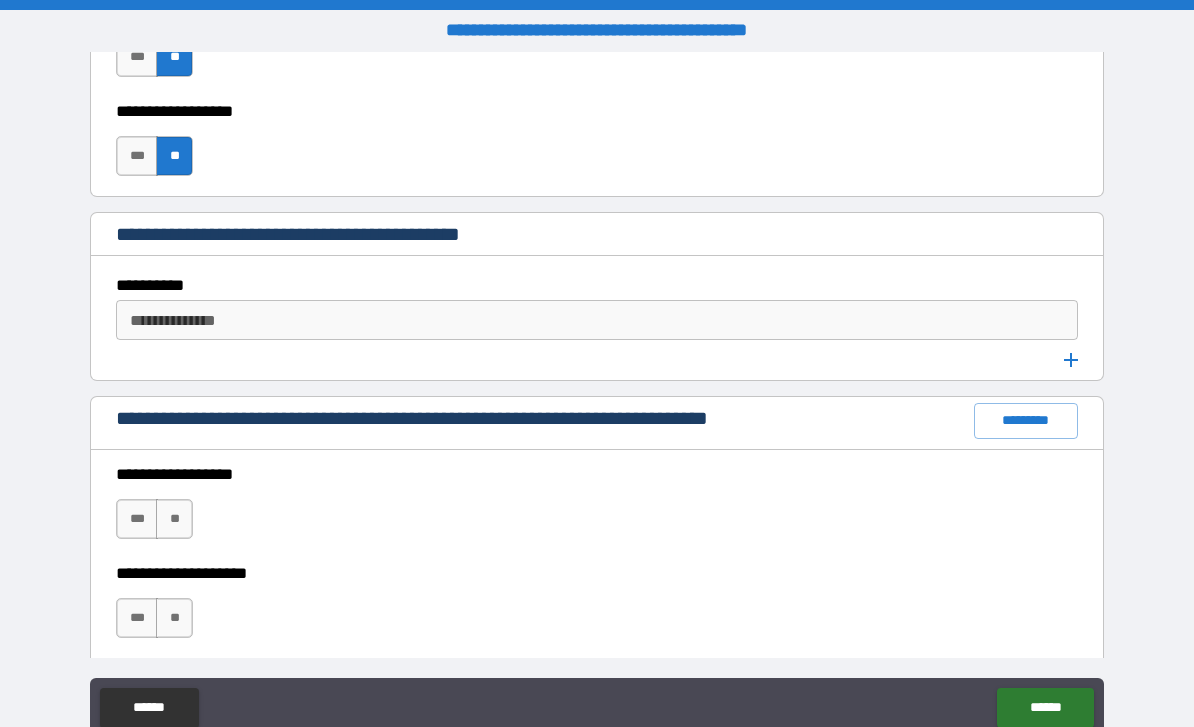 click on "**********" at bounding box center (595, 320) 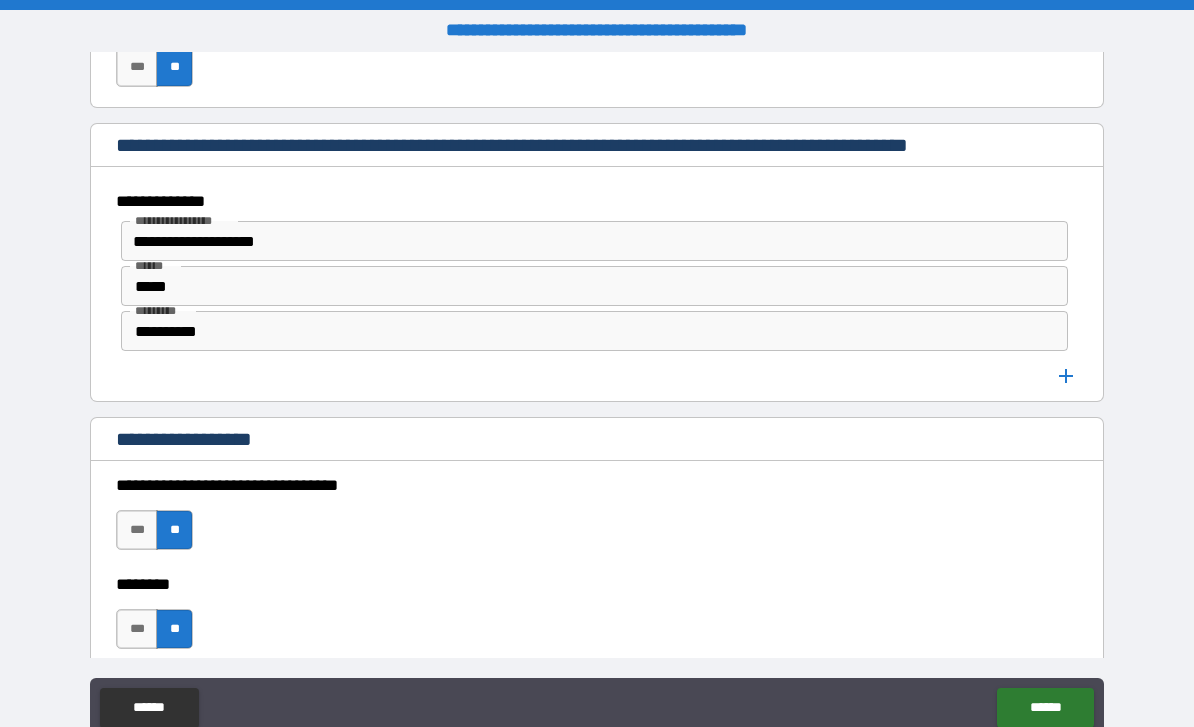 scroll, scrollTop: 1436, scrollLeft: 0, axis: vertical 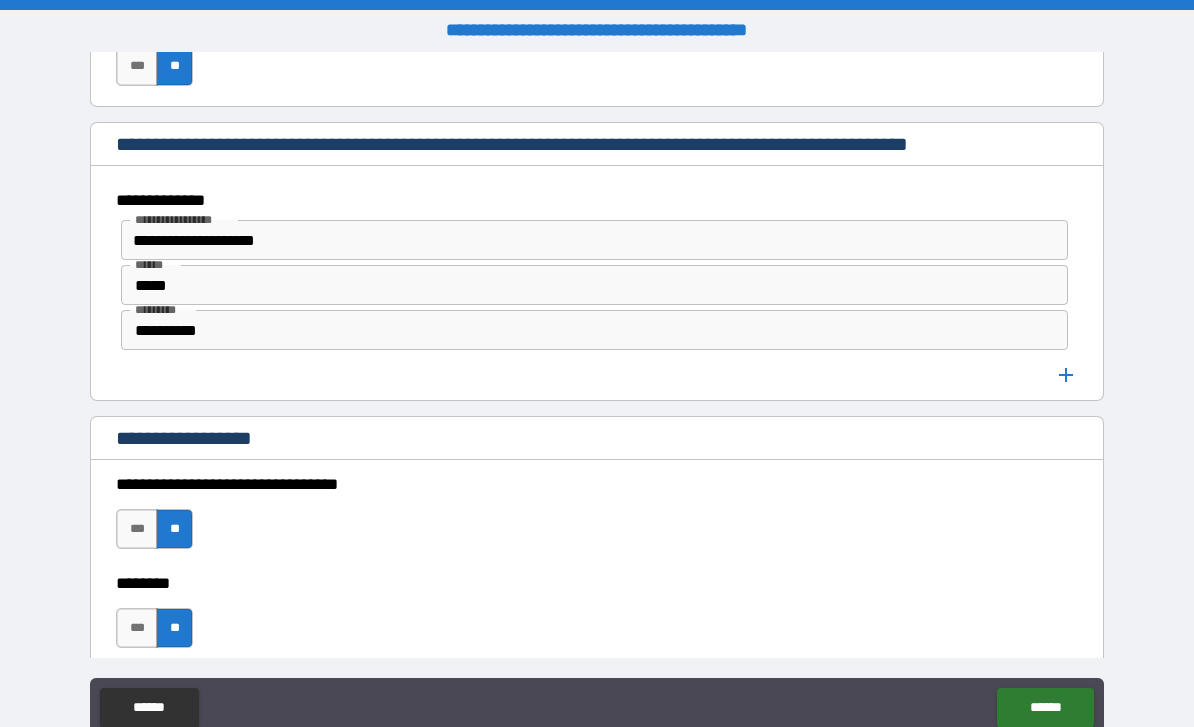 click 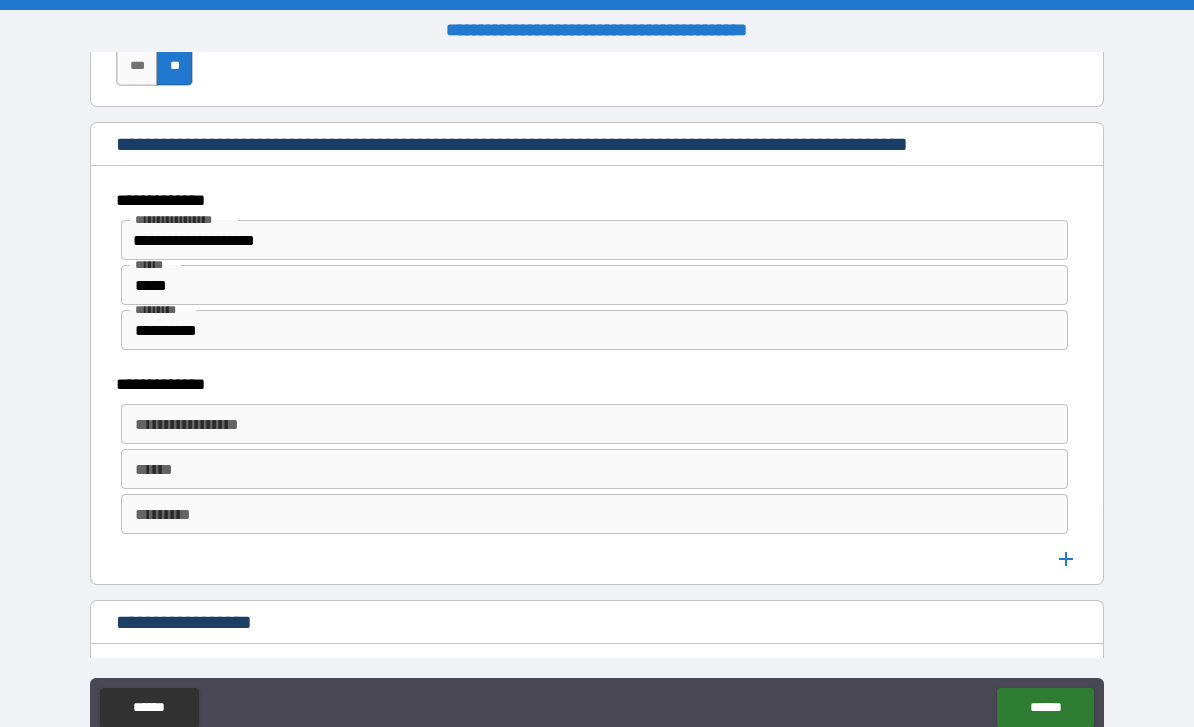 click on "**********" at bounding box center (594, 424) 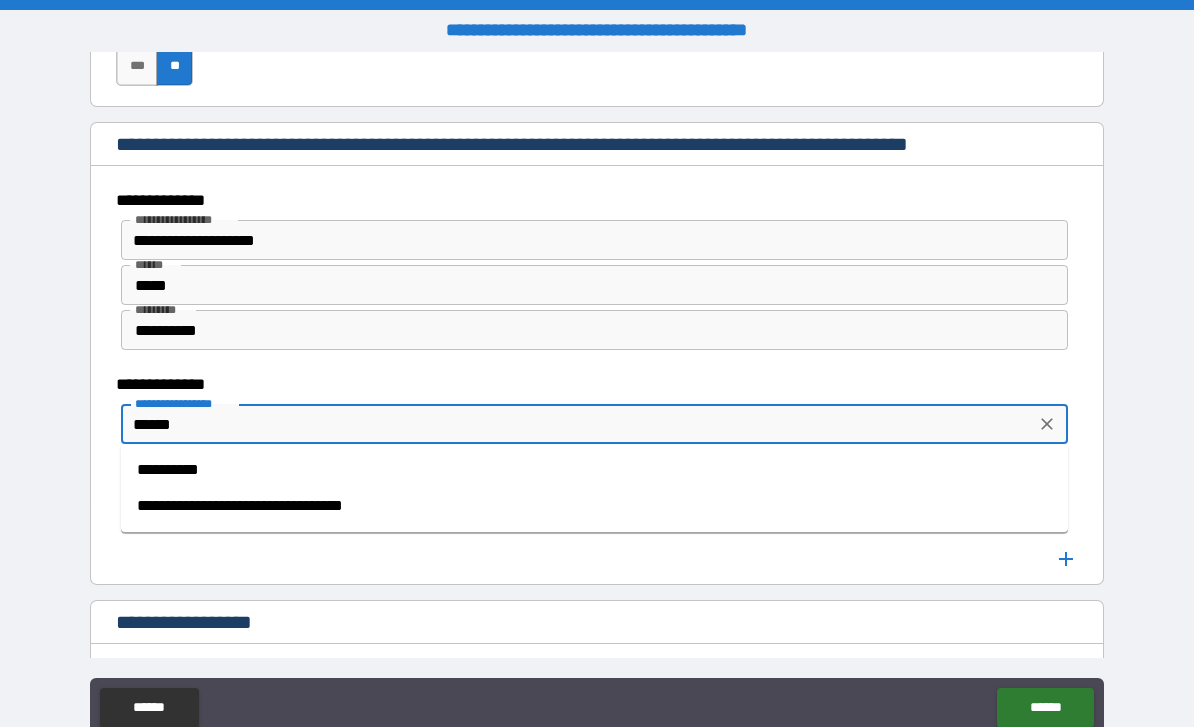 click on "**********" at bounding box center (594, 470) 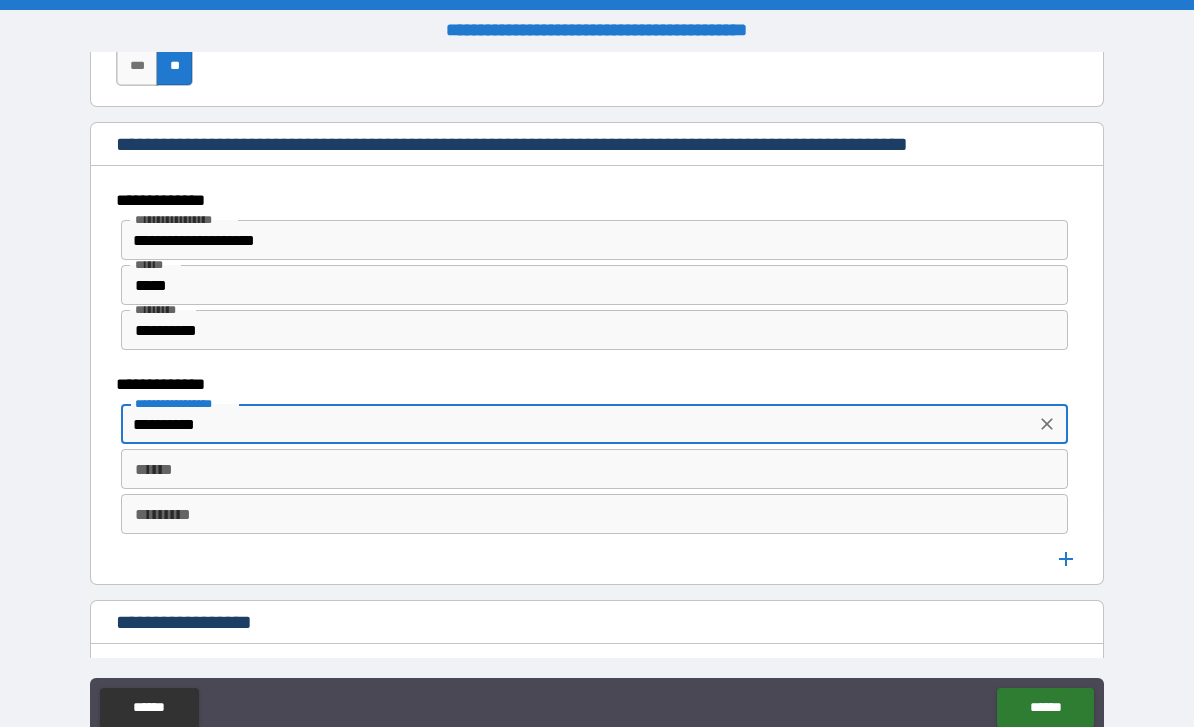 click on "******" at bounding box center [594, 469] 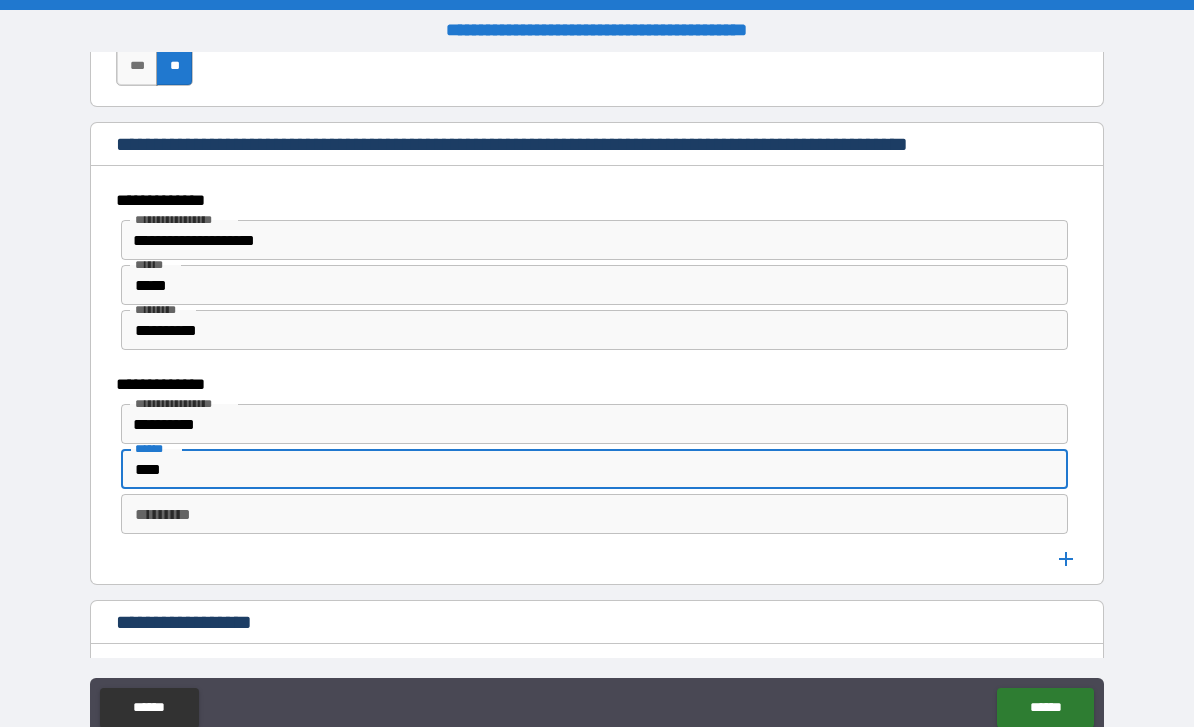 type on "****" 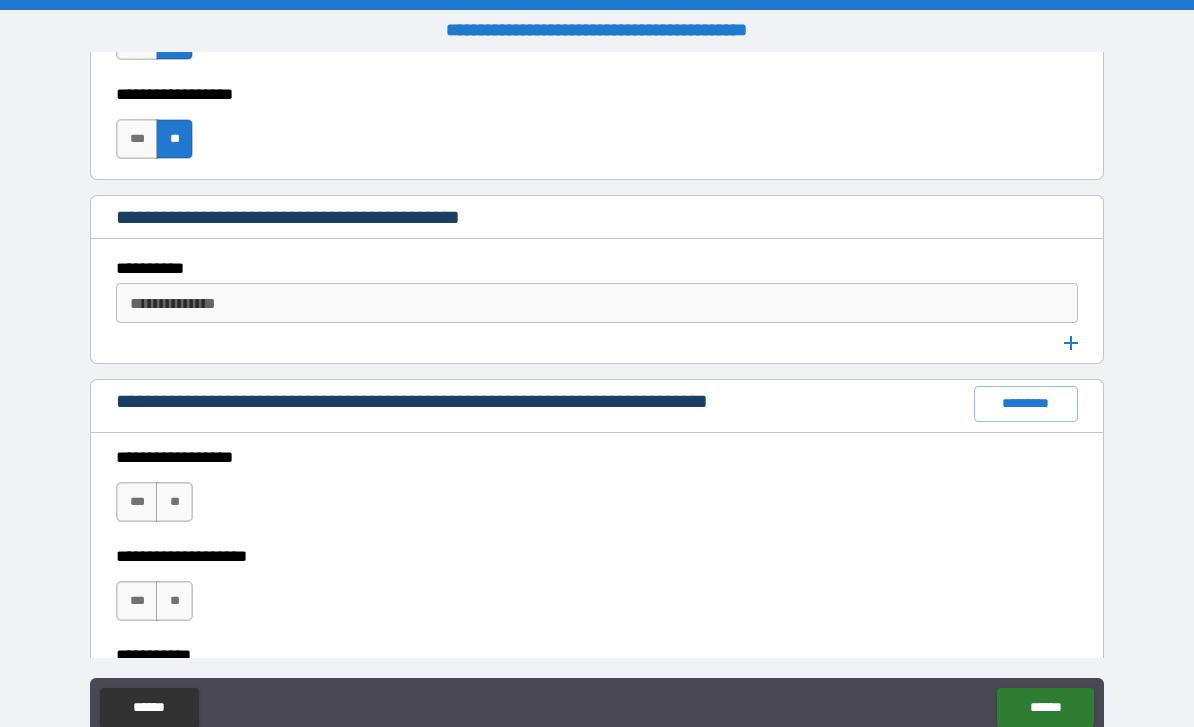 scroll, scrollTop: 3072, scrollLeft: 0, axis: vertical 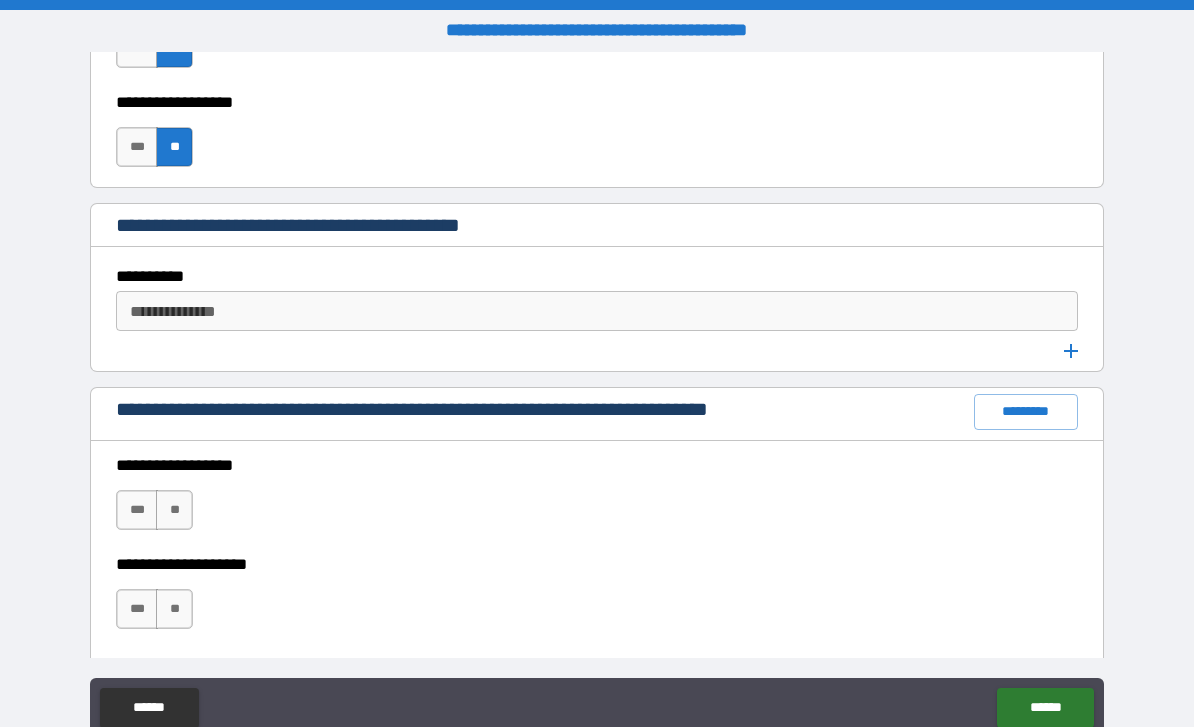 type on "**********" 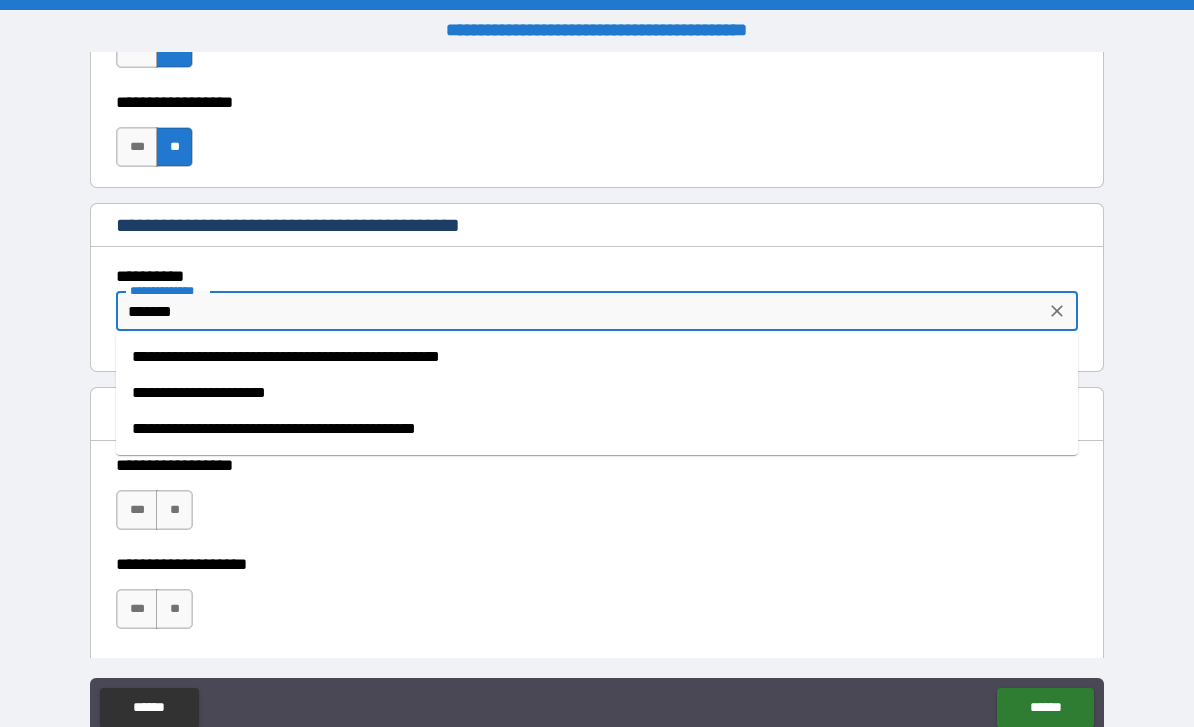 click on "**********" at bounding box center [597, 393] 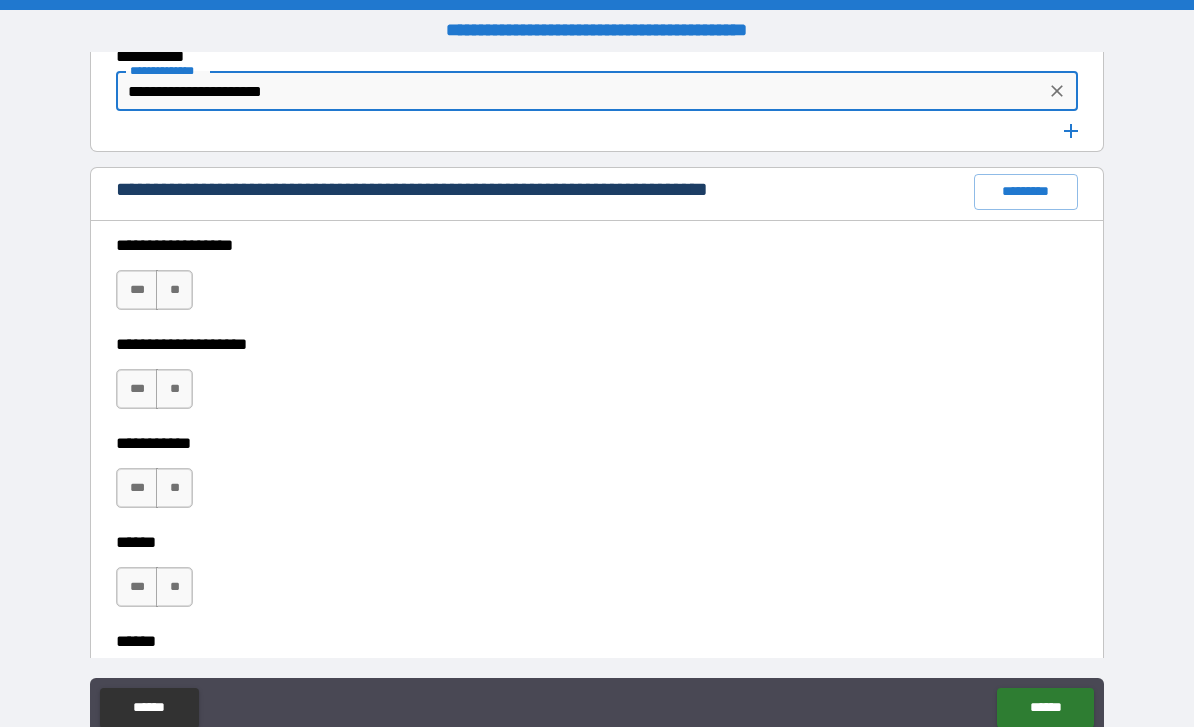 scroll, scrollTop: 3276, scrollLeft: 0, axis: vertical 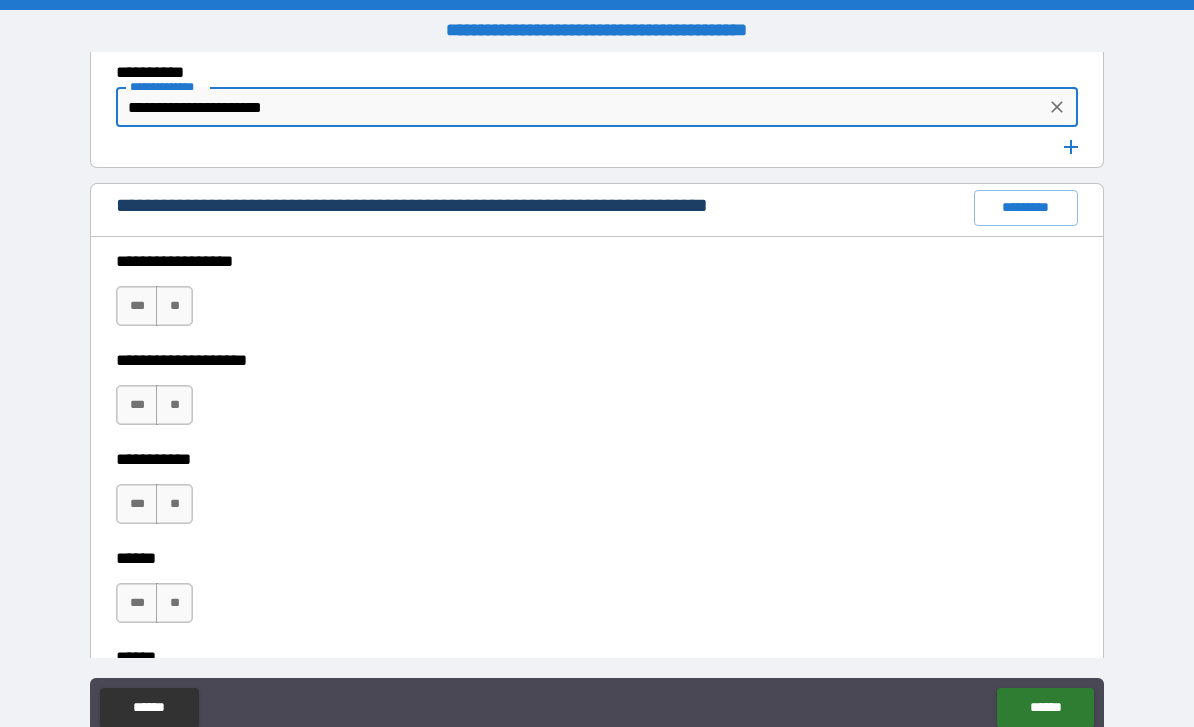 click on "**" at bounding box center (174, 306) 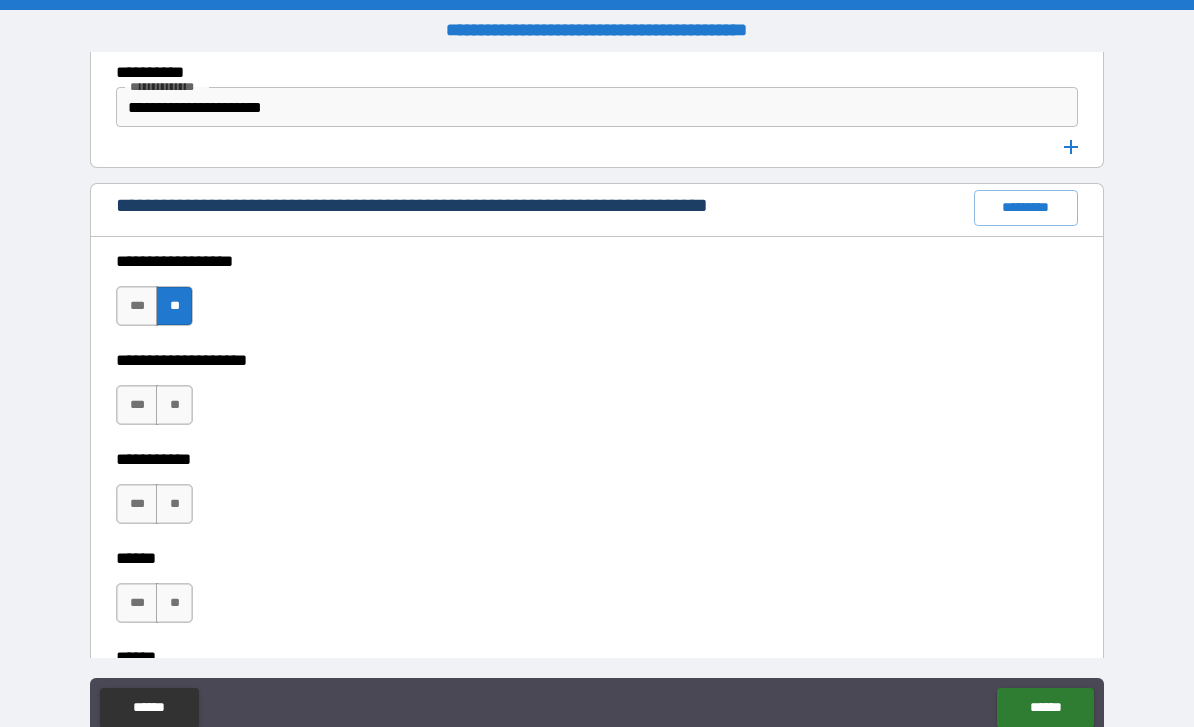 click on "**" at bounding box center [174, 405] 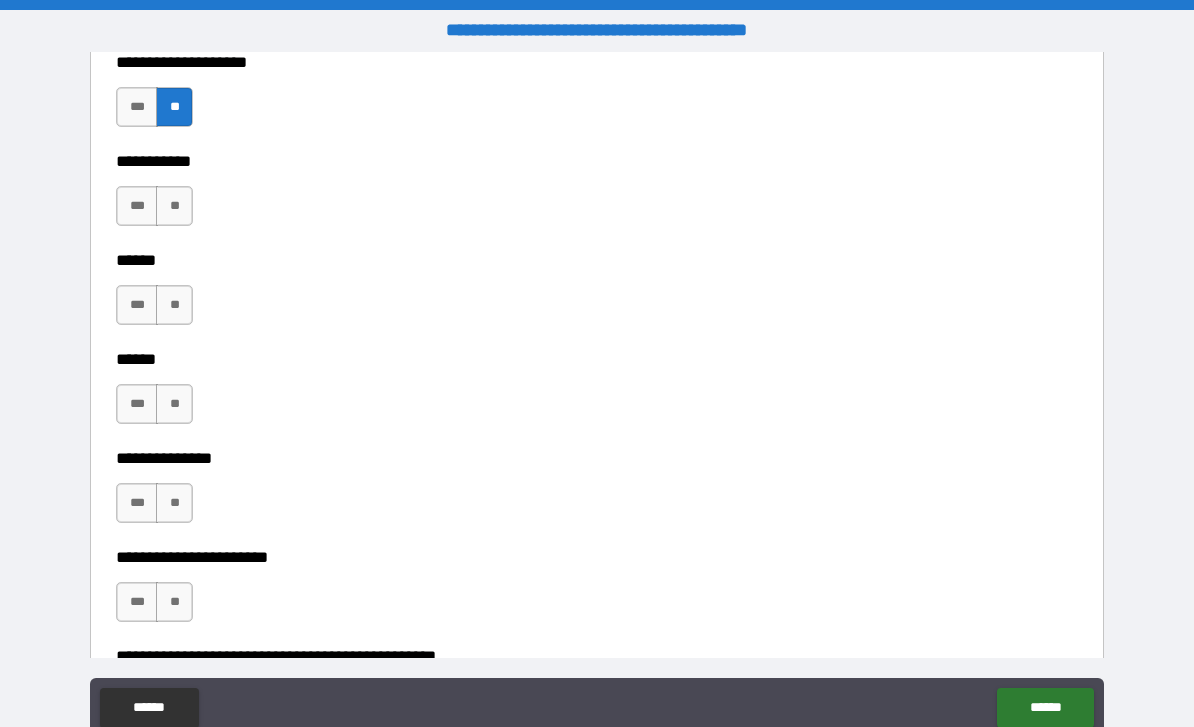 scroll, scrollTop: 3584, scrollLeft: 0, axis: vertical 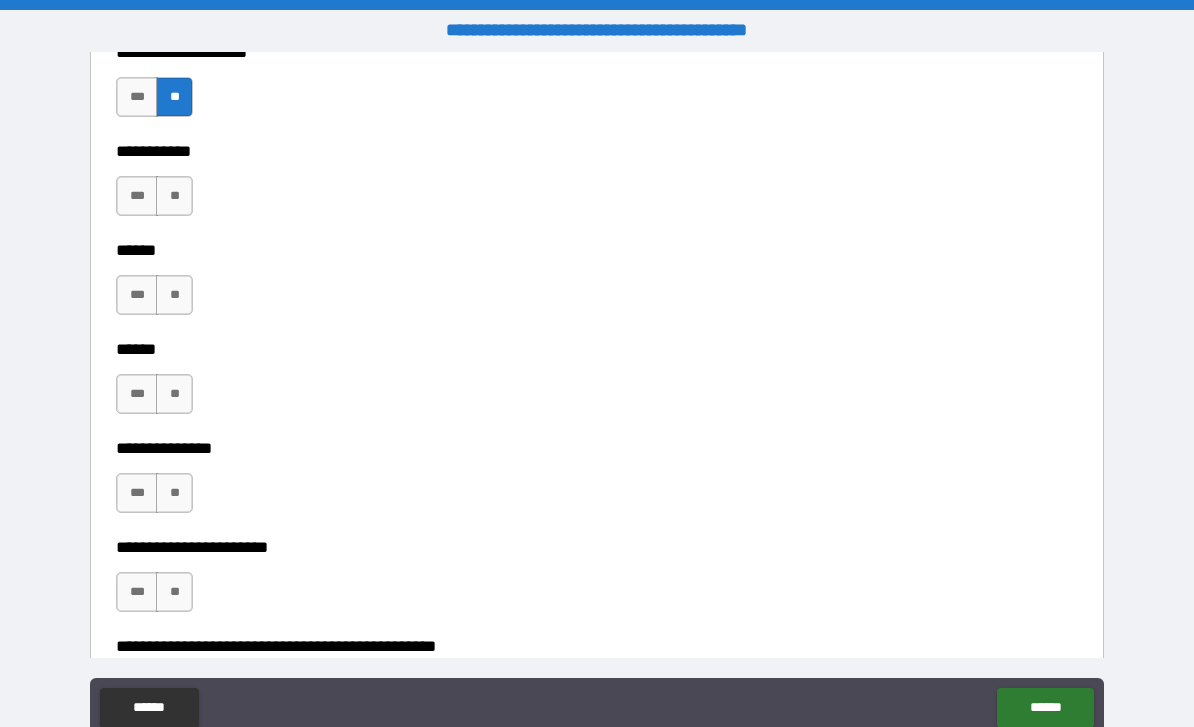 click on "**" at bounding box center (174, 196) 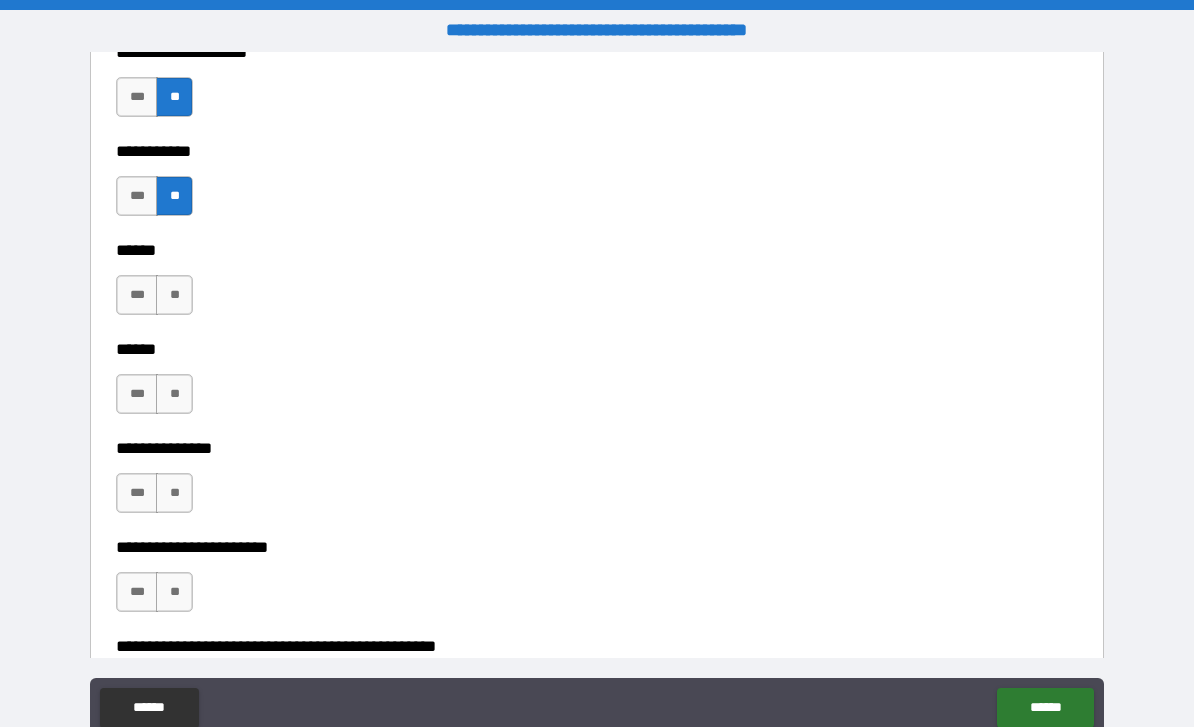 click on "**" at bounding box center [174, 295] 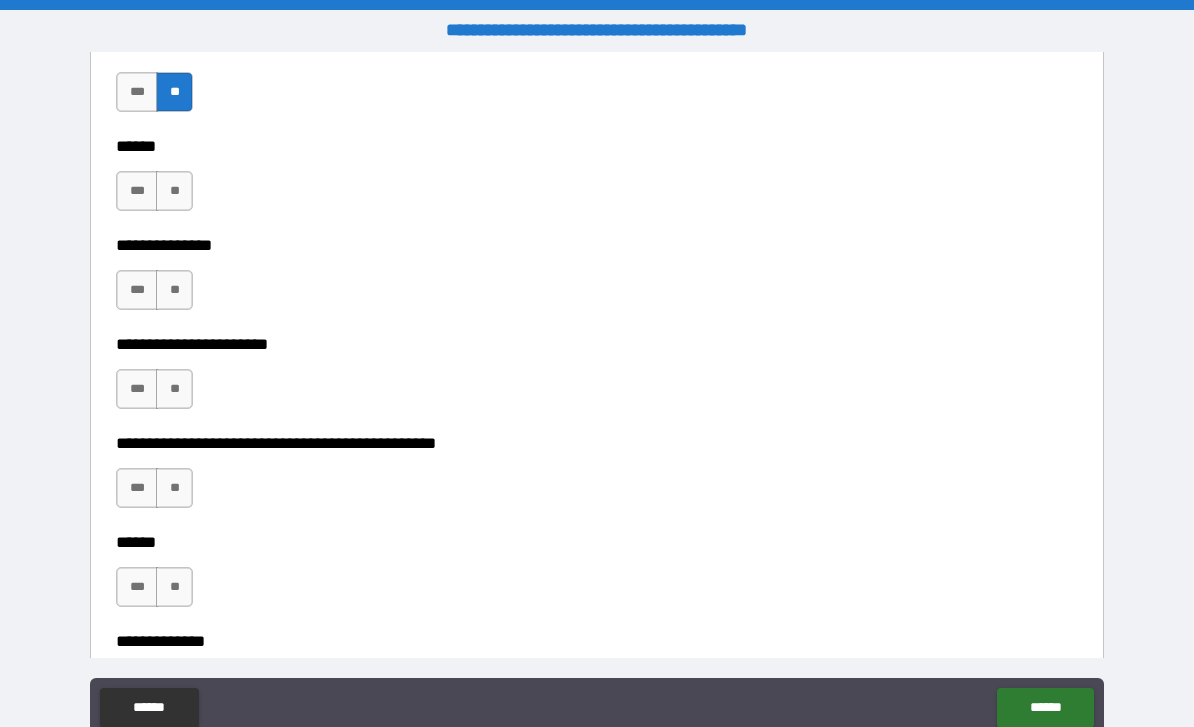 scroll, scrollTop: 3789, scrollLeft: 0, axis: vertical 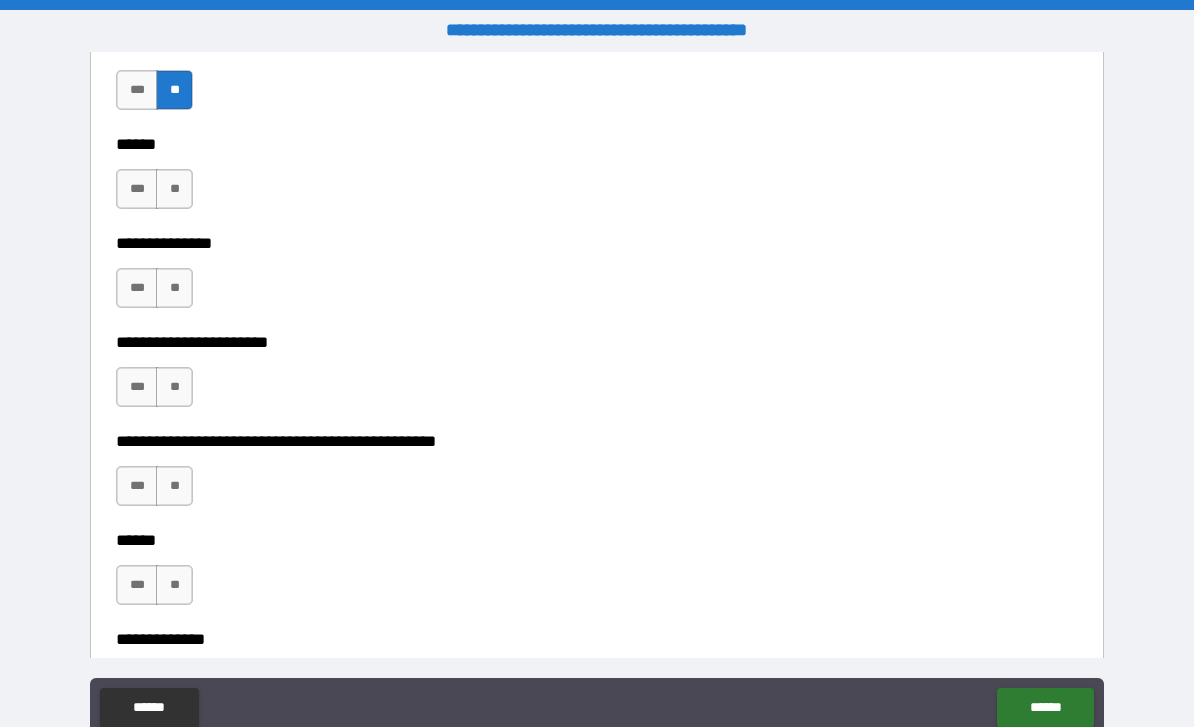 click on "**" at bounding box center [174, 189] 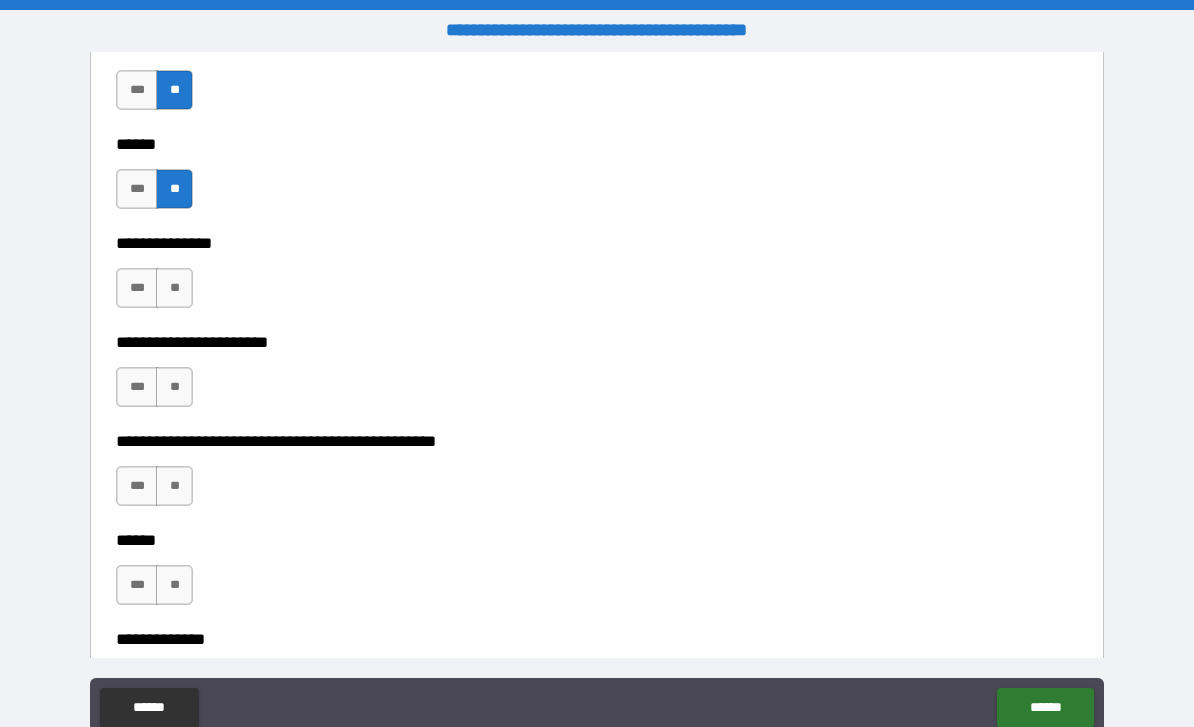 click on "**" at bounding box center [174, 288] 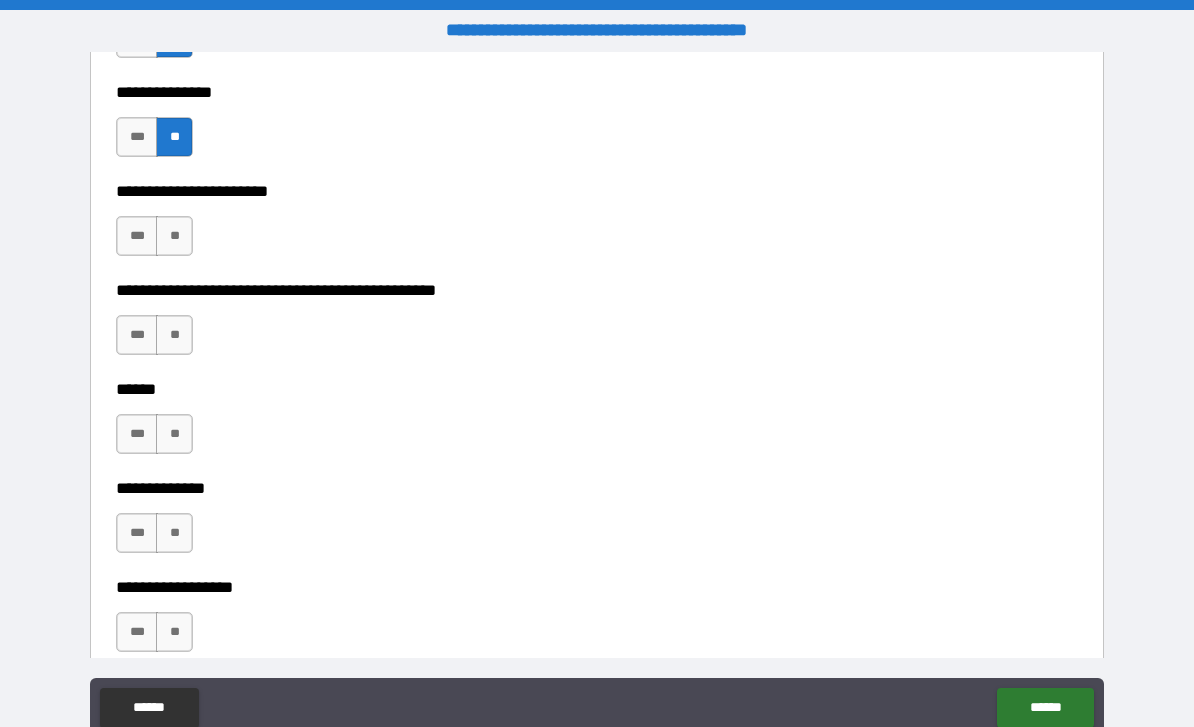 click on "**" at bounding box center (174, 236) 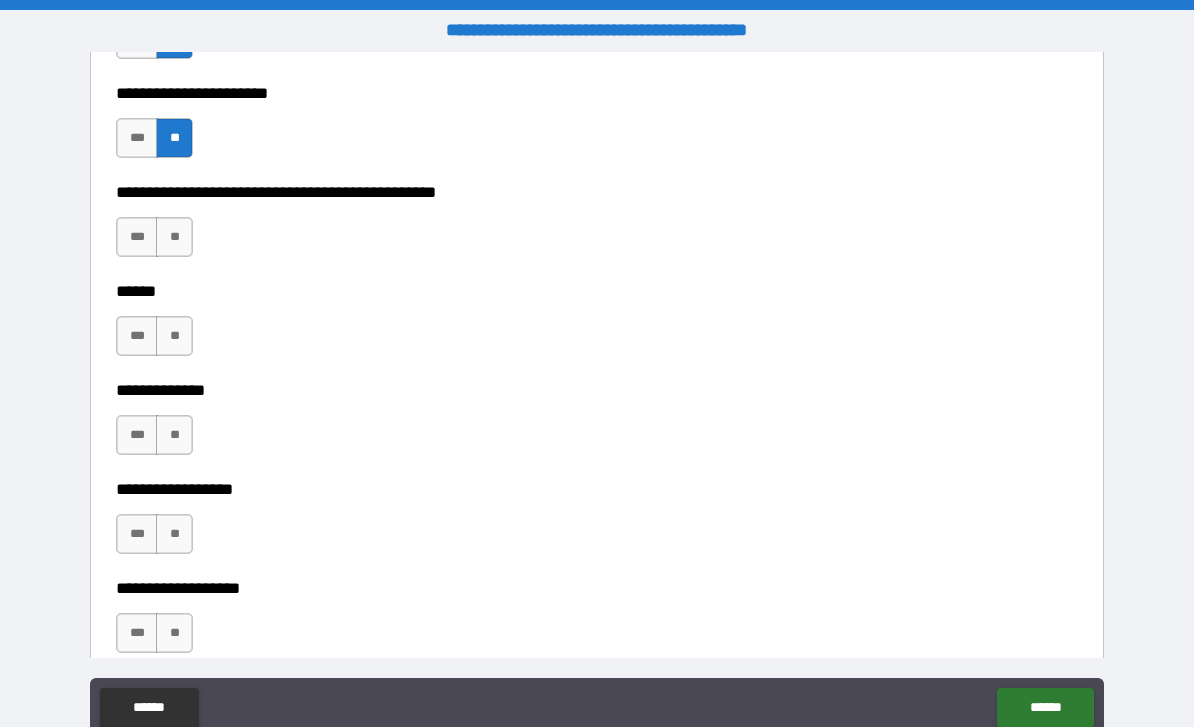 scroll, scrollTop: 4054, scrollLeft: 0, axis: vertical 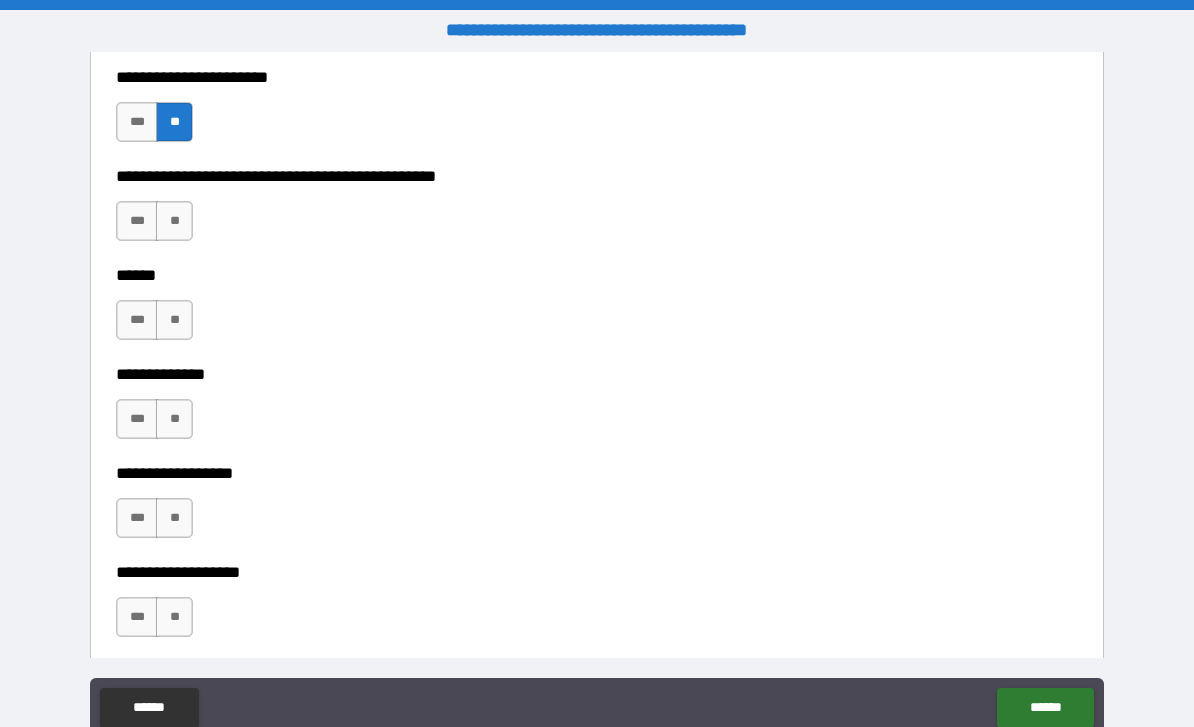 click on "**" at bounding box center (174, 221) 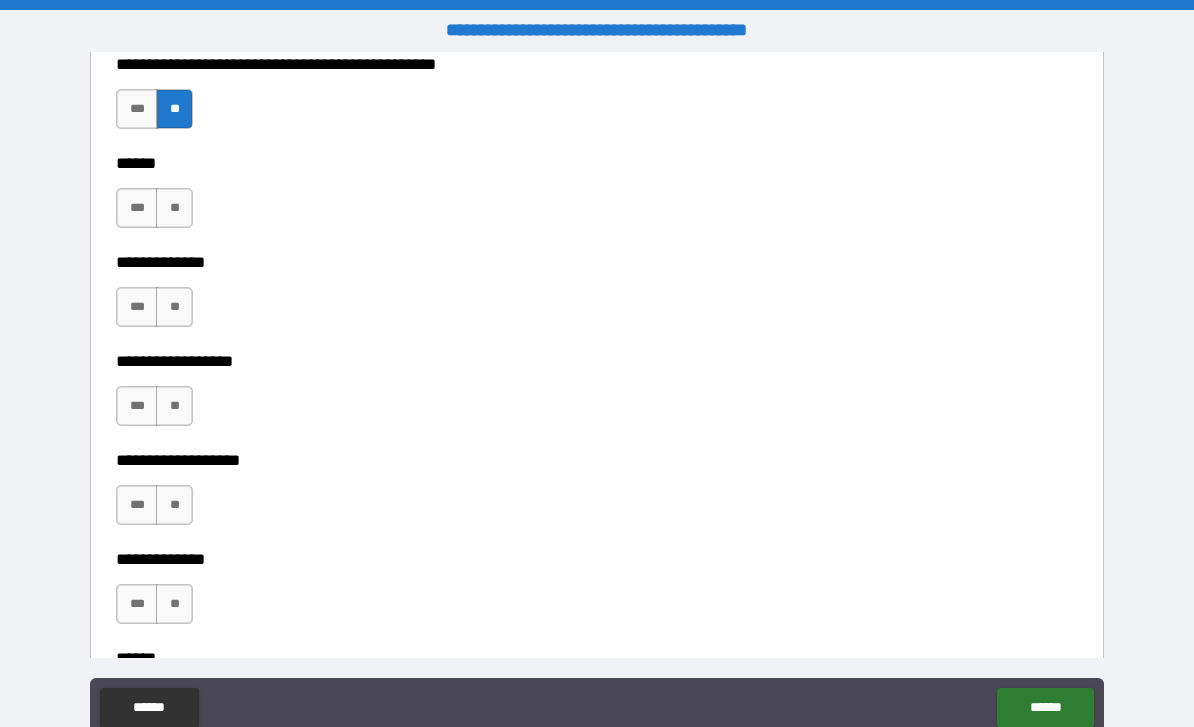 scroll, scrollTop: 4174, scrollLeft: 0, axis: vertical 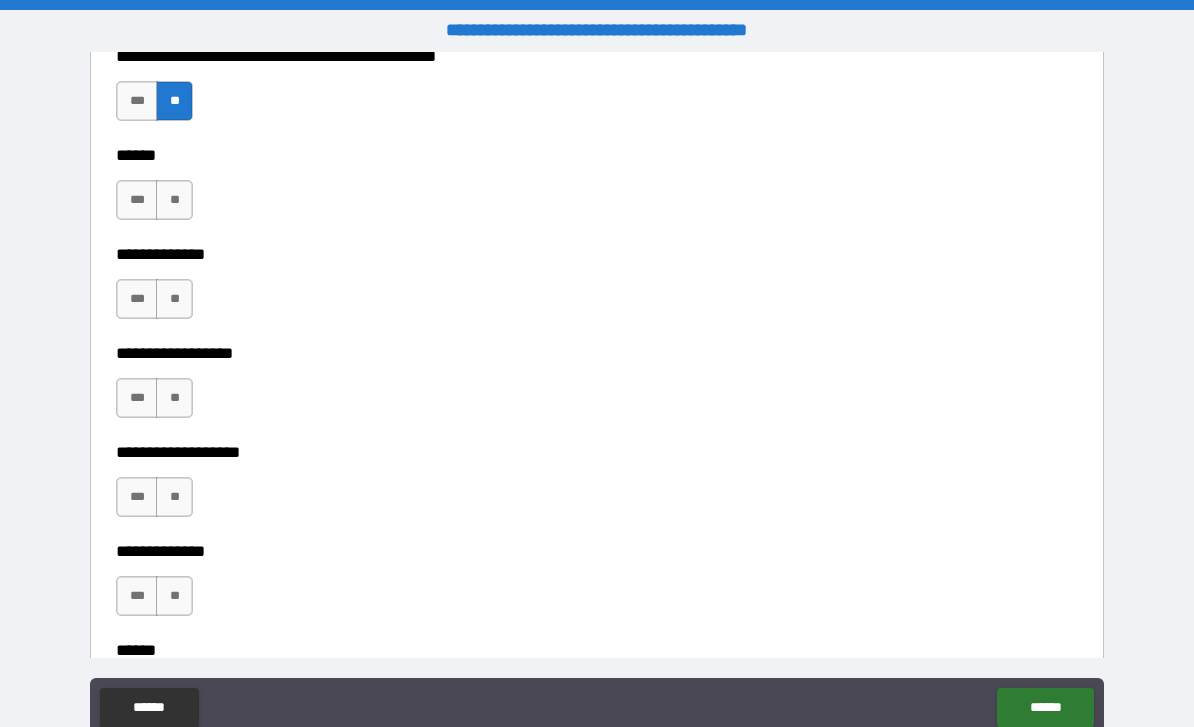 click on "**" at bounding box center (174, 200) 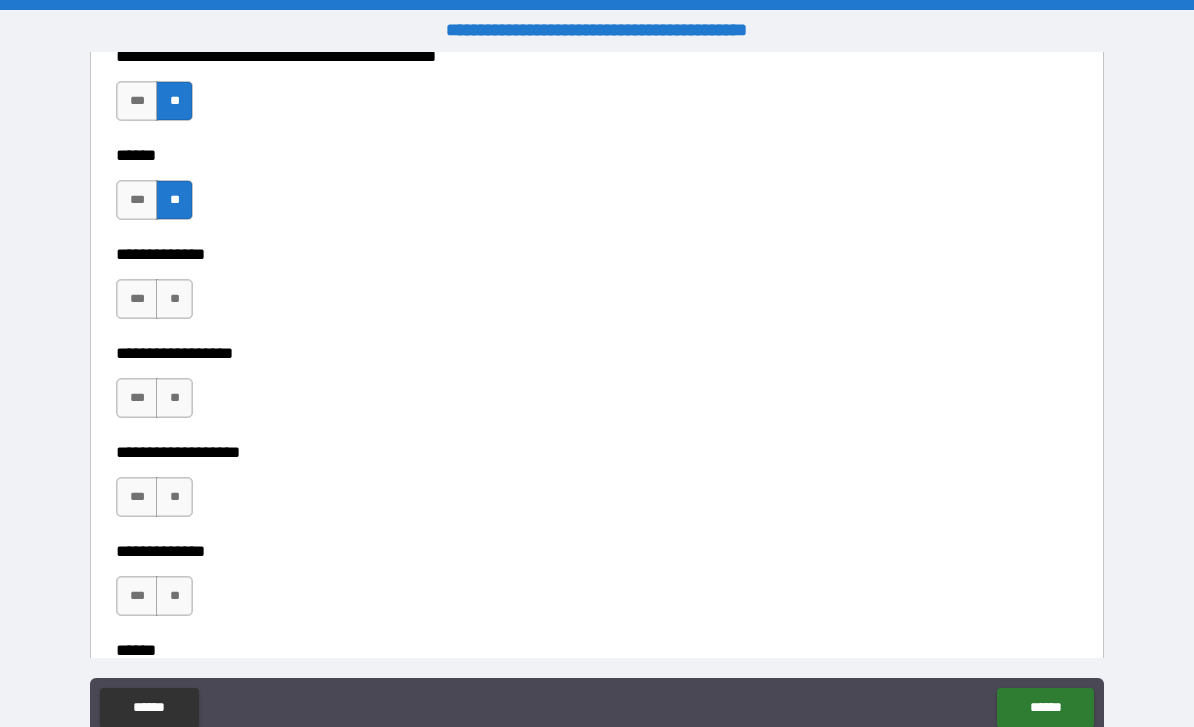 click on "**" at bounding box center [174, 299] 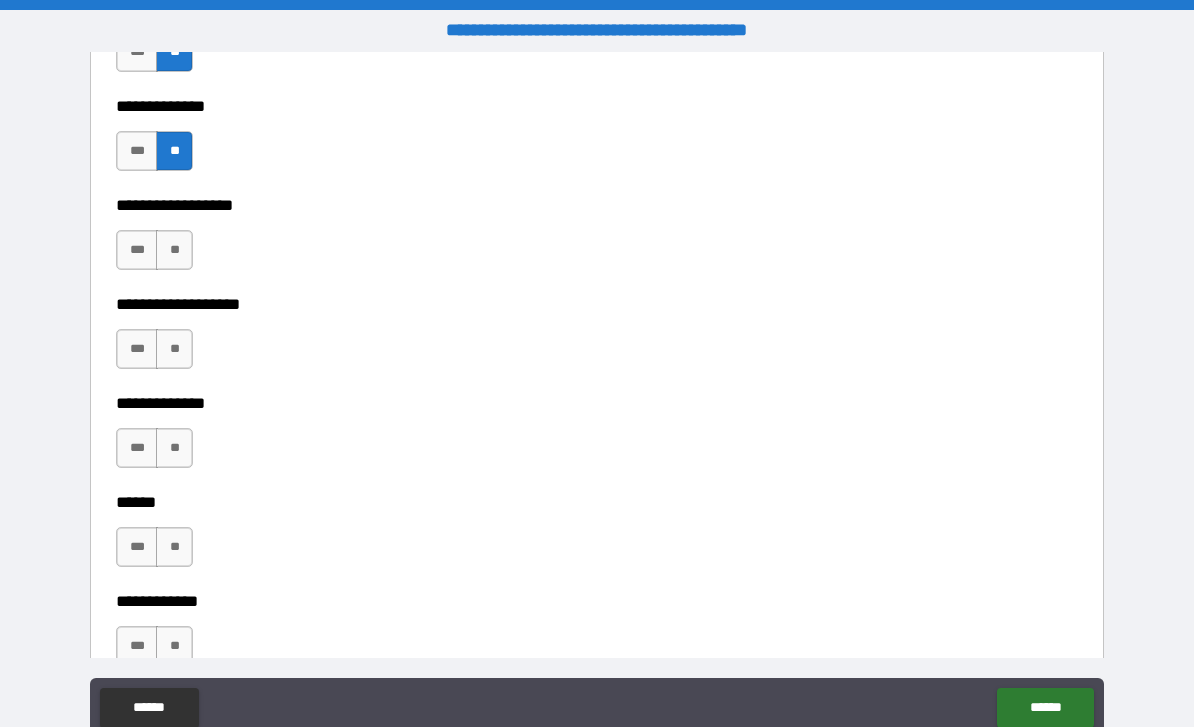 click on "**" at bounding box center [174, 250] 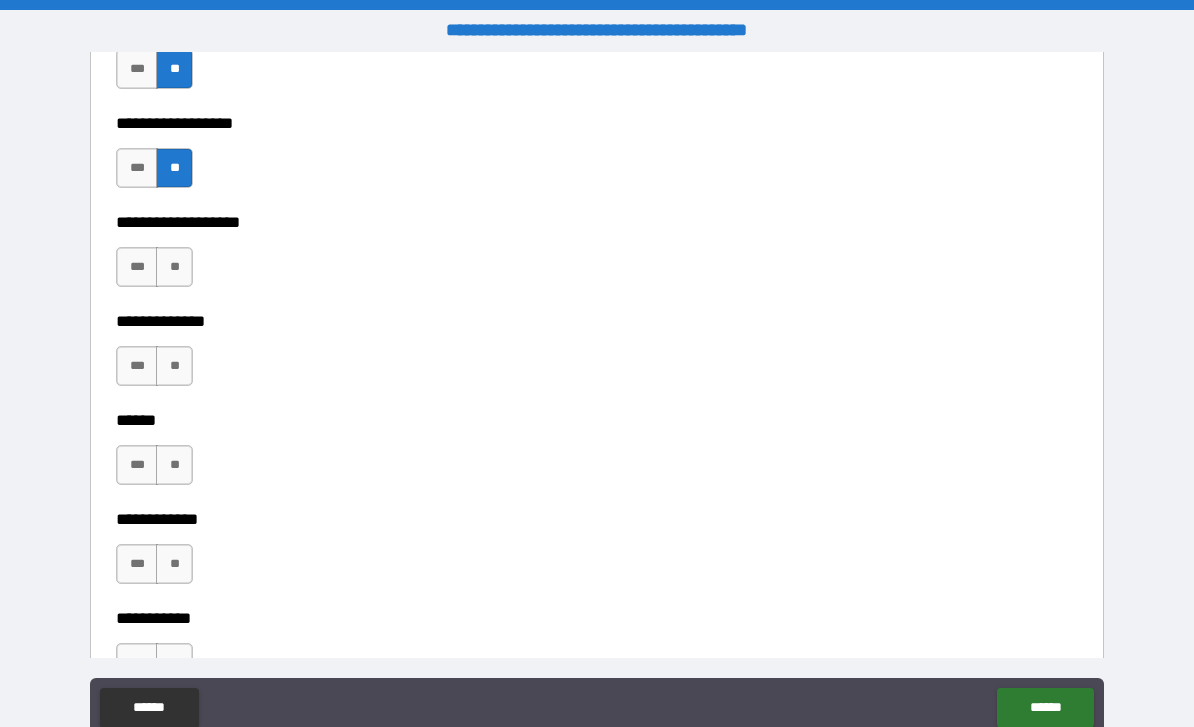 scroll, scrollTop: 4410, scrollLeft: 0, axis: vertical 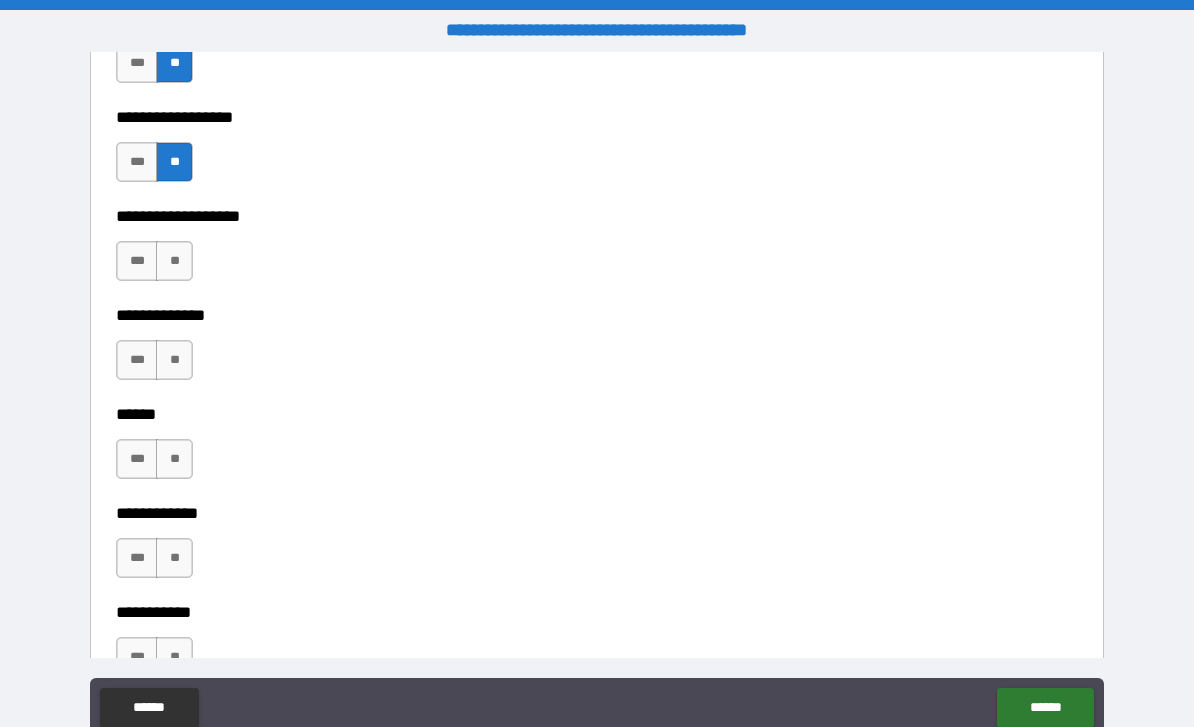 click on "**" at bounding box center [174, 261] 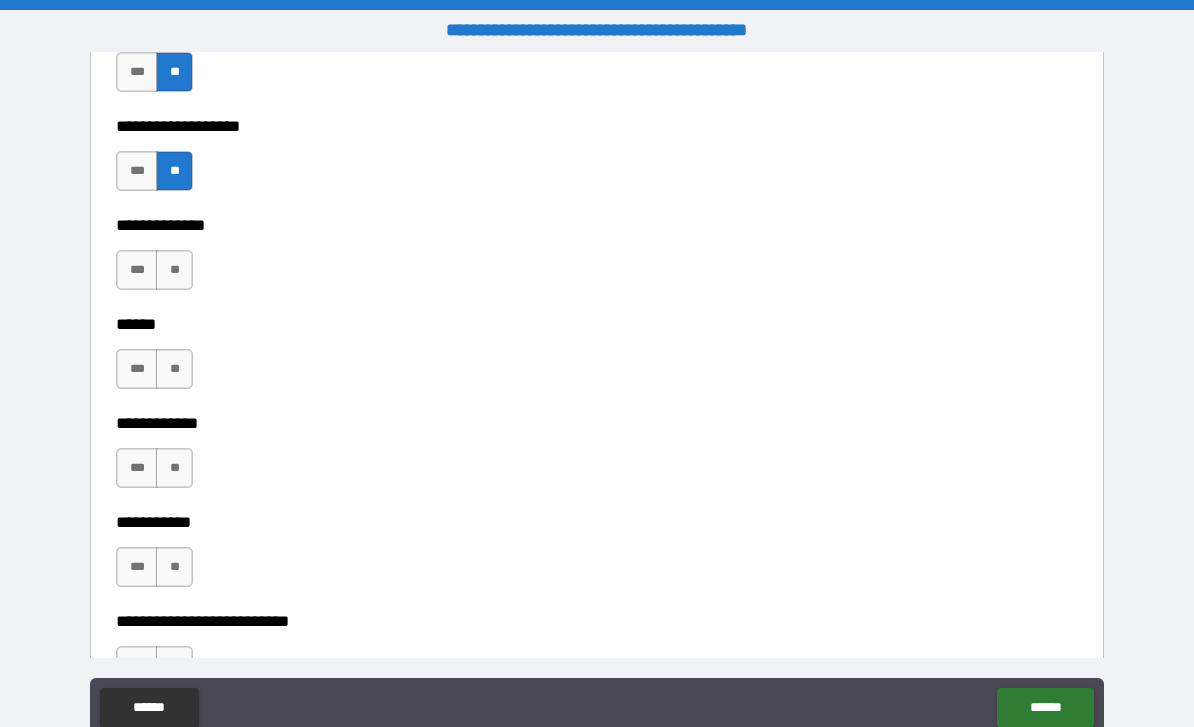scroll, scrollTop: 4511, scrollLeft: 0, axis: vertical 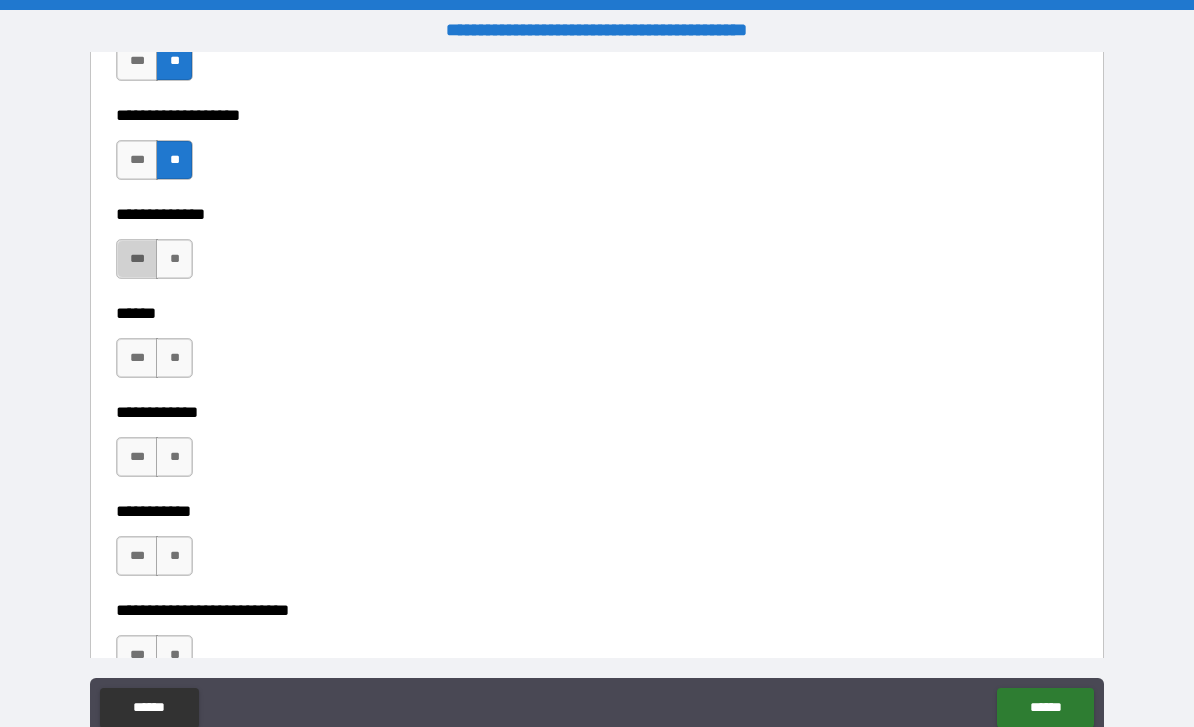 click on "***" at bounding box center (137, 259) 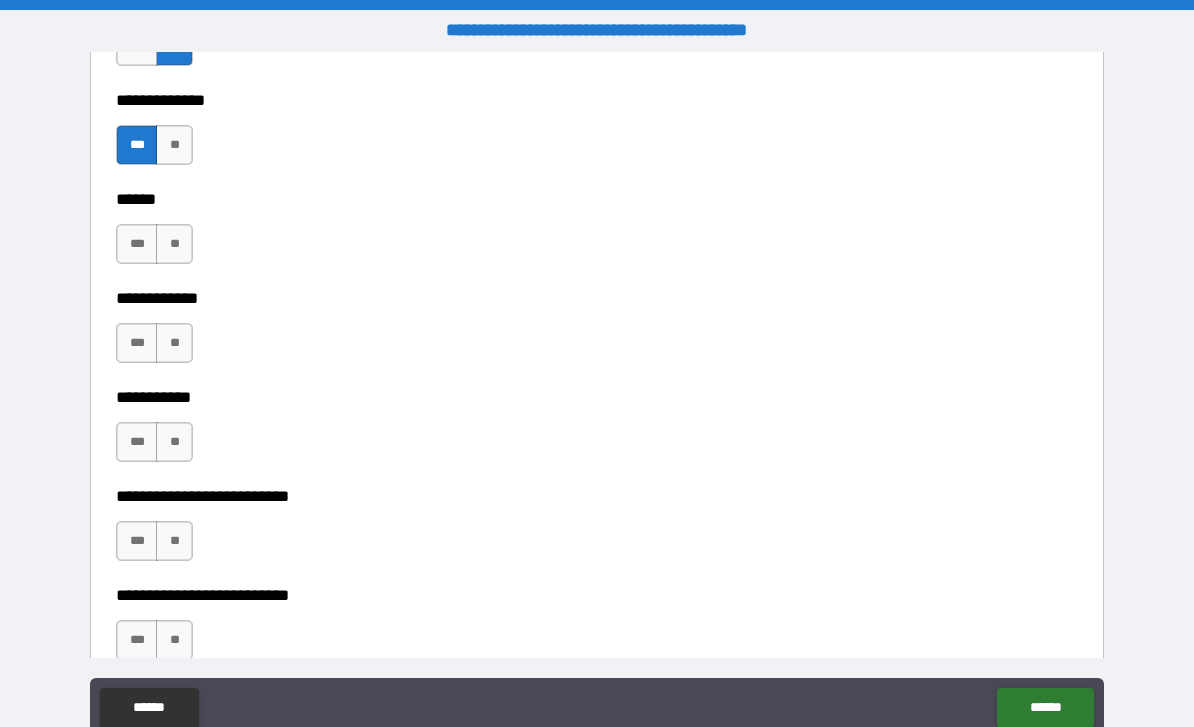 scroll, scrollTop: 4626, scrollLeft: 0, axis: vertical 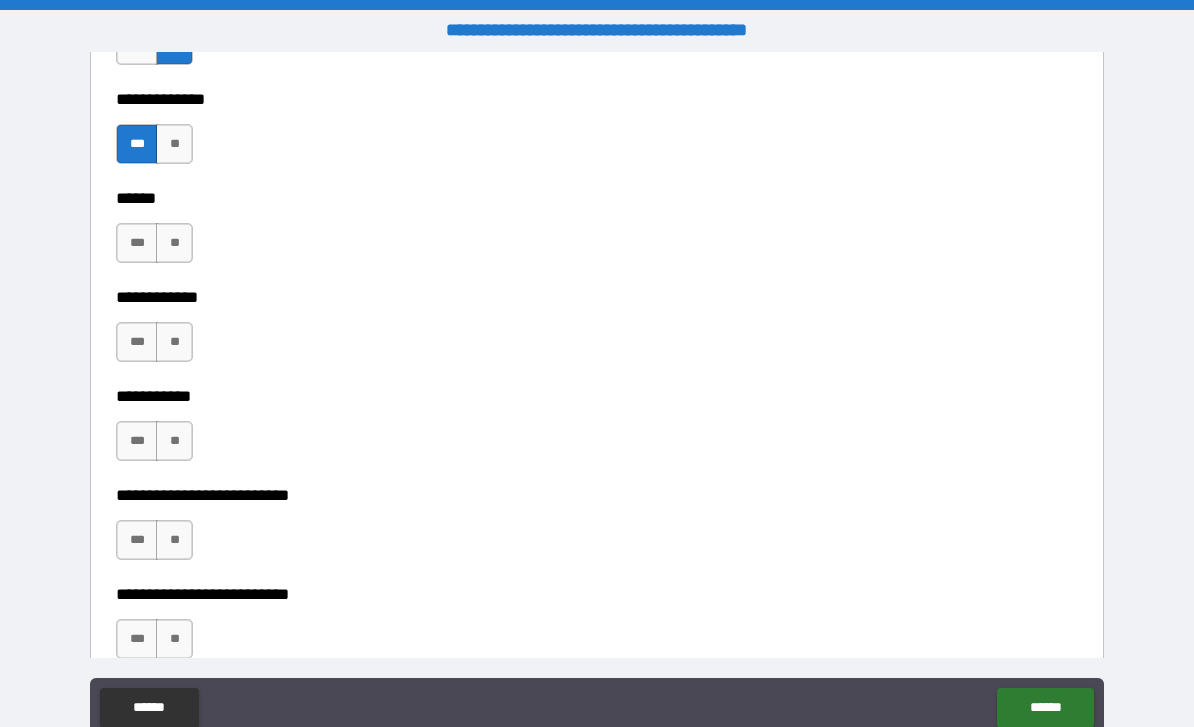 click on "**" at bounding box center (174, 243) 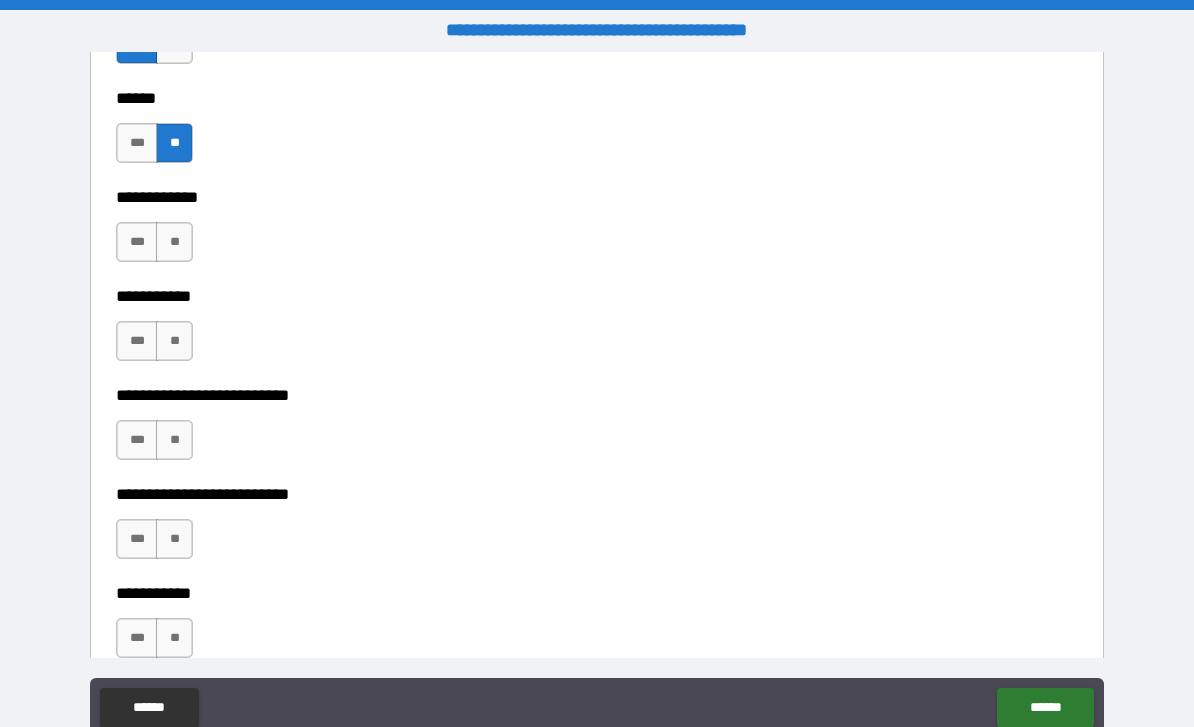 click on "**" at bounding box center (174, 242) 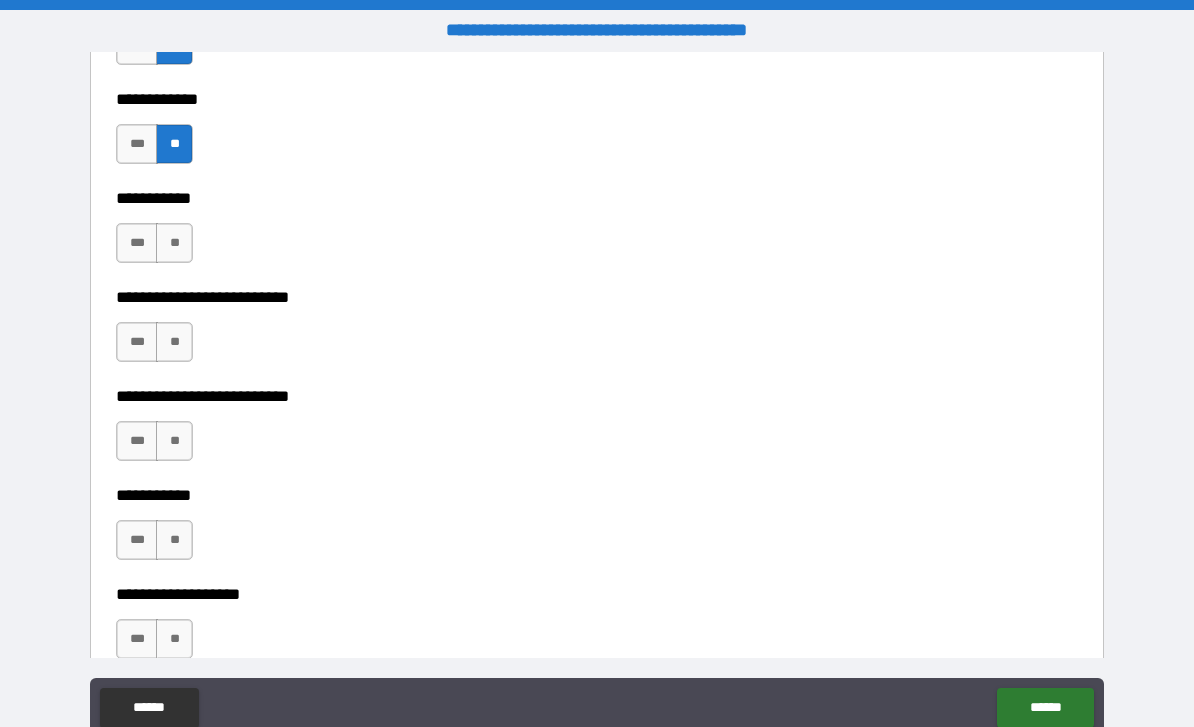 click on "**" at bounding box center (174, 243) 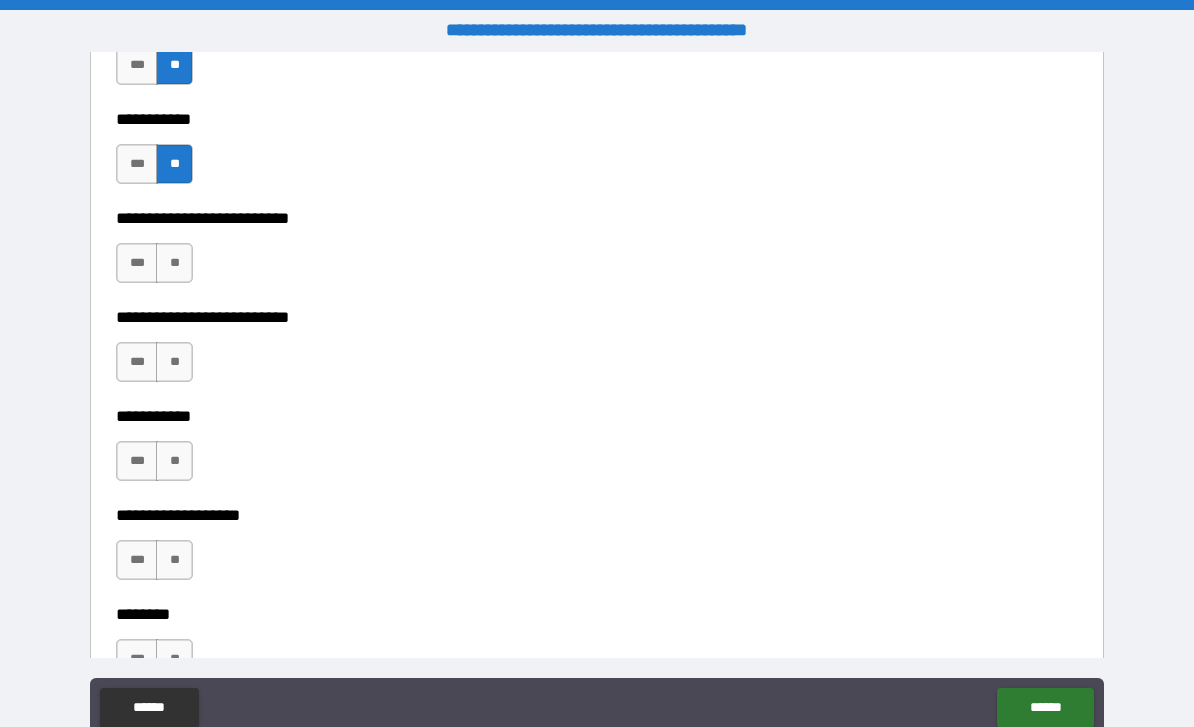 click on "**" at bounding box center [174, 263] 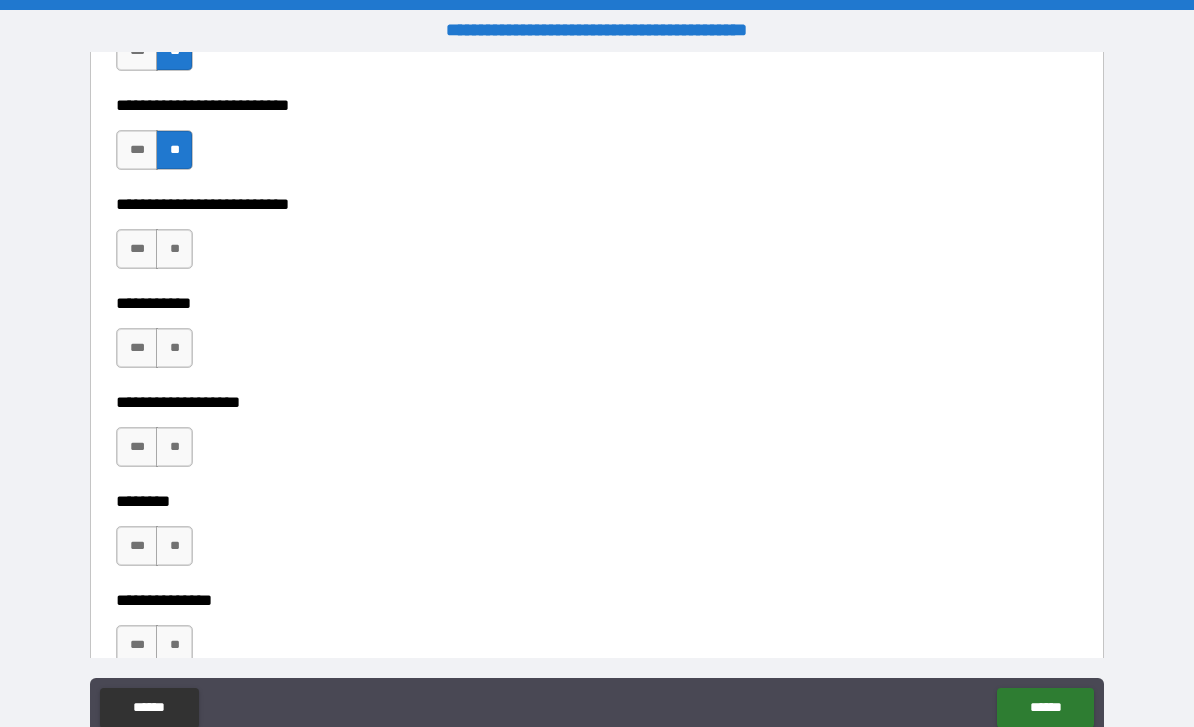 click on "**" at bounding box center [174, 249] 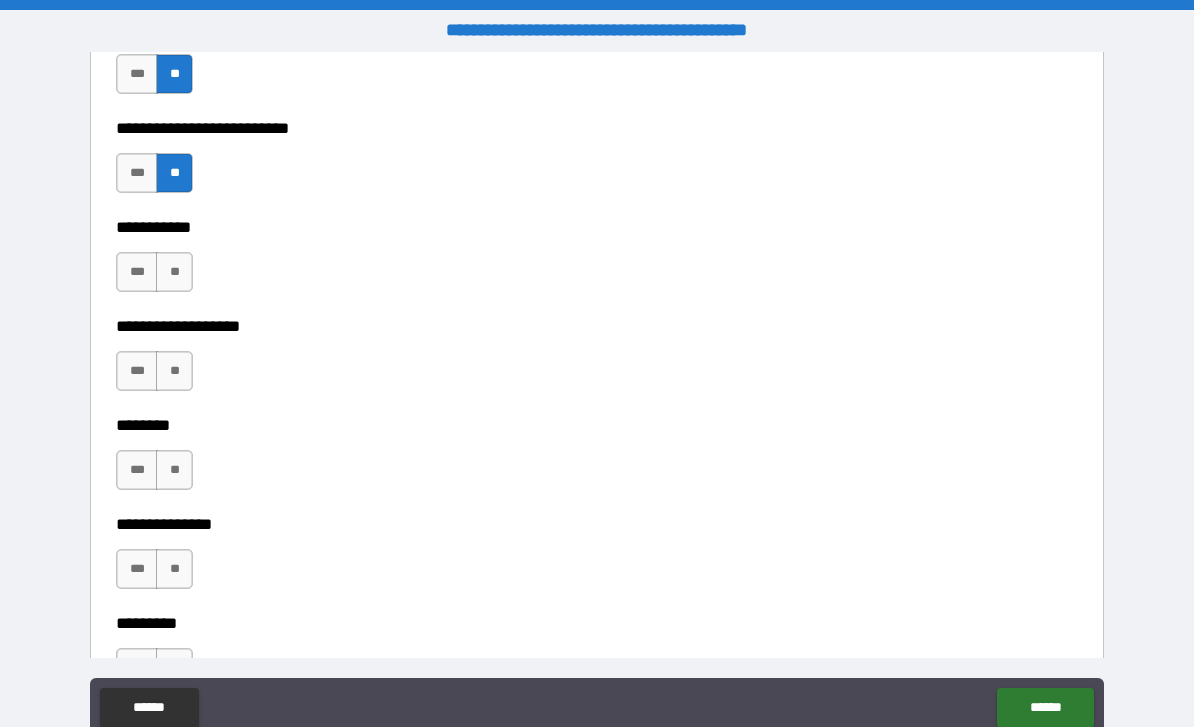 click on "**" at bounding box center [174, 272] 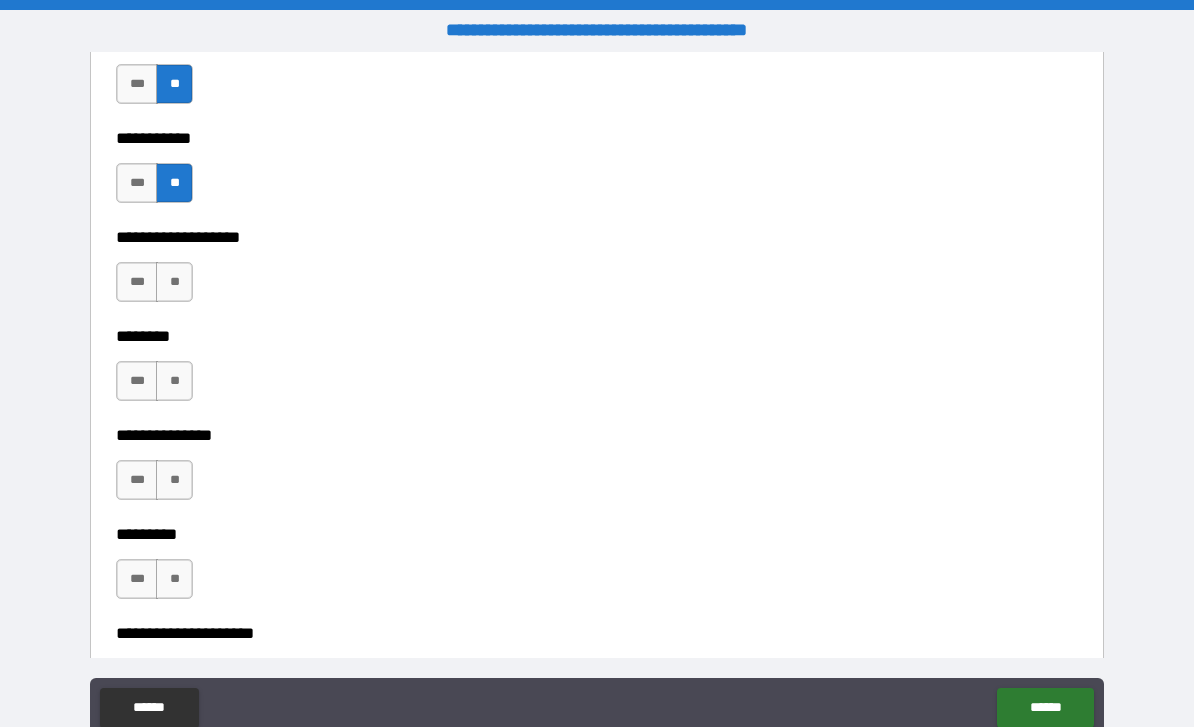scroll, scrollTop: 5203, scrollLeft: 0, axis: vertical 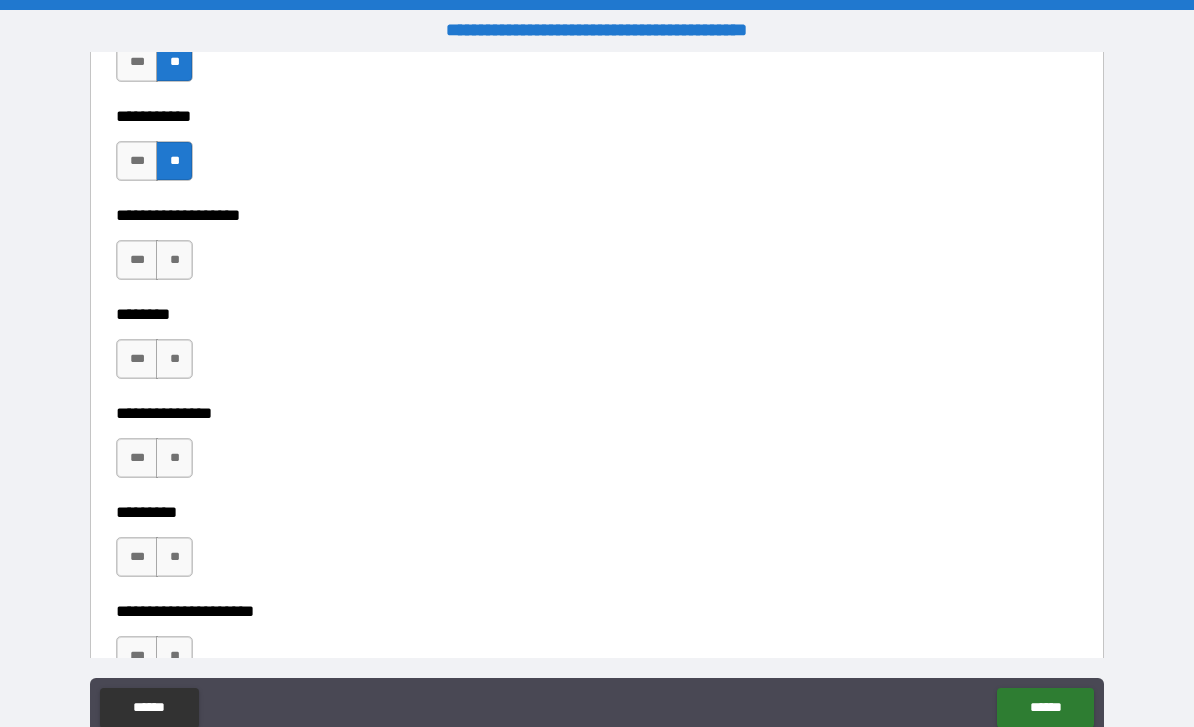 click on "**" at bounding box center (174, 260) 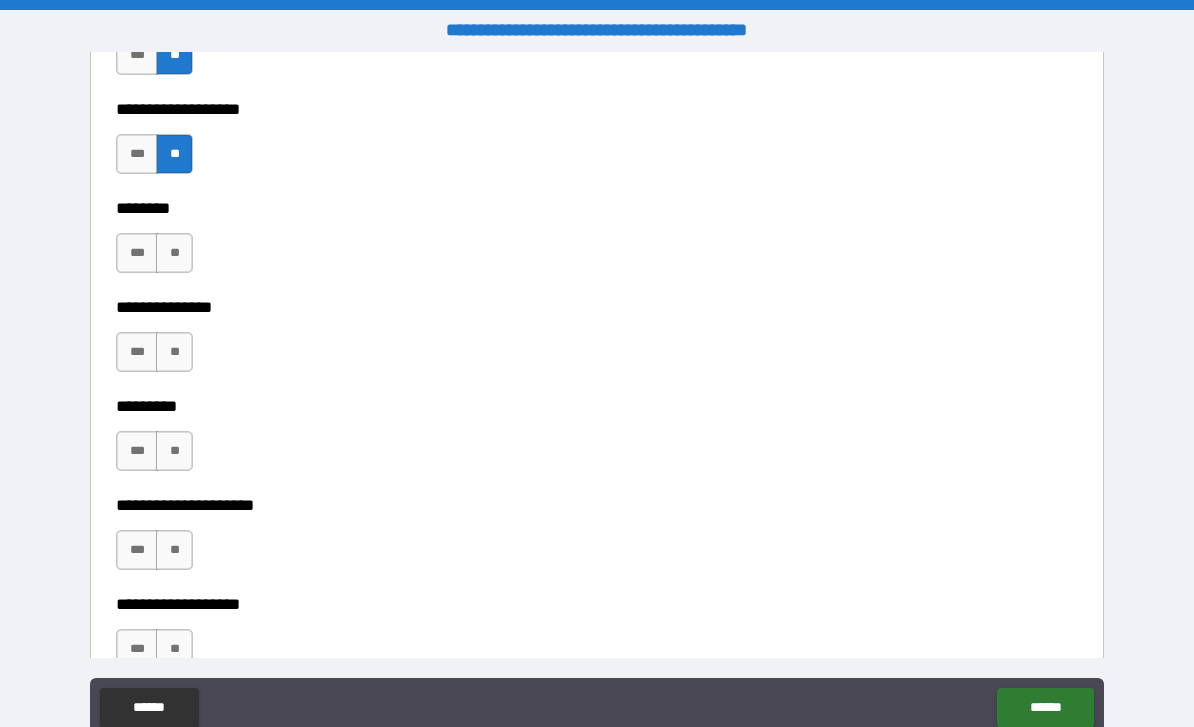 scroll, scrollTop: 5320, scrollLeft: 0, axis: vertical 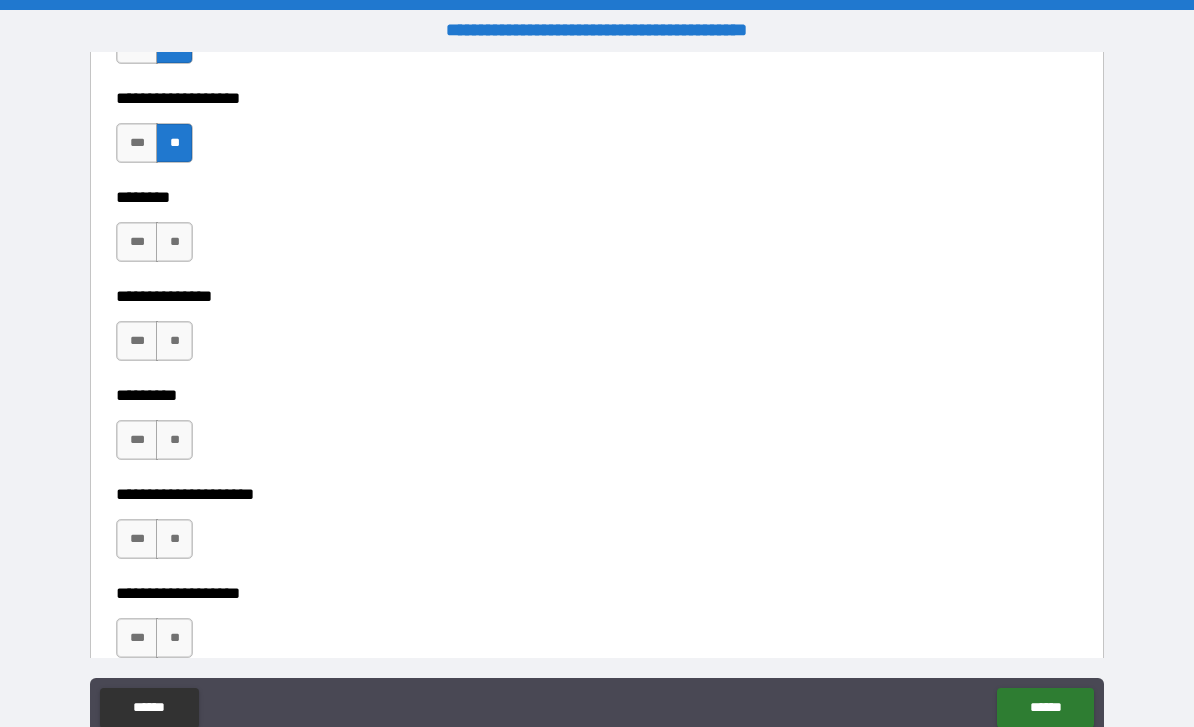click on "**" at bounding box center [174, 242] 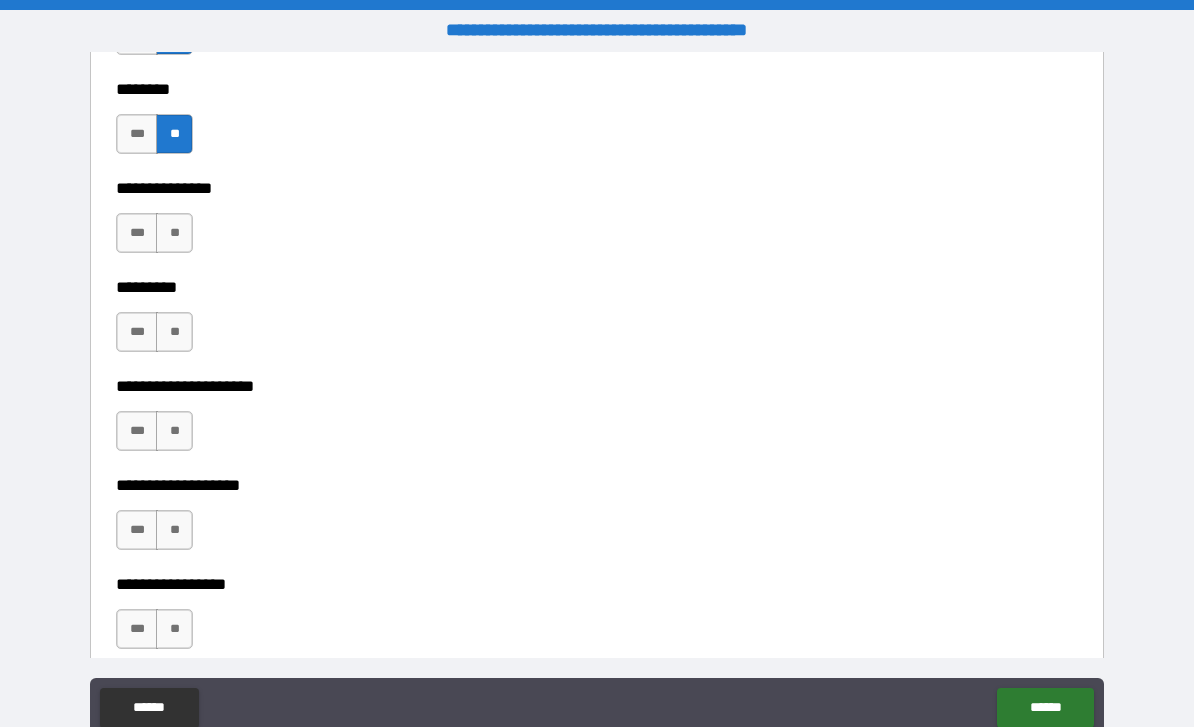 click on "**" at bounding box center [174, 233] 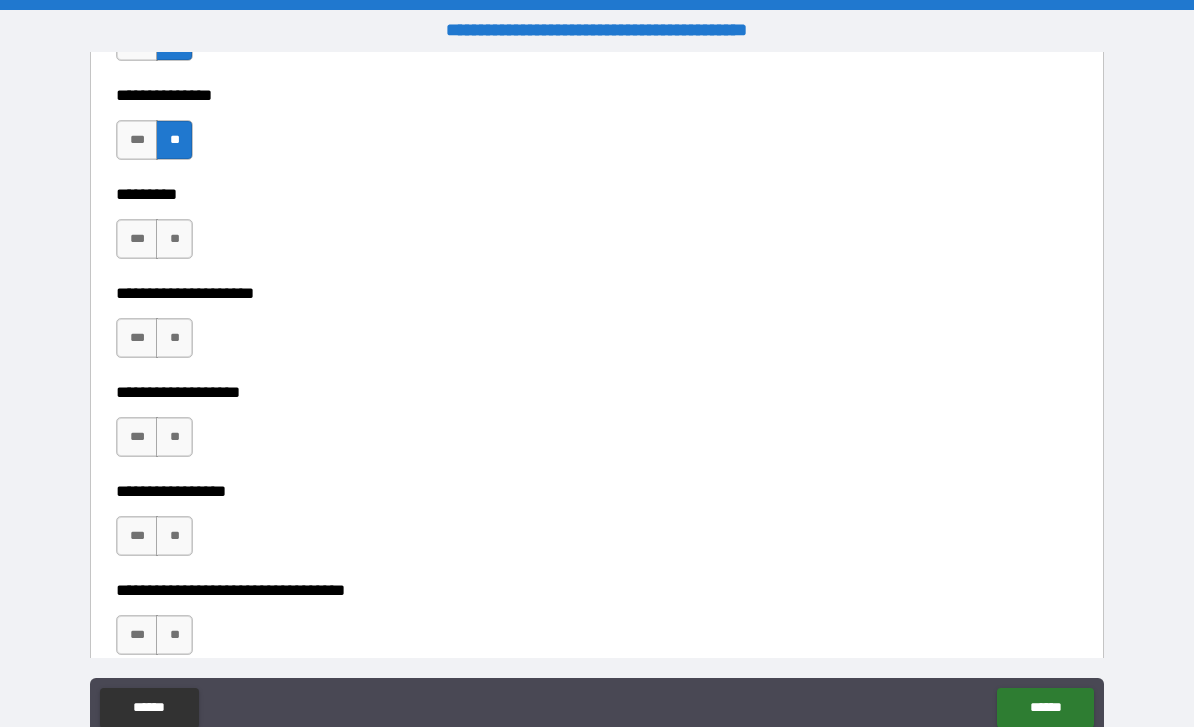 click on "**" at bounding box center [174, 239] 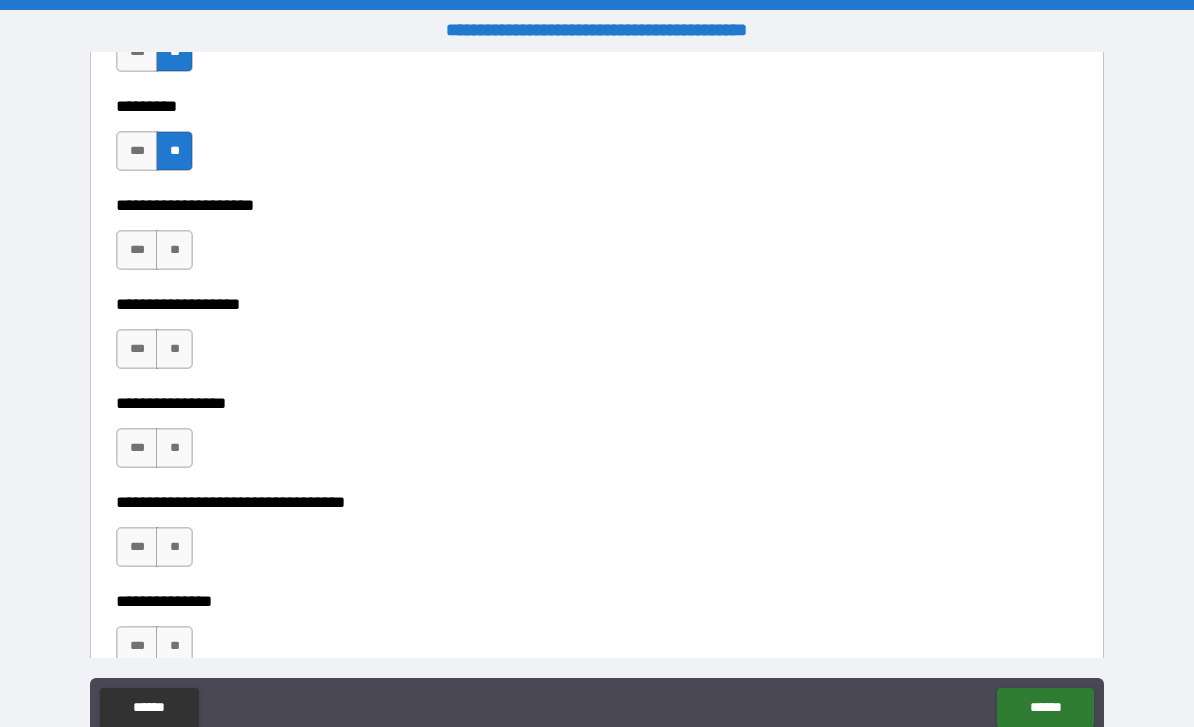 click on "**" at bounding box center (174, 250) 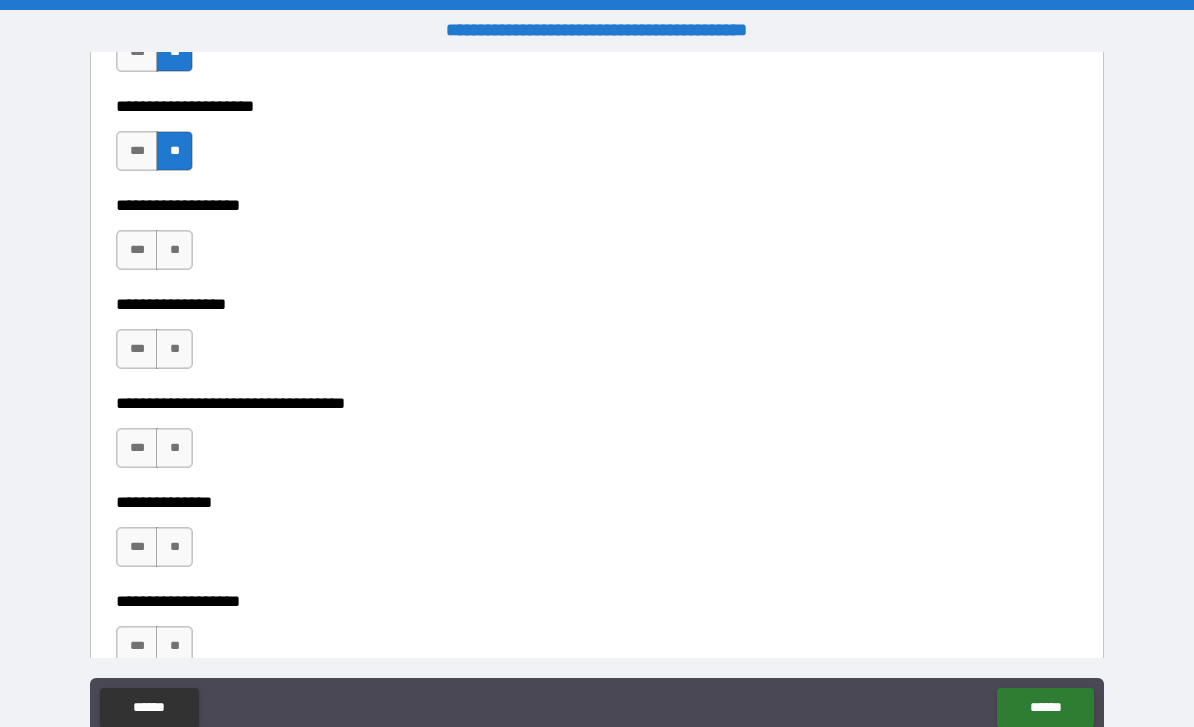 click on "**" at bounding box center [174, 250] 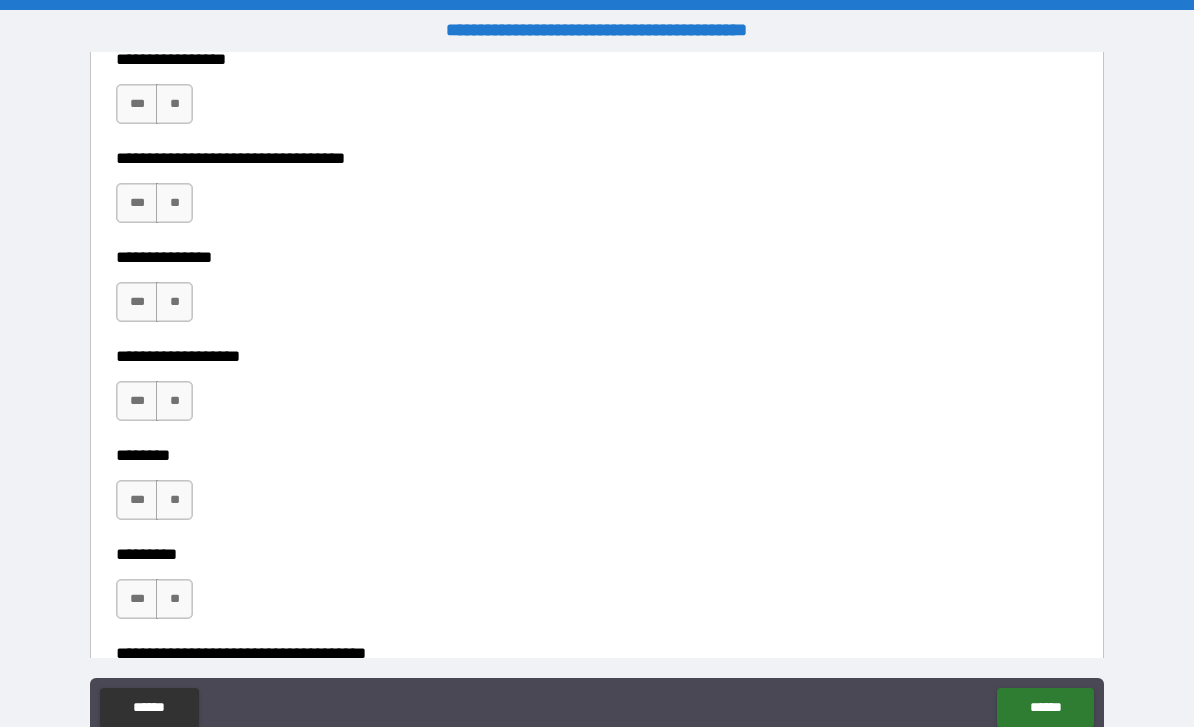 scroll, scrollTop: 5963, scrollLeft: 0, axis: vertical 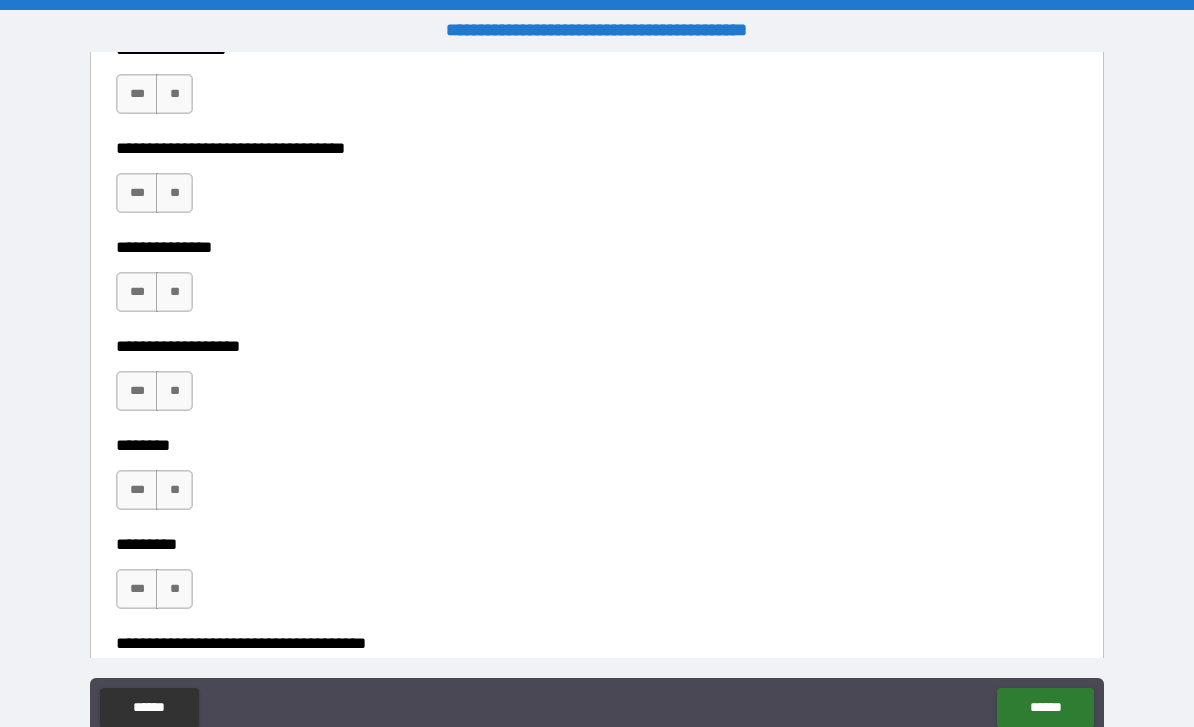 click on "**" at bounding box center [174, 94] 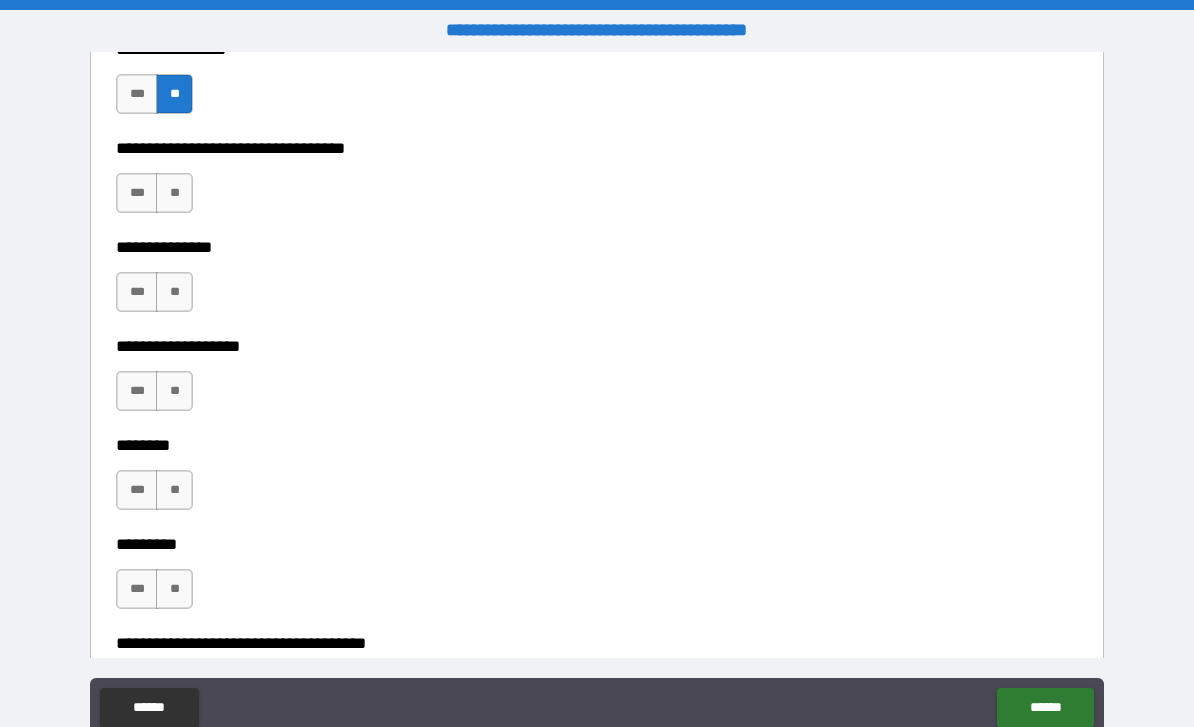 click on "**" at bounding box center [174, 193] 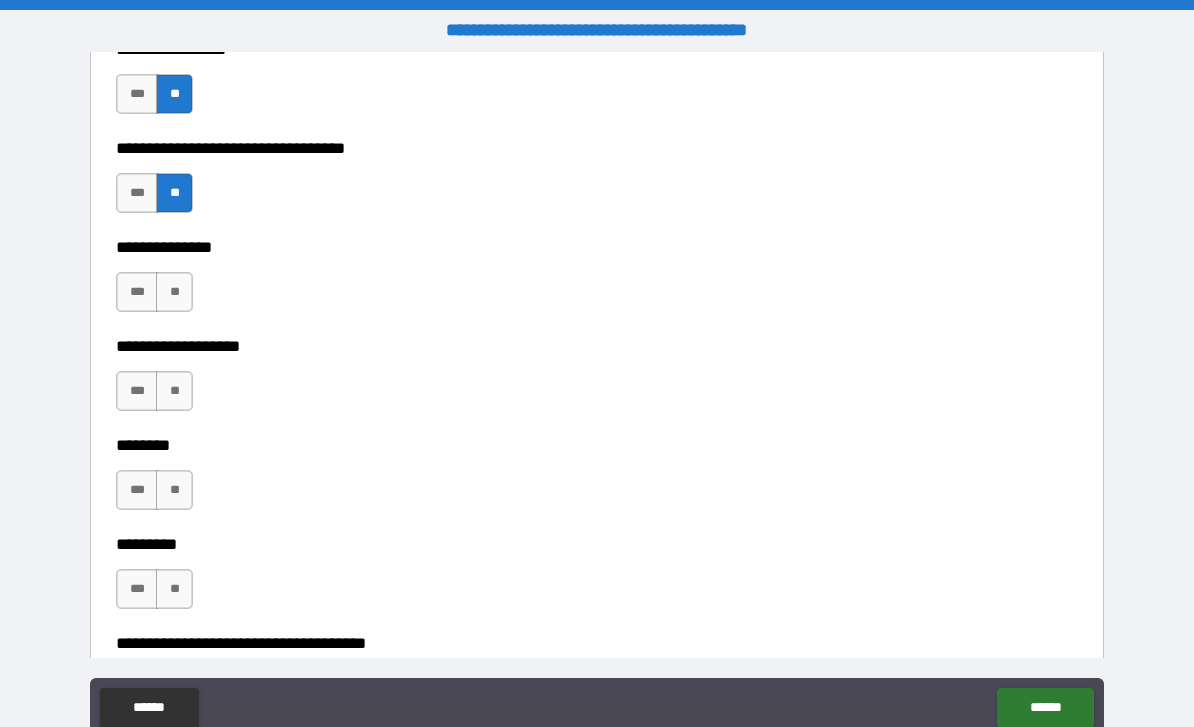 click on "**" at bounding box center [174, 292] 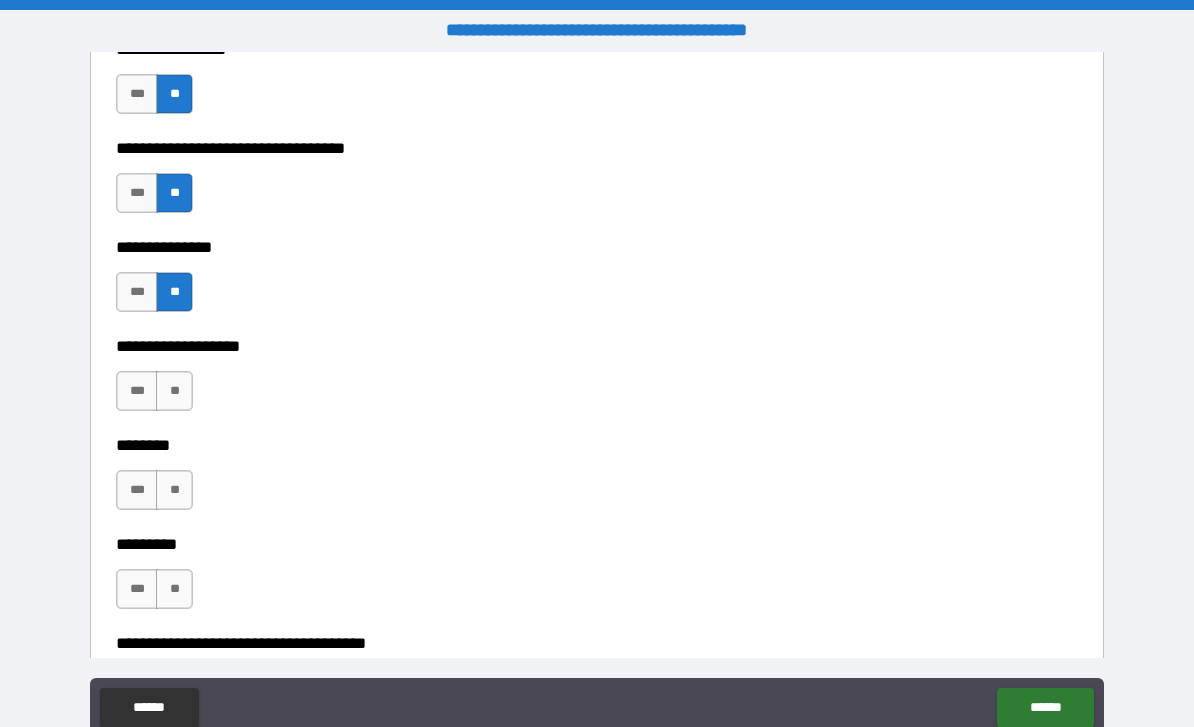click on "**" at bounding box center (174, 391) 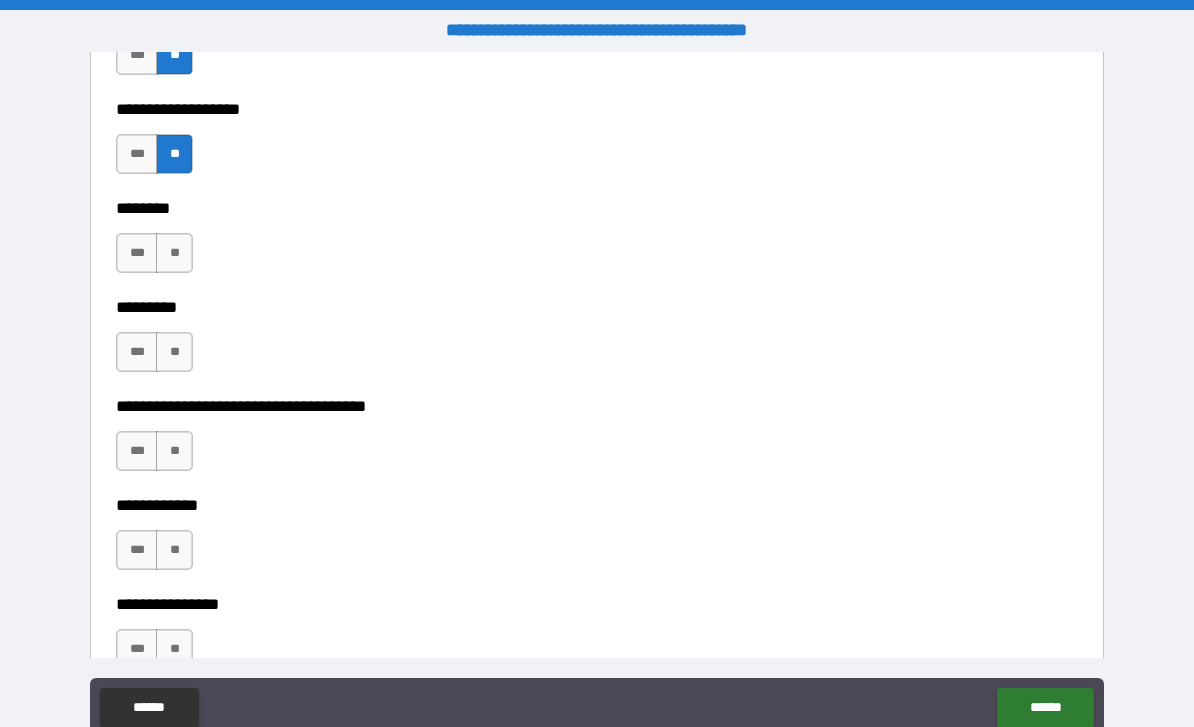 scroll, scrollTop: 6203, scrollLeft: 0, axis: vertical 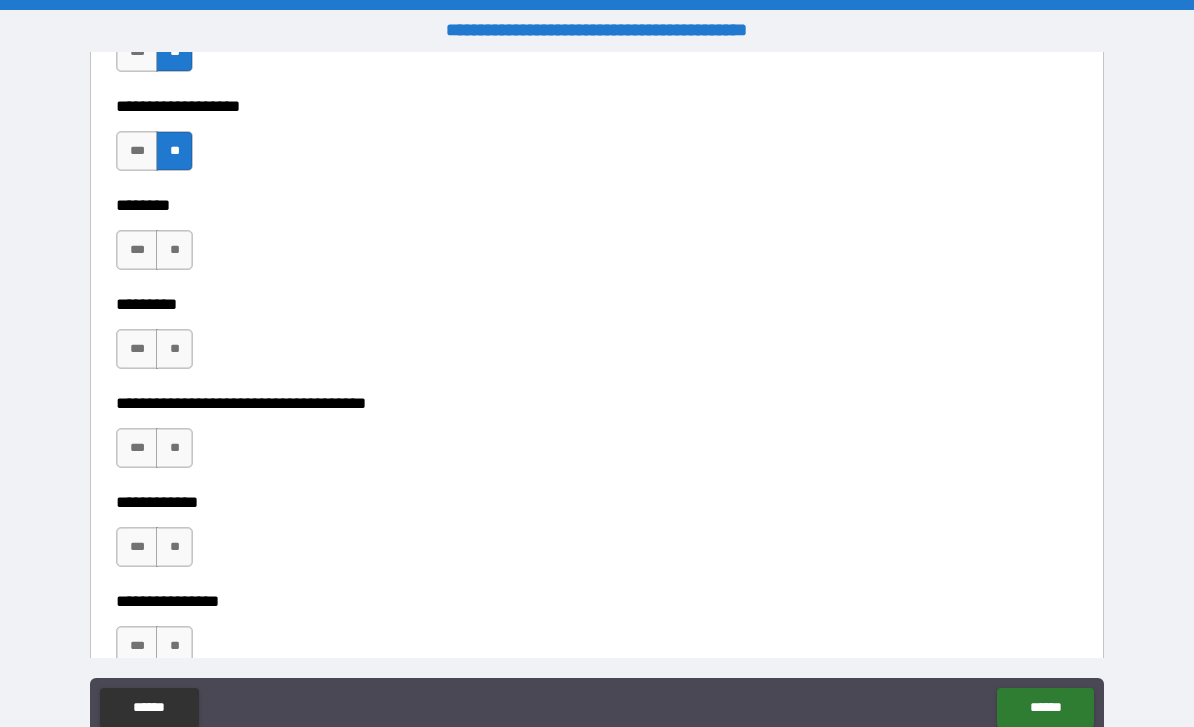 click on "**" at bounding box center (174, 250) 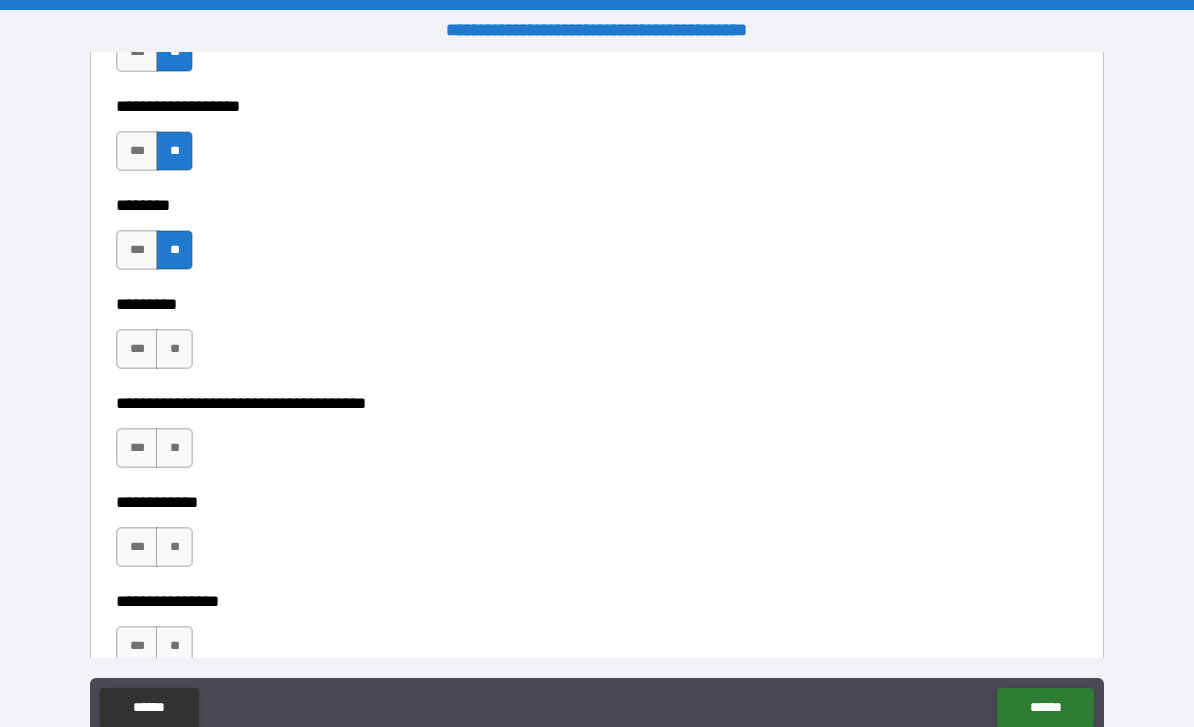 click on "**" at bounding box center (174, 349) 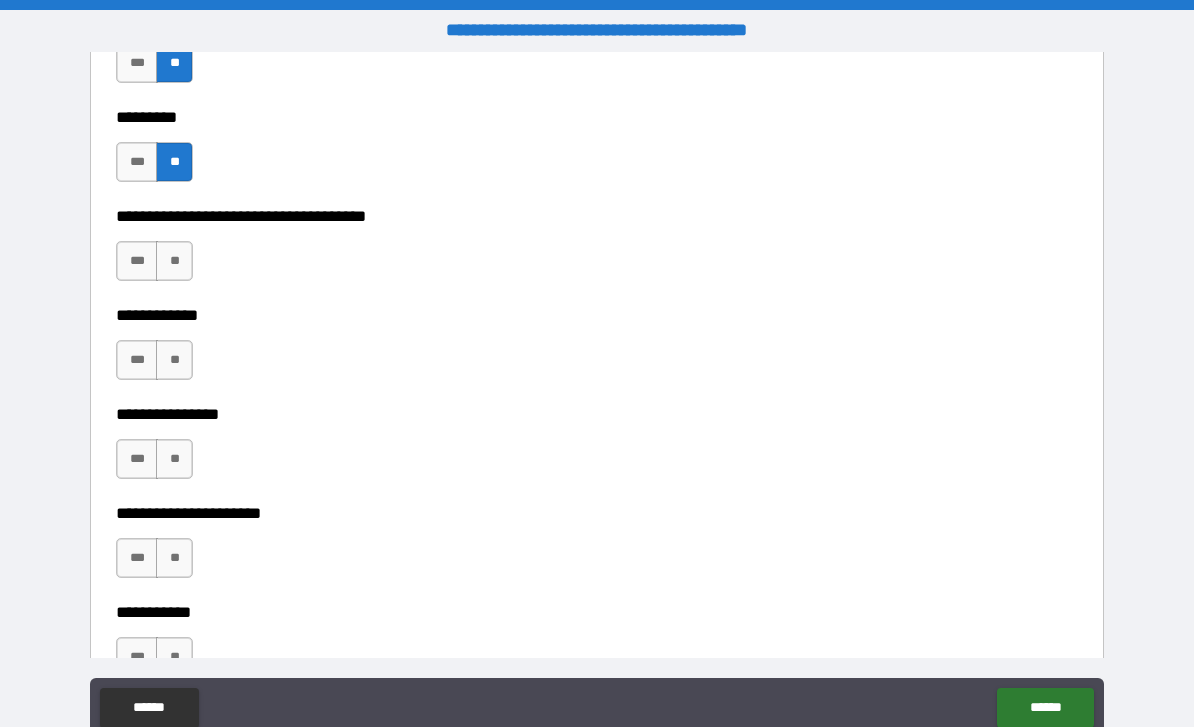 scroll, scrollTop: 6394, scrollLeft: 0, axis: vertical 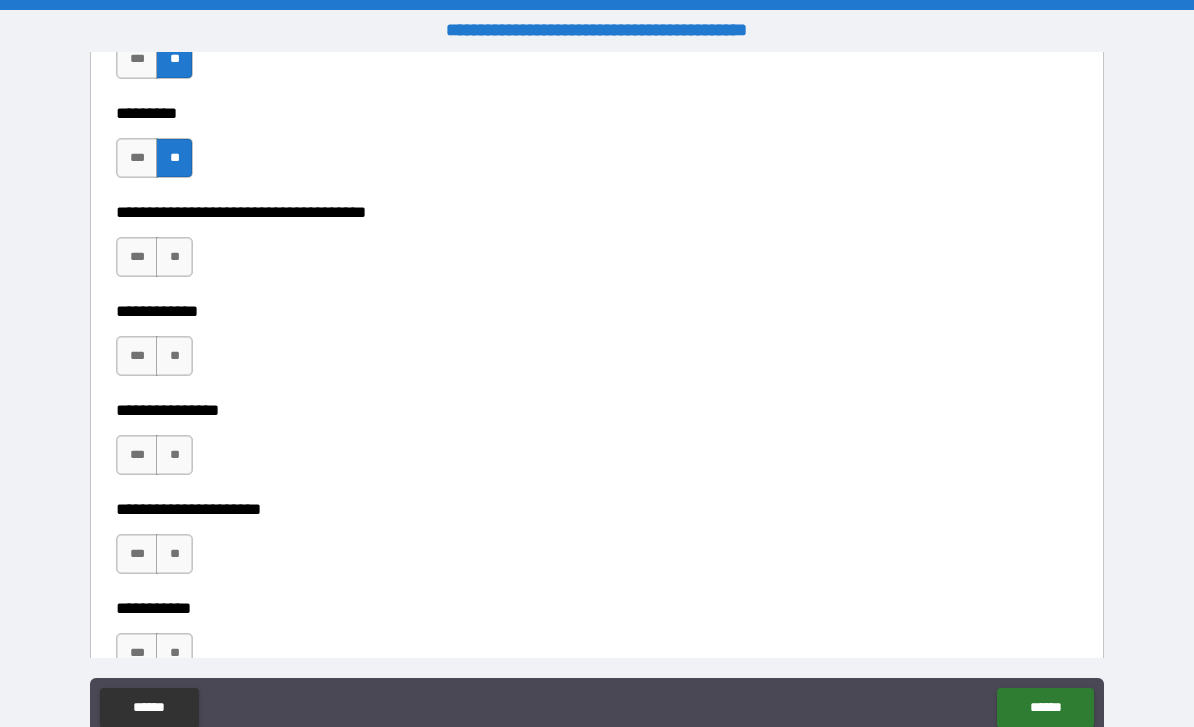 click on "**" at bounding box center (174, 257) 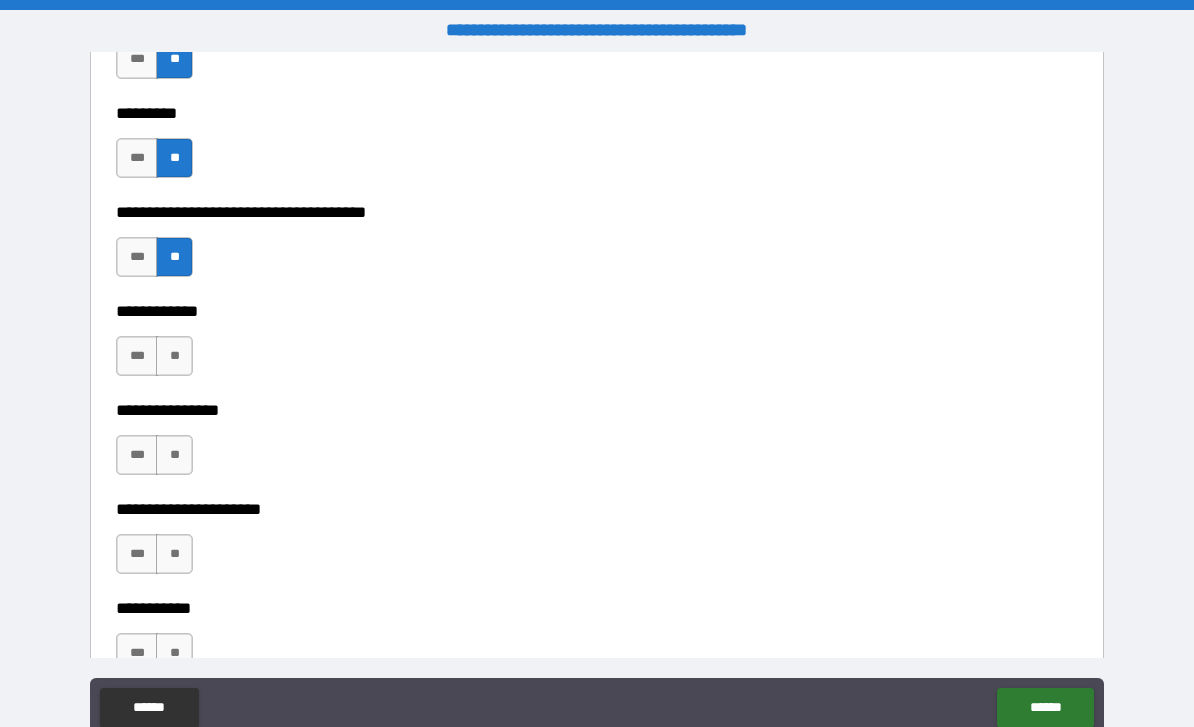 click on "**" at bounding box center (174, 356) 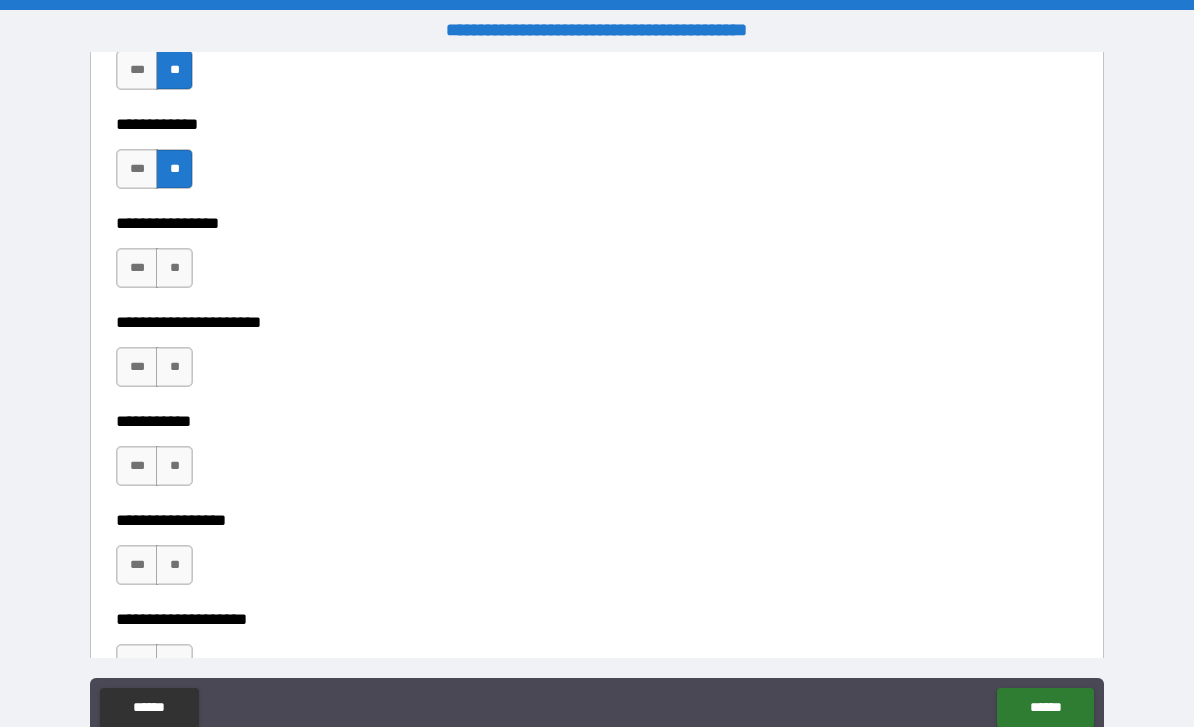 scroll, scrollTop: 6598, scrollLeft: 0, axis: vertical 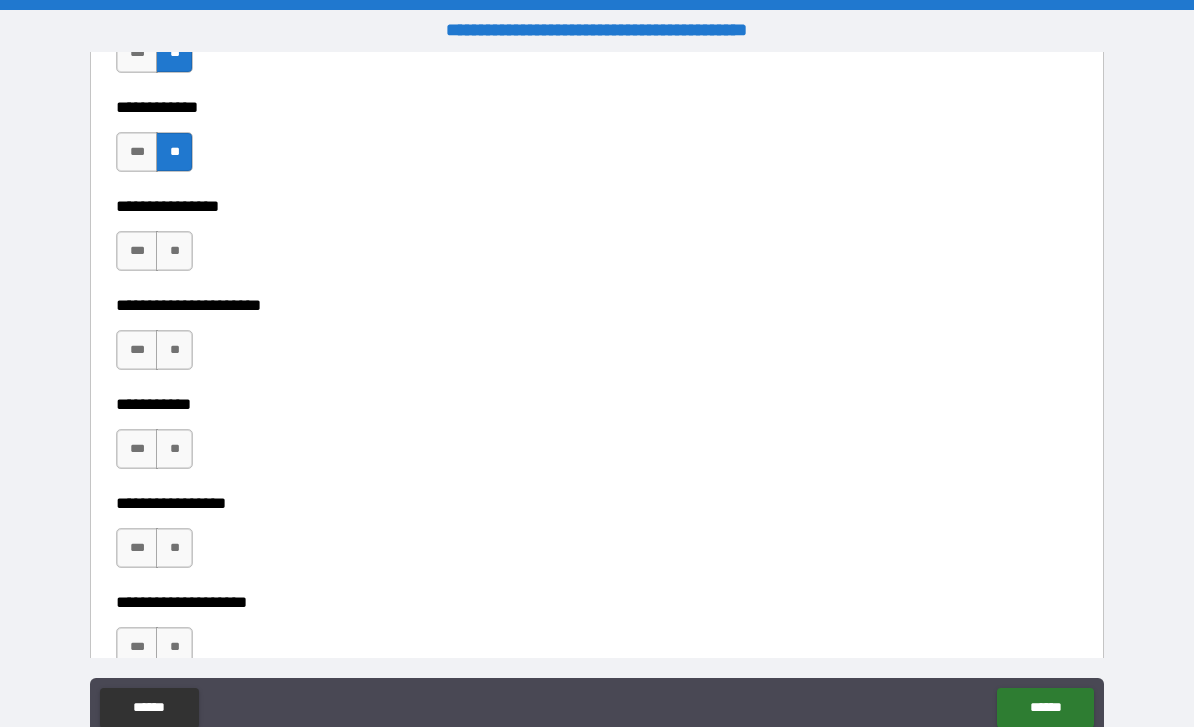 click on "**" at bounding box center [174, 251] 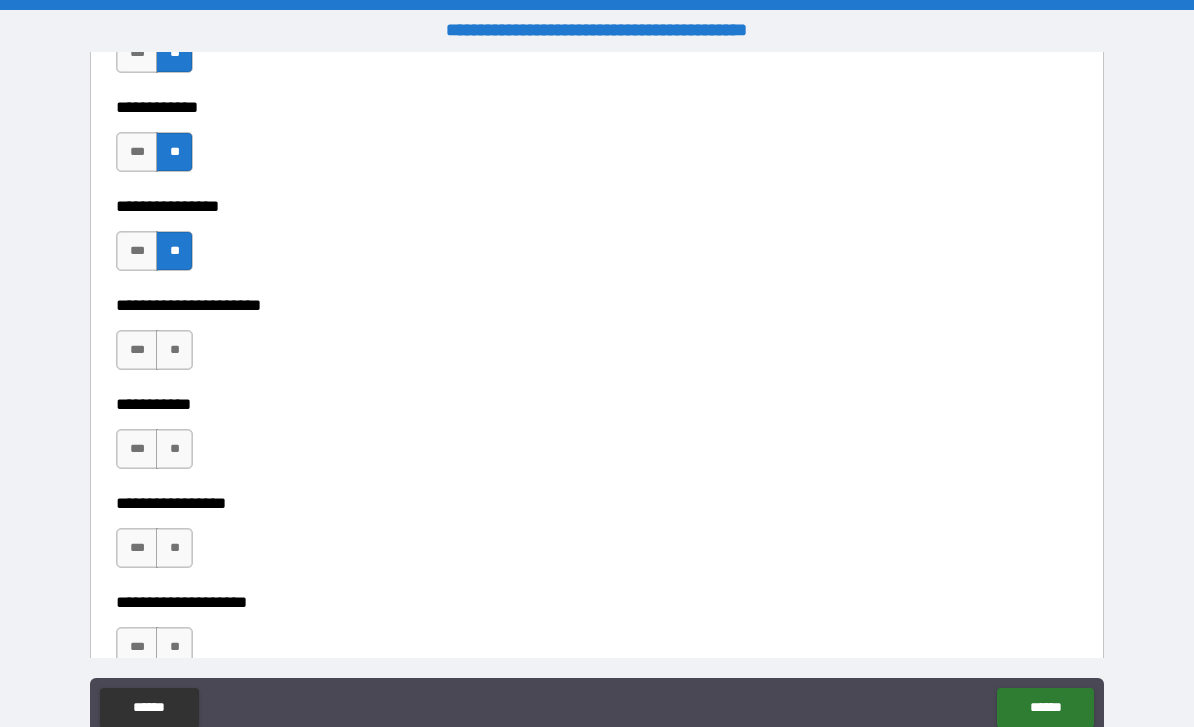 click on "**" at bounding box center [174, 350] 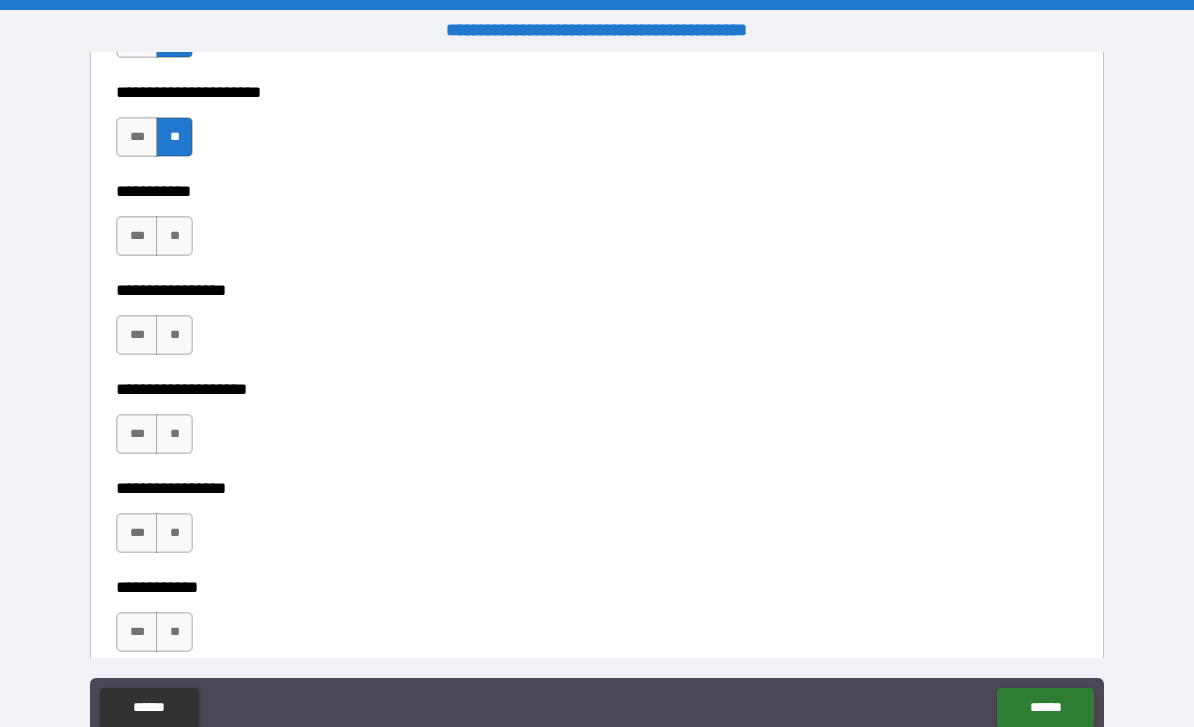 scroll, scrollTop: 6812, scrollLeft: 0, axis: vertical 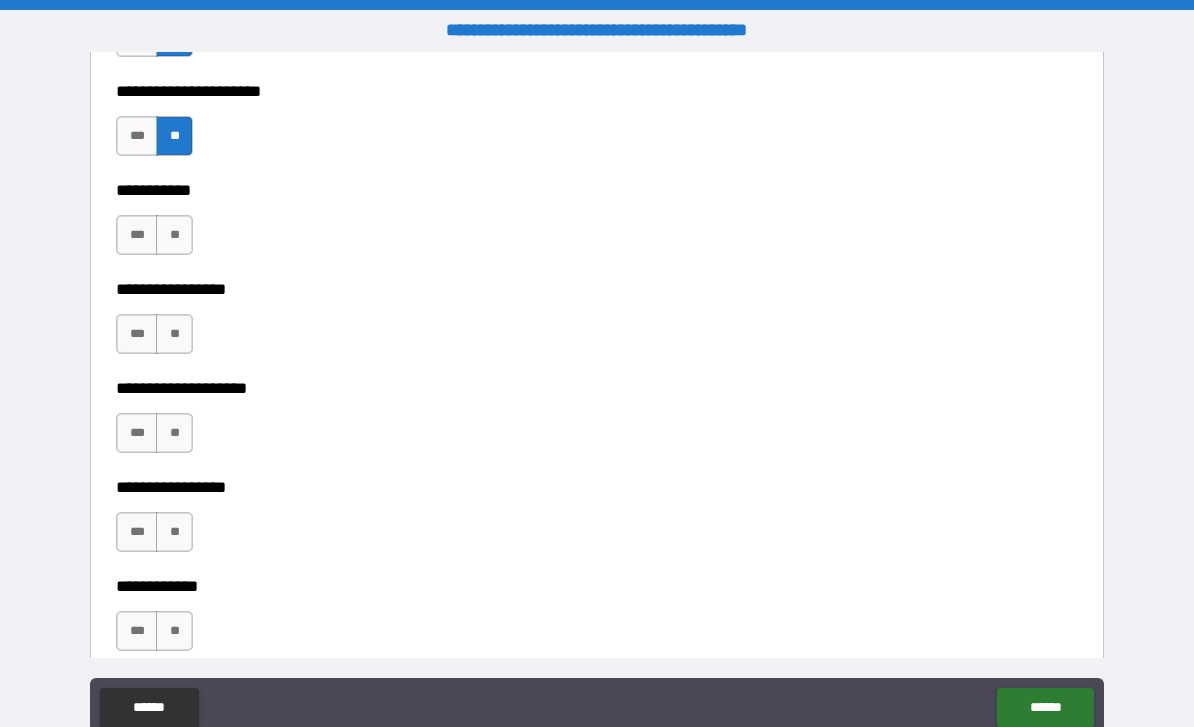 click on "**" at bounding box center [174, 235] 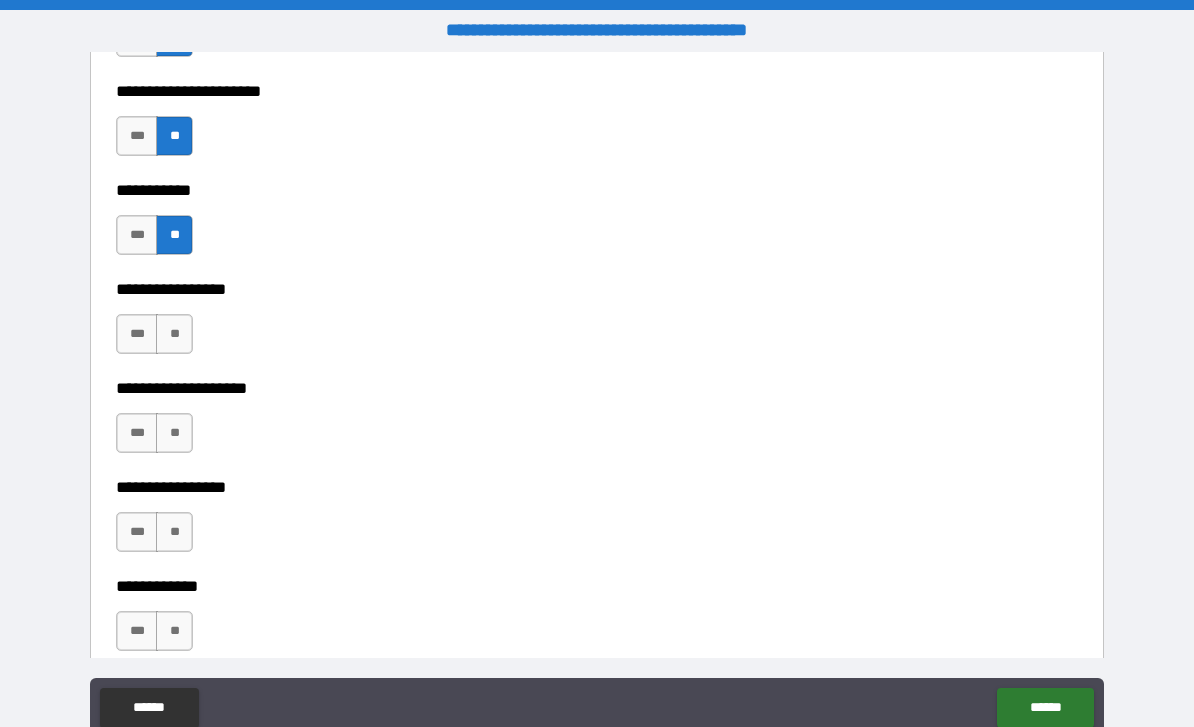 click on "**" at bounding box center (174, 334) 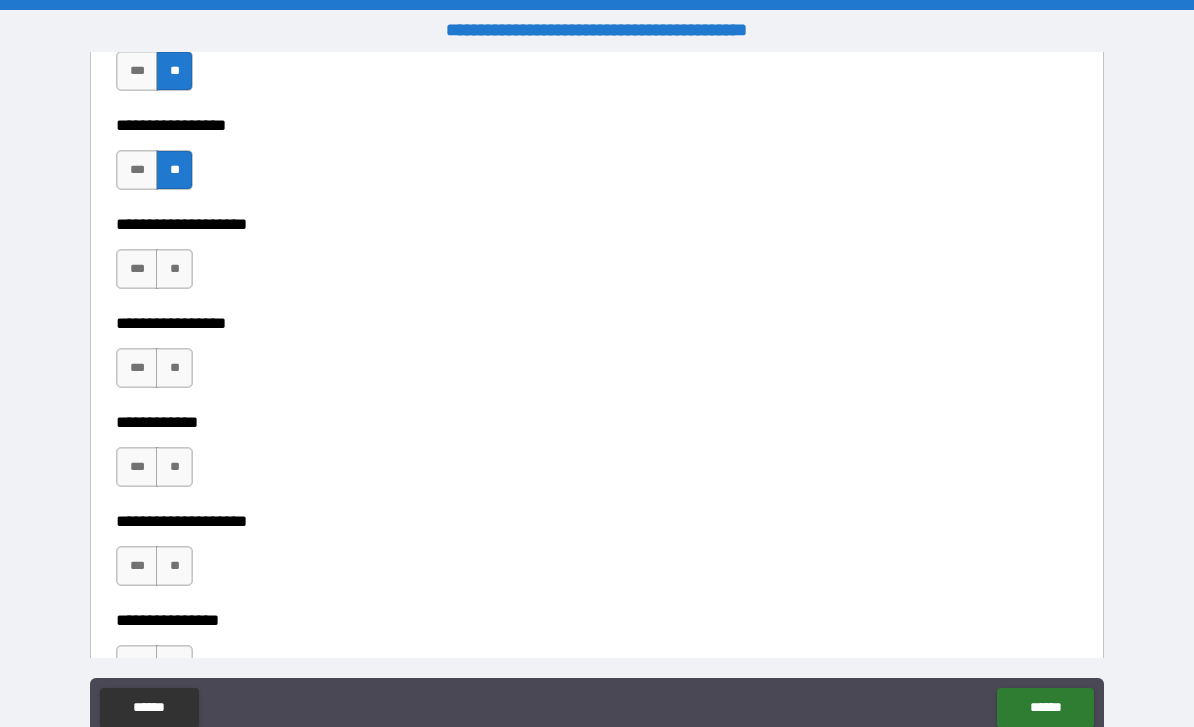 scroll, scrollTop: 6987, scrollLeft: 0, axis: vertical 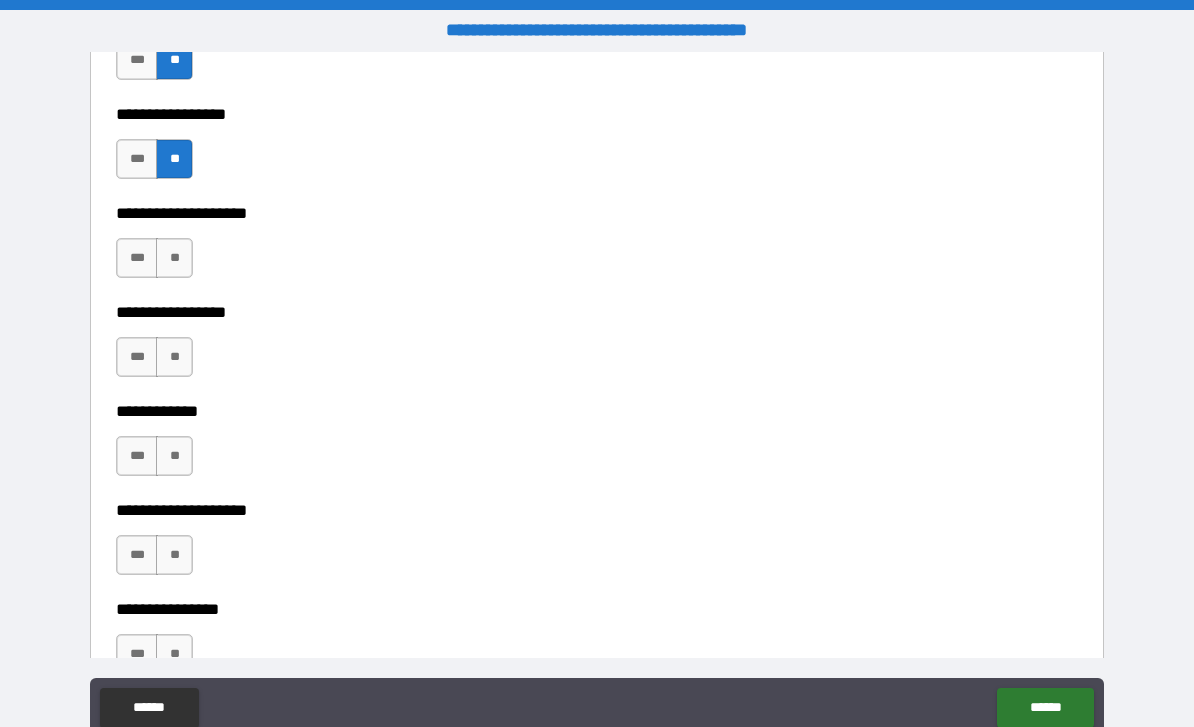 click on "**" at bounding box center (174, 258) 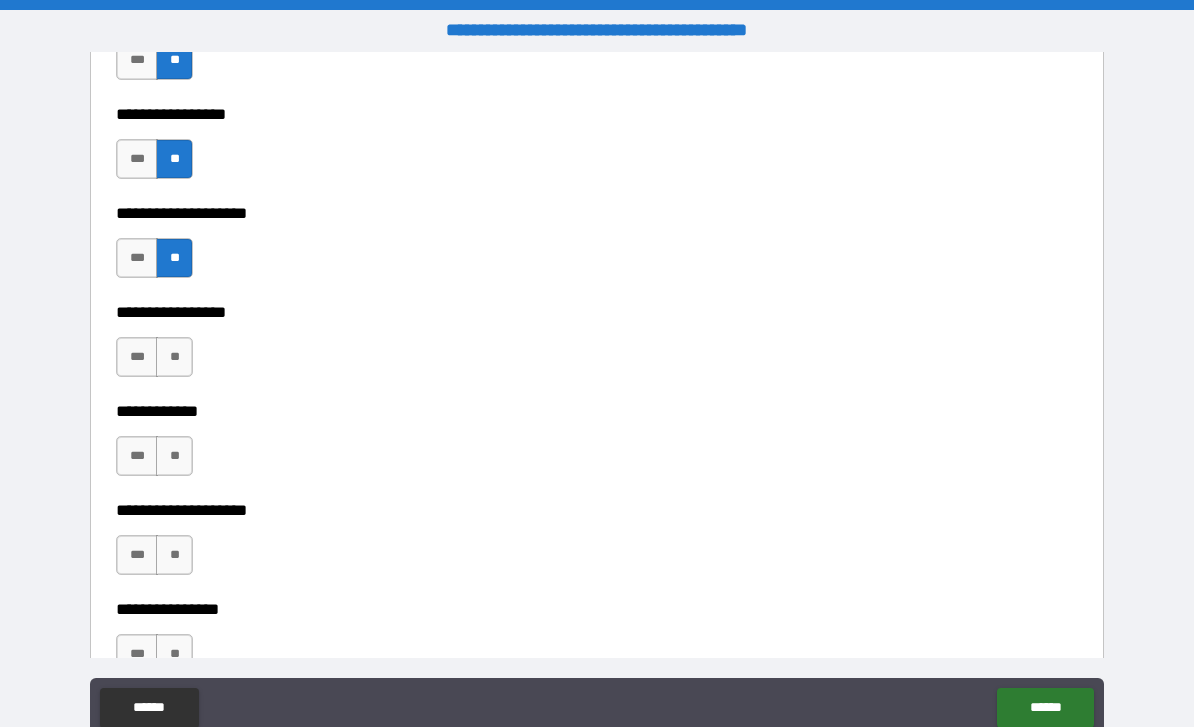 click on "***" at bounding box center [137, 357] 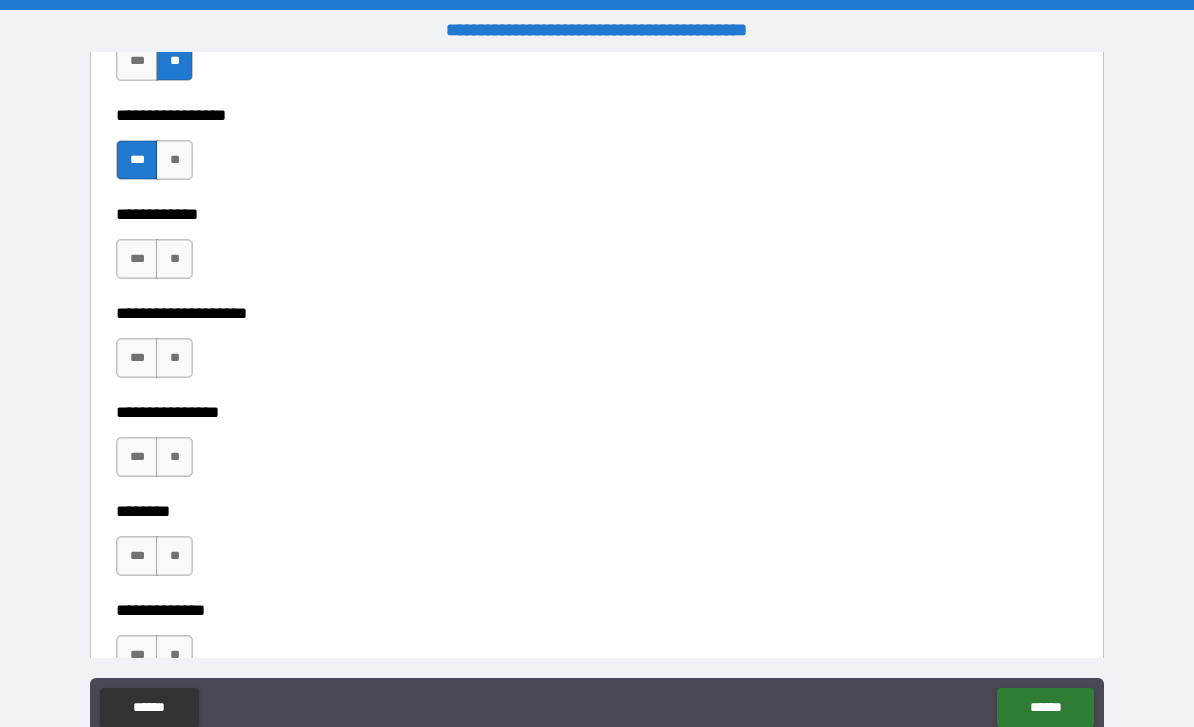 scroll, scrollTop: 7182, scrollLeft: 0, axis: vertical 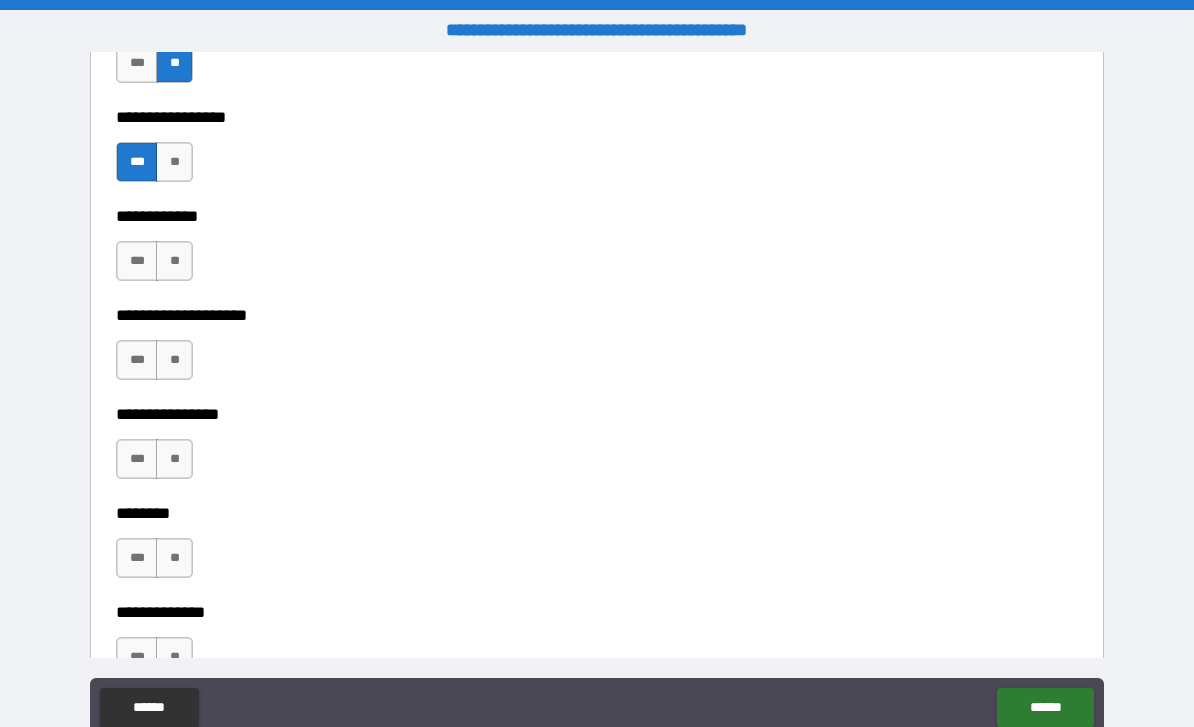 click on "**" at bounding box center (174, 261) 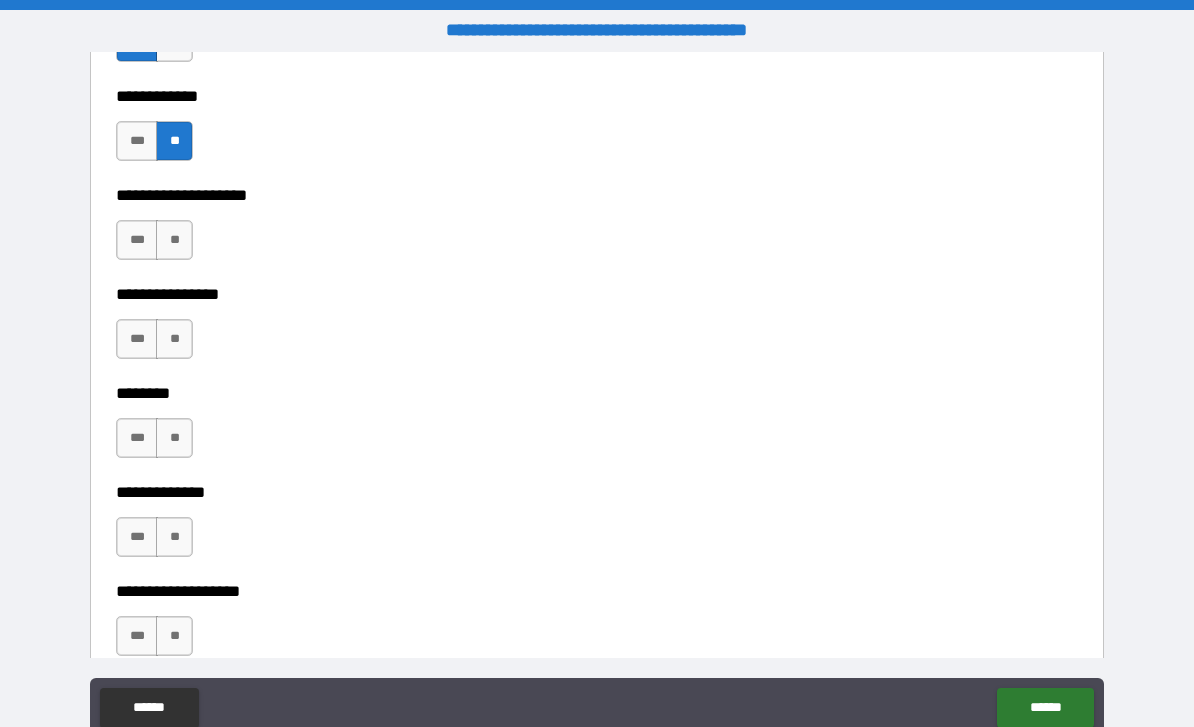 scroll, scrollTop: 7301, scrollLeft: 0, axis: vertical 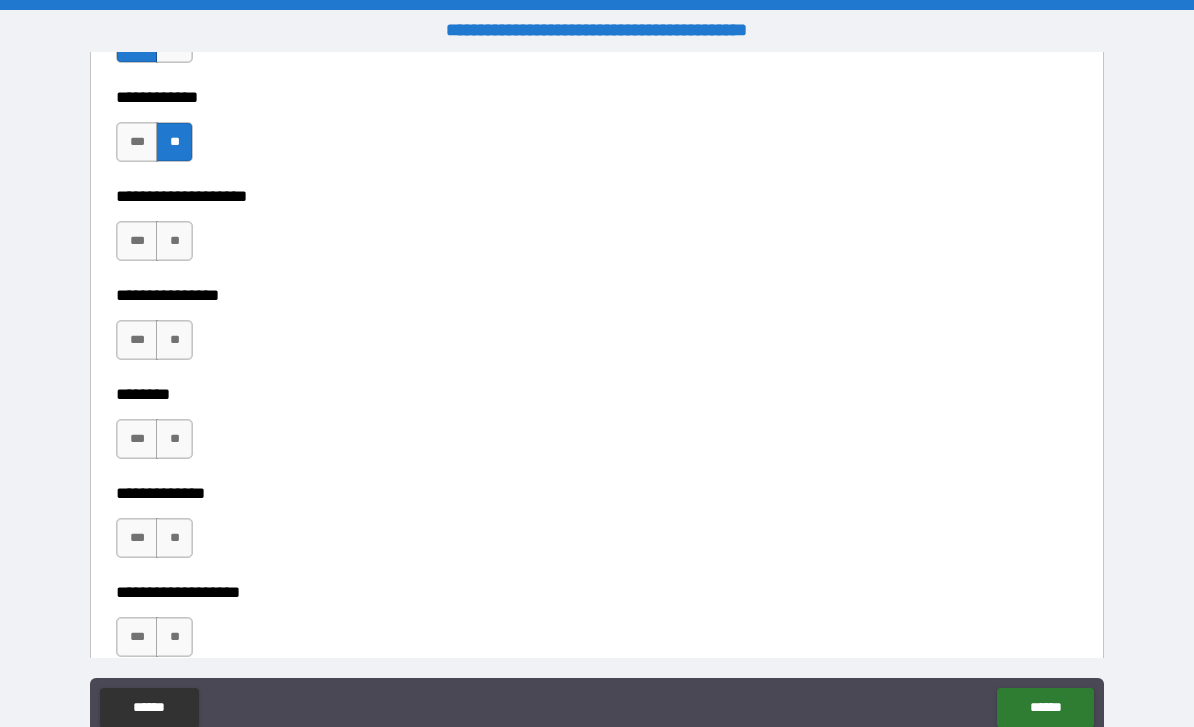 click on "**" at bounding box center [174, 241] 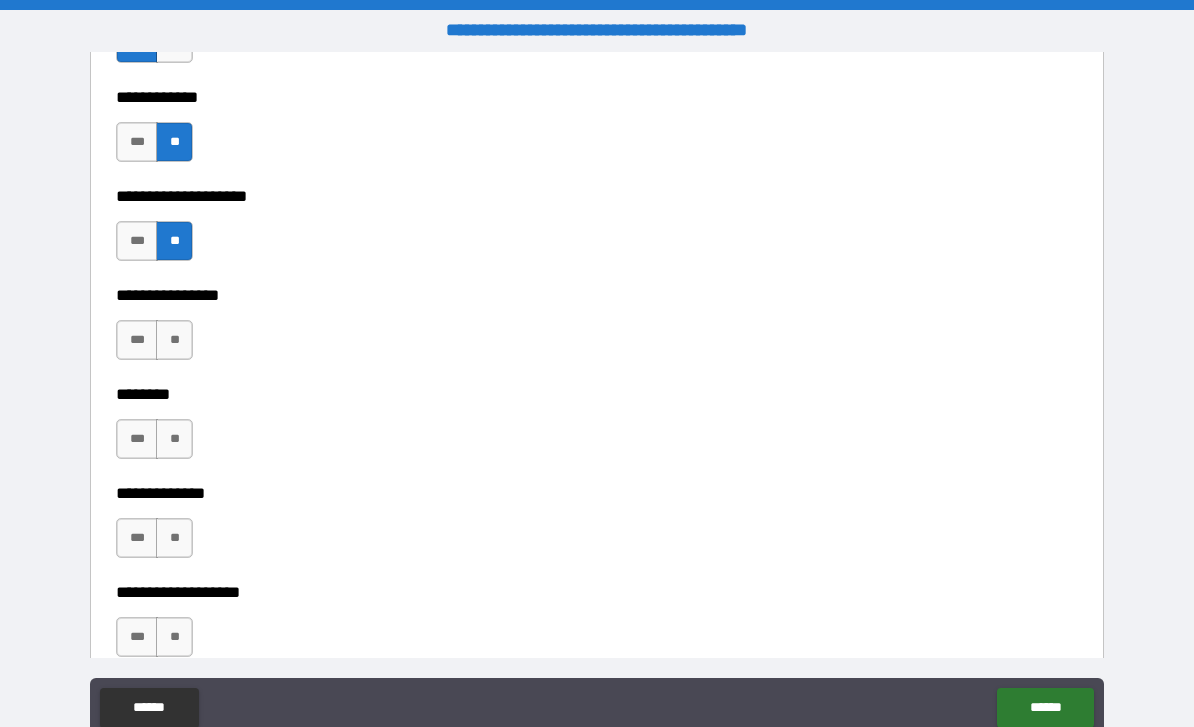 click on "**" at bounding box center (174, 340) 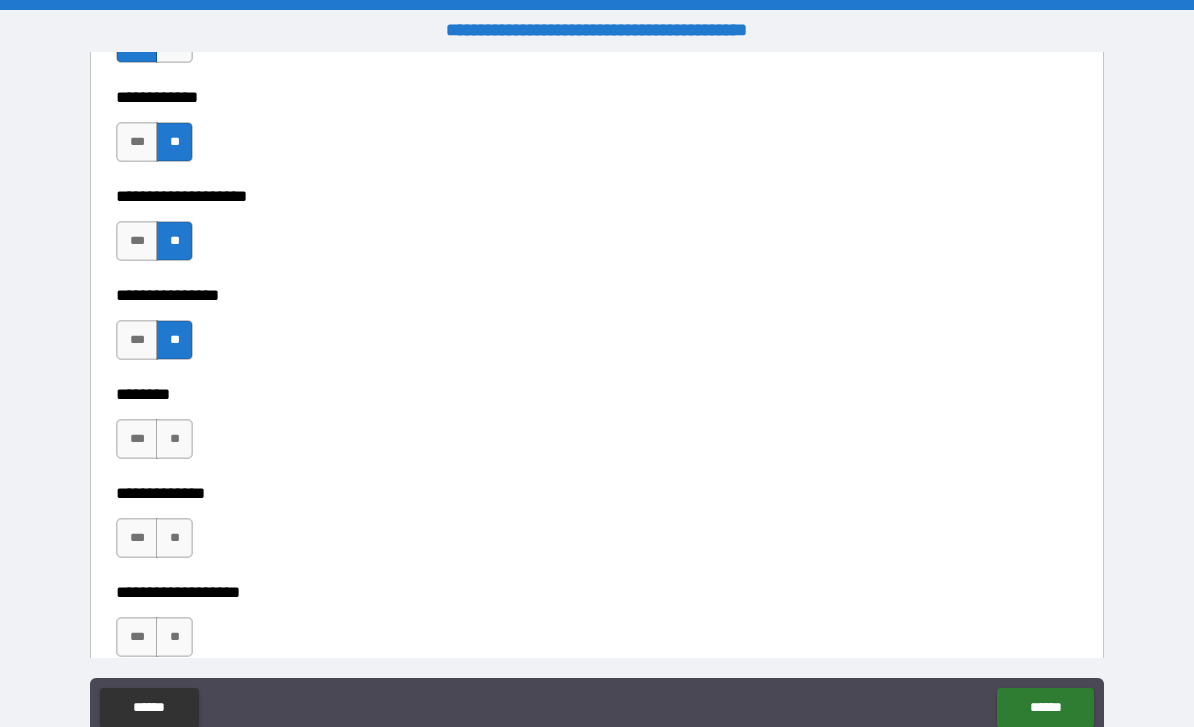 click on "**" at bounding box center [174, 439] 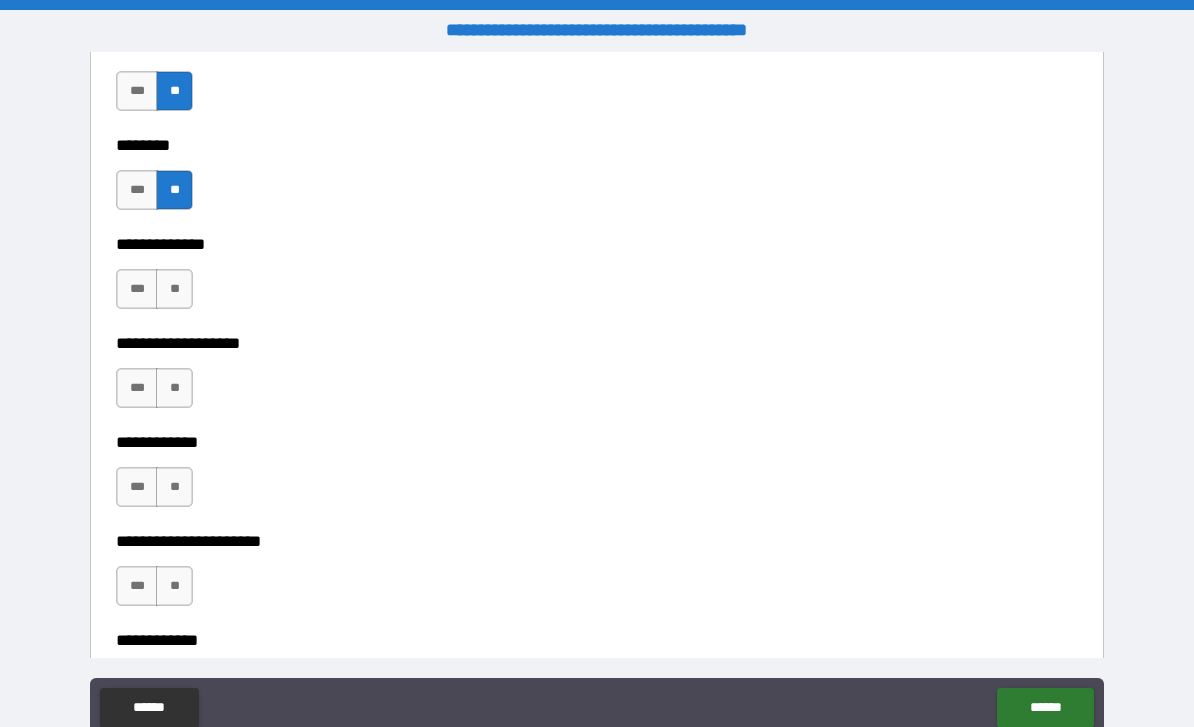 scroll, scrollTop: 7555, scrollLeft: 0, axis: vertical 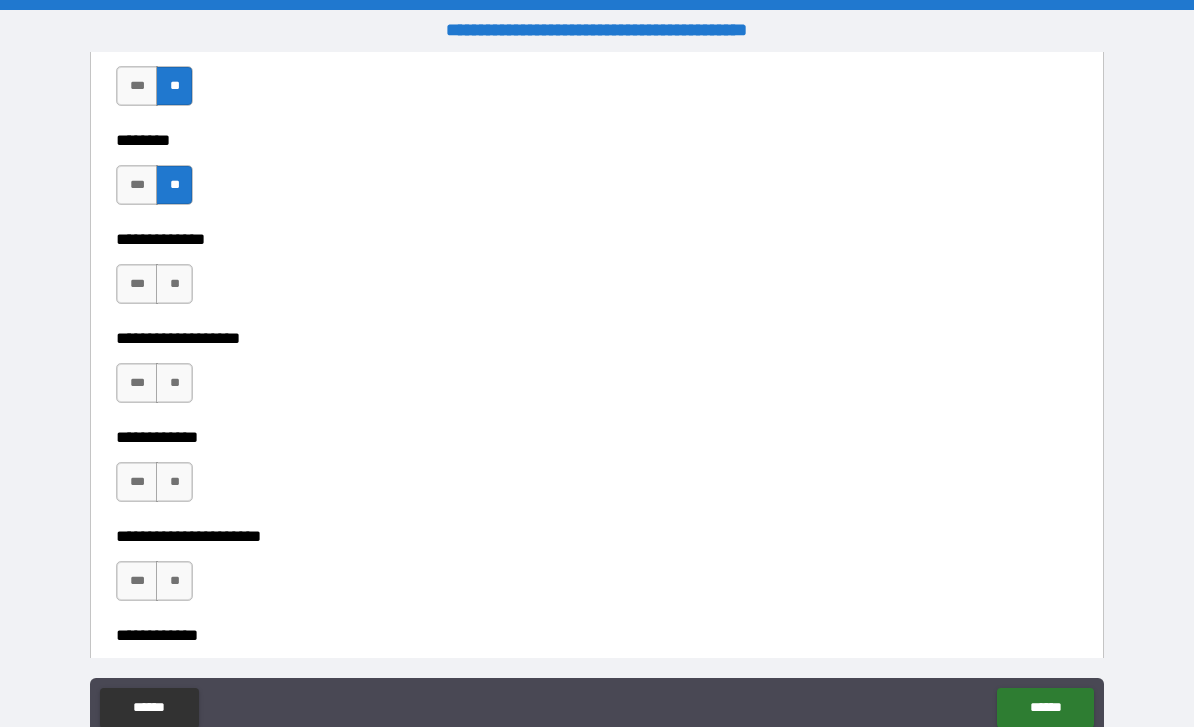 click on "**" at bounding box center [174, 284] 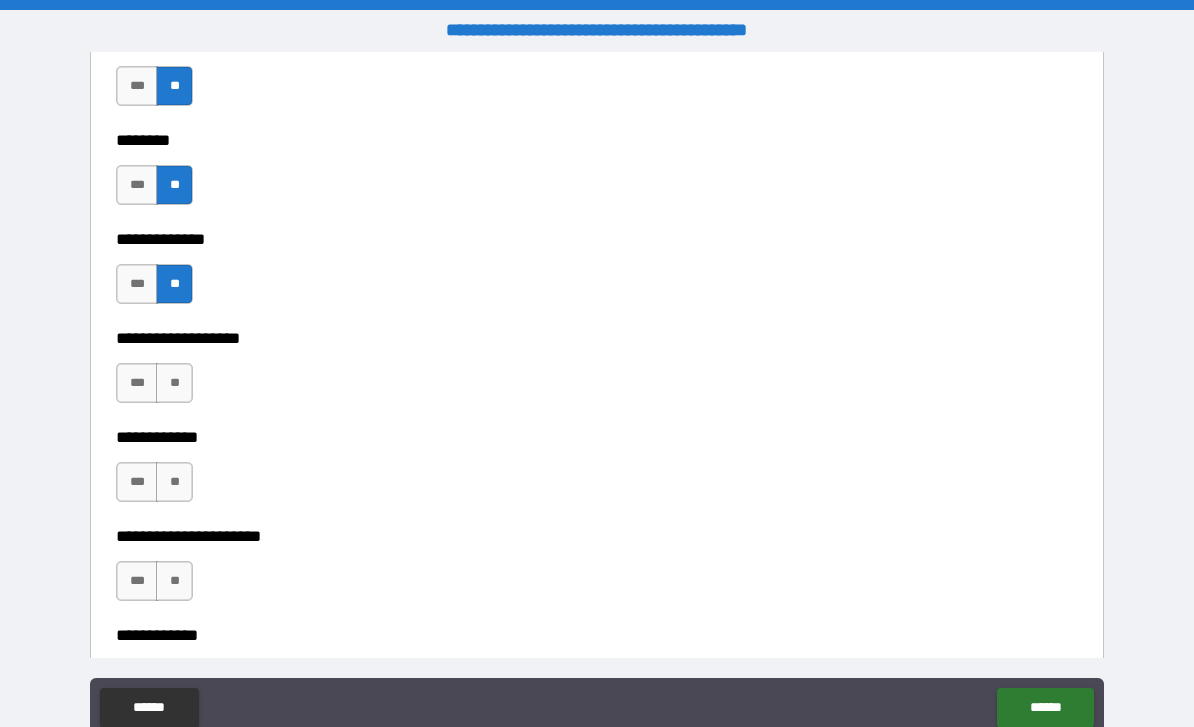 click on "**" at bounding box center (174, 383) 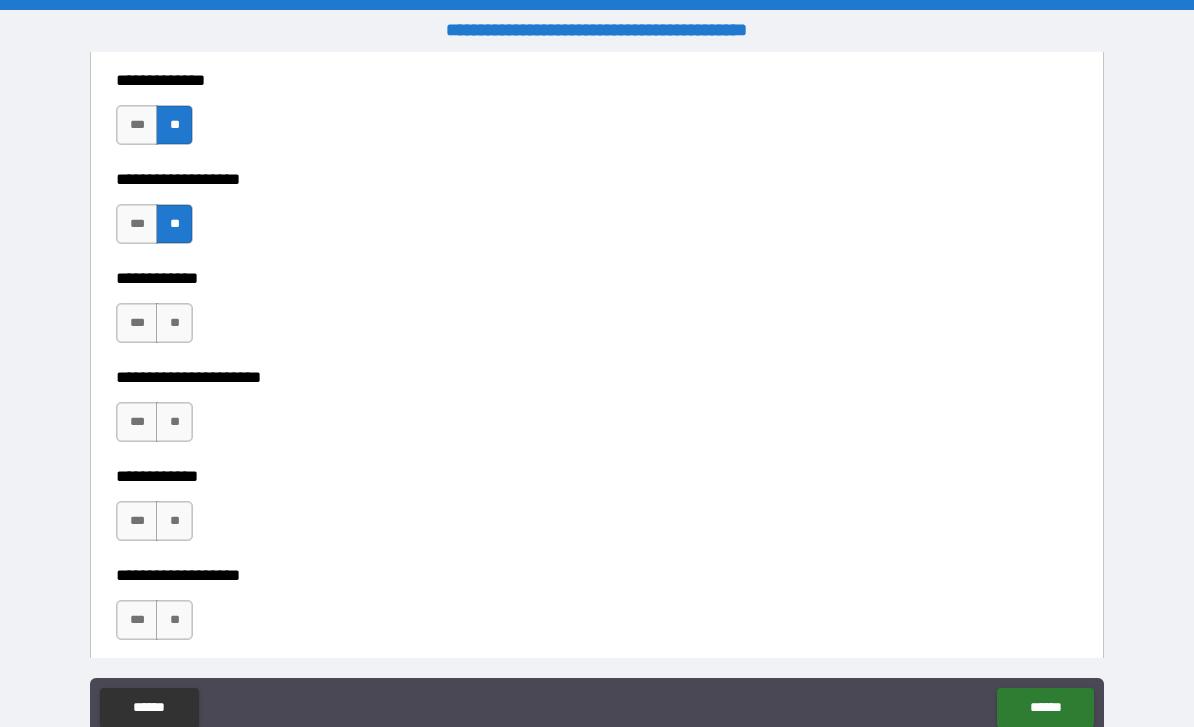 scroll, scrollTop: 7769, scrollLeft: 0, axis: vertical 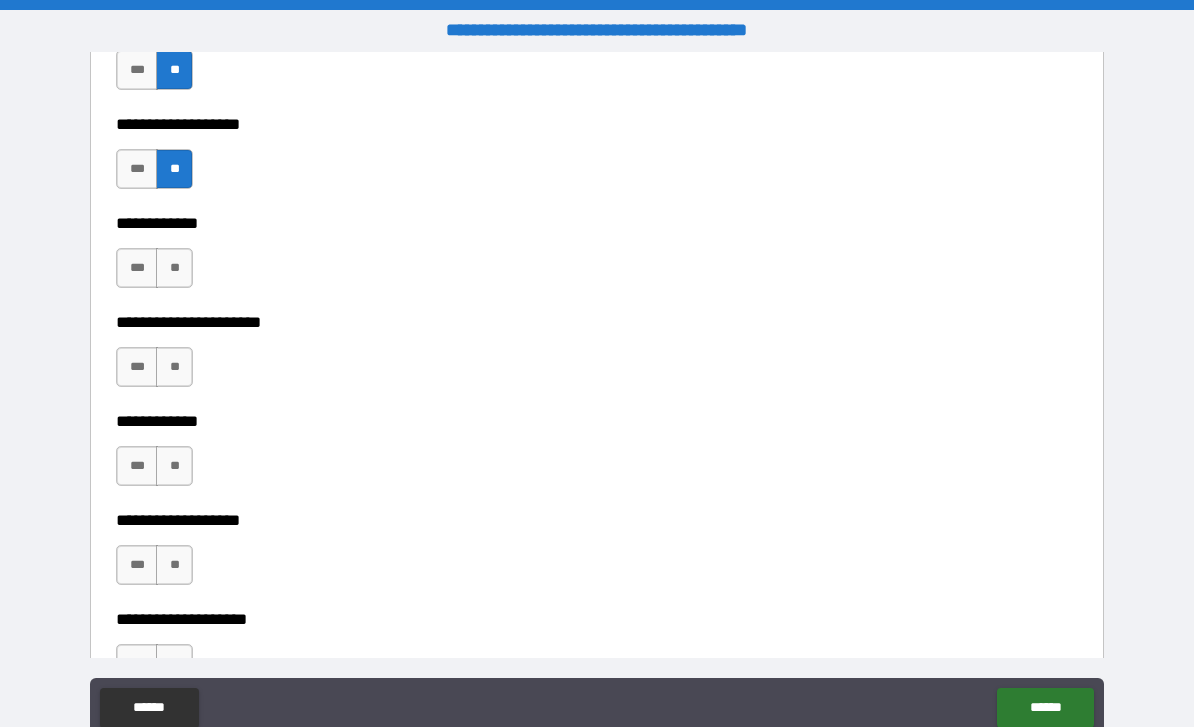 click on "**" at bounding box center [174, 268] 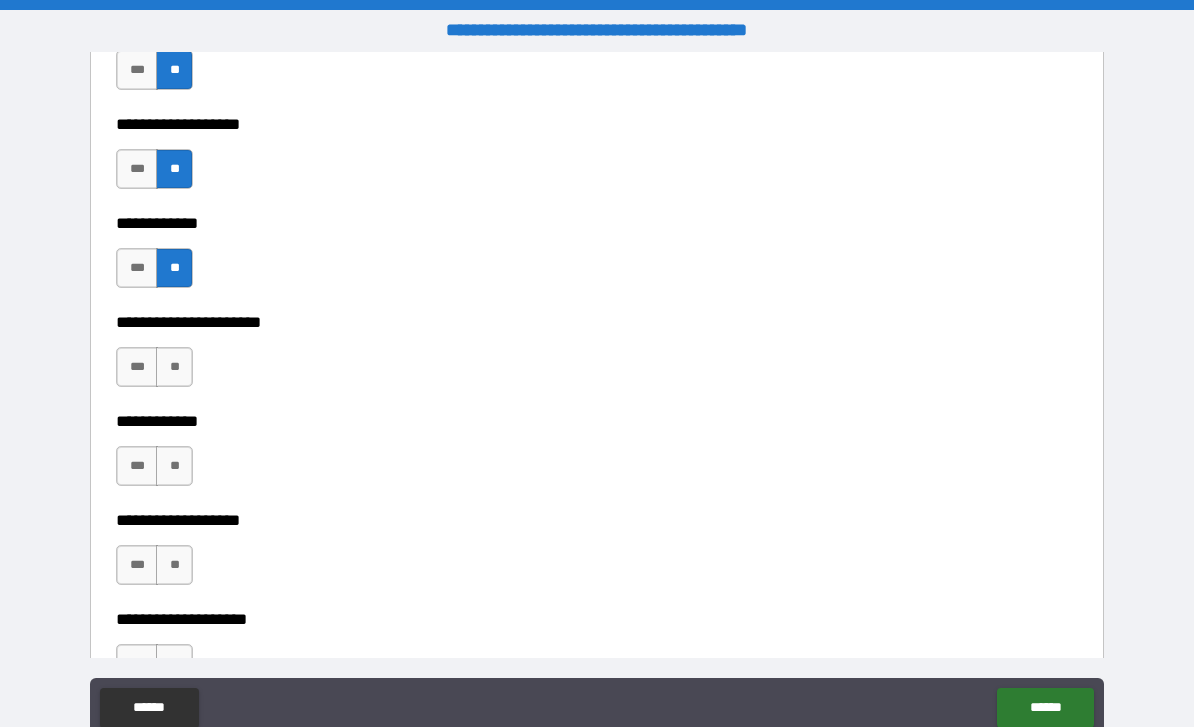 click on "**" at bounding box center (174, 367) 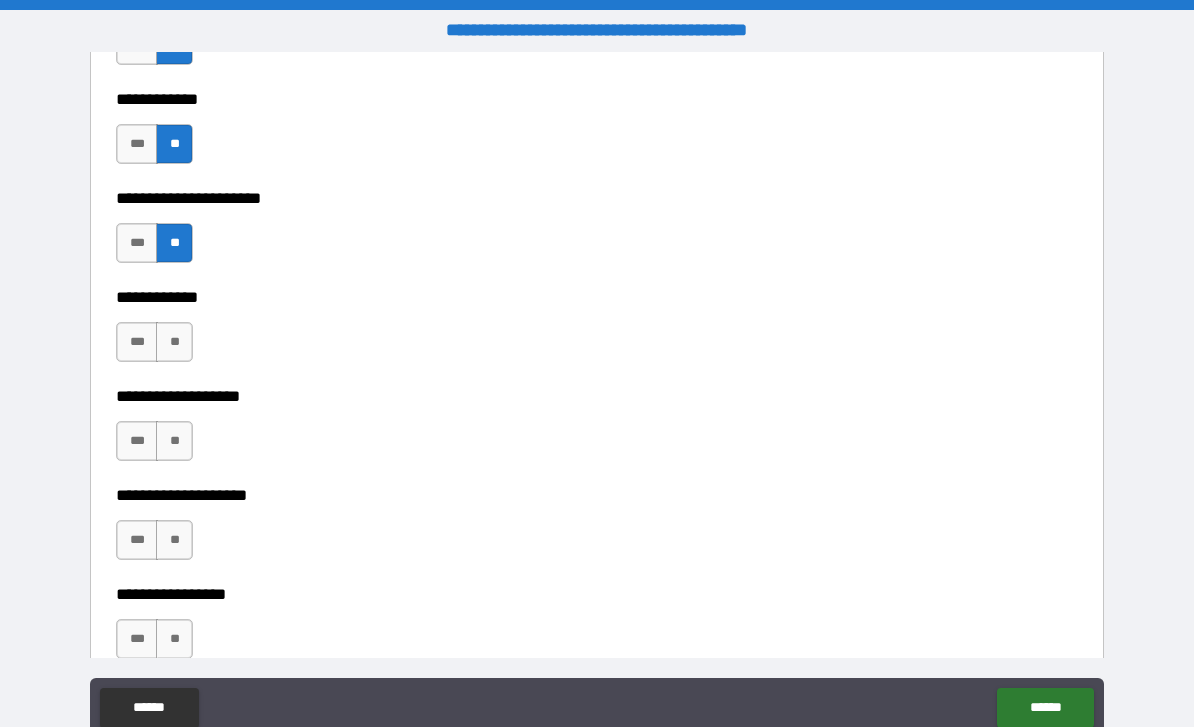 scroll, scrollTop: 7951, scrollLeft: 0, axis: vertical 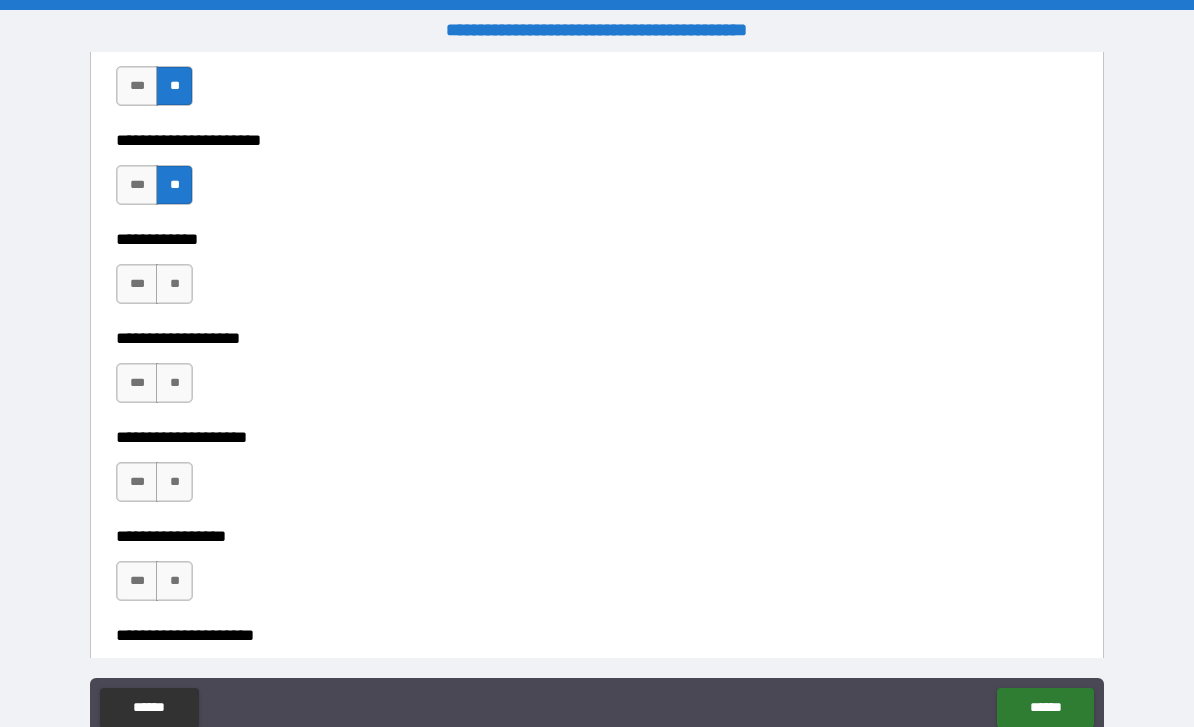 click on "**" at bounding box center (174, 284) 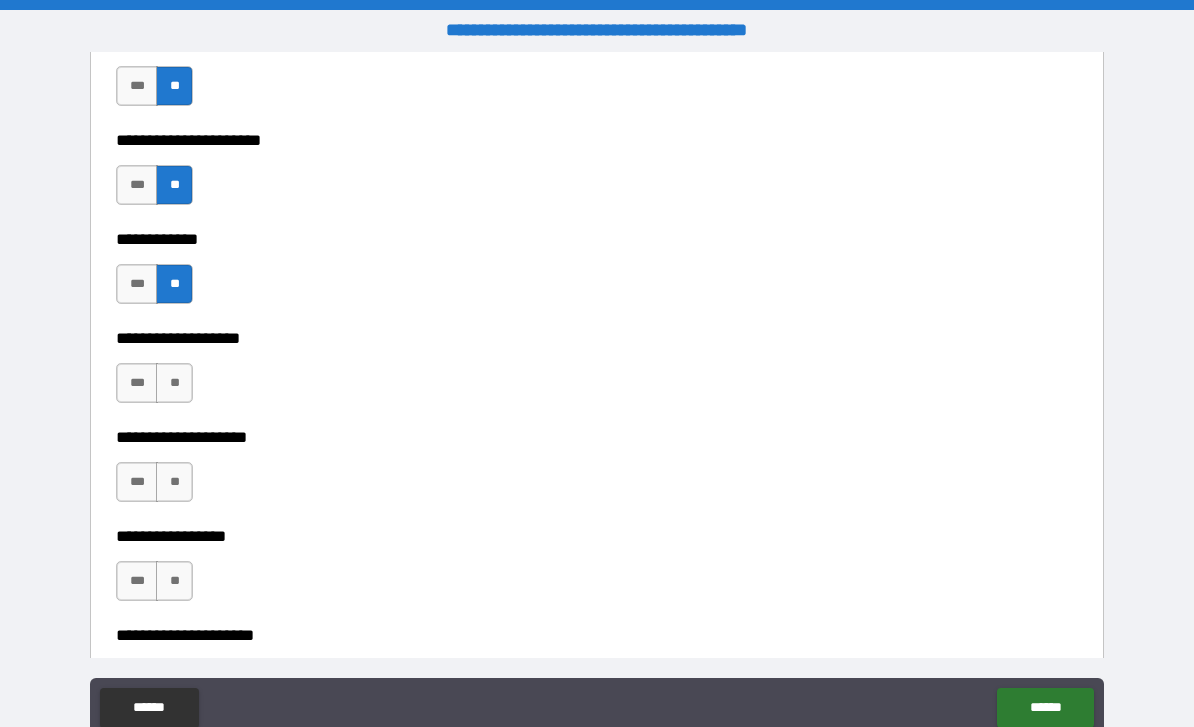 click on "**" at bounding box center [174, 383] 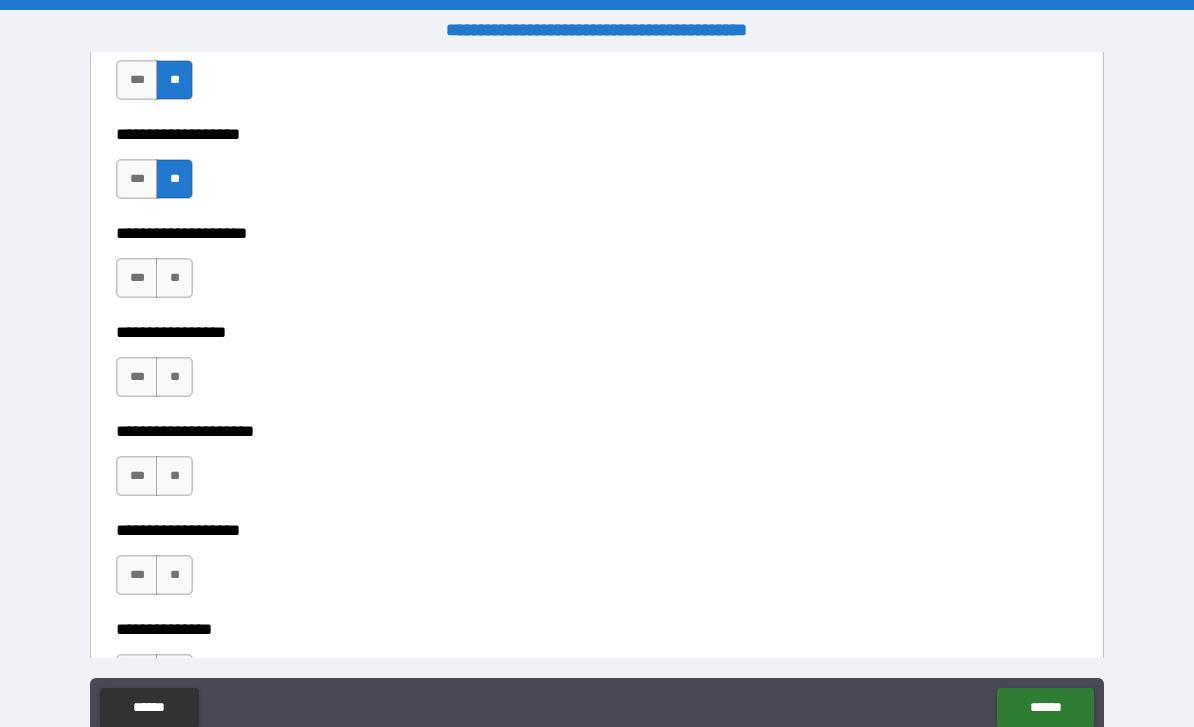 scroll, scrollTop: 8157, scrollLeft: 0, axis: vertical 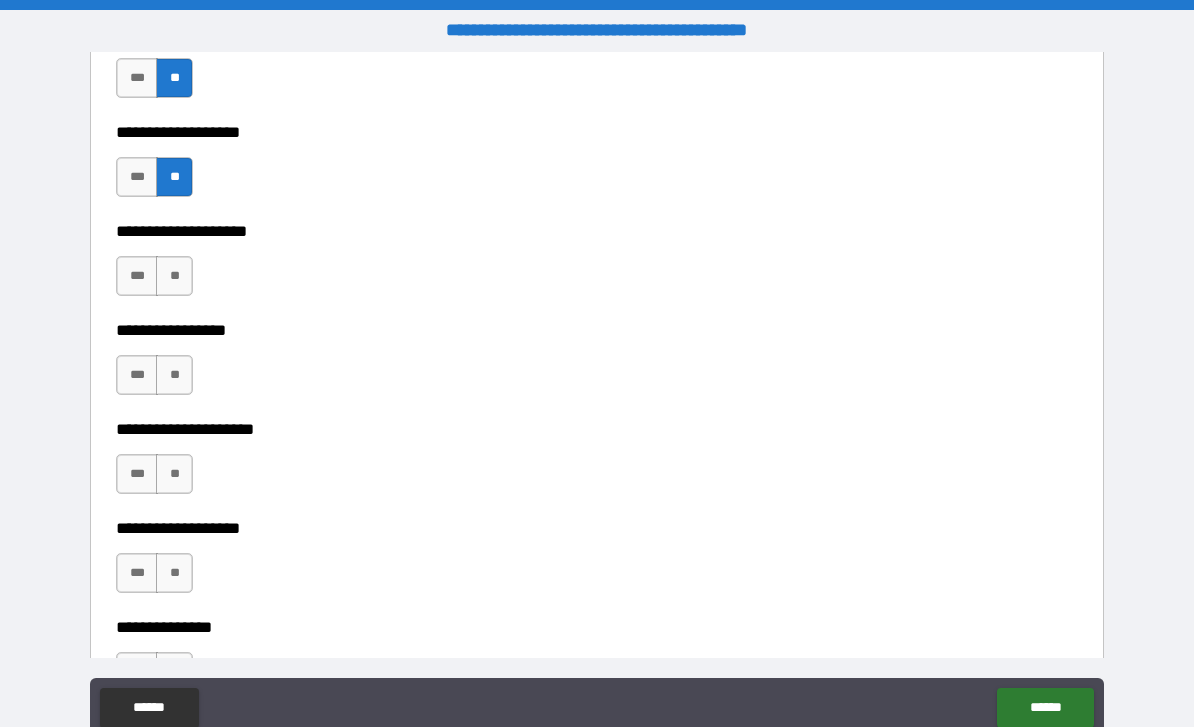 click on "**" at bounding box center (174, 276) 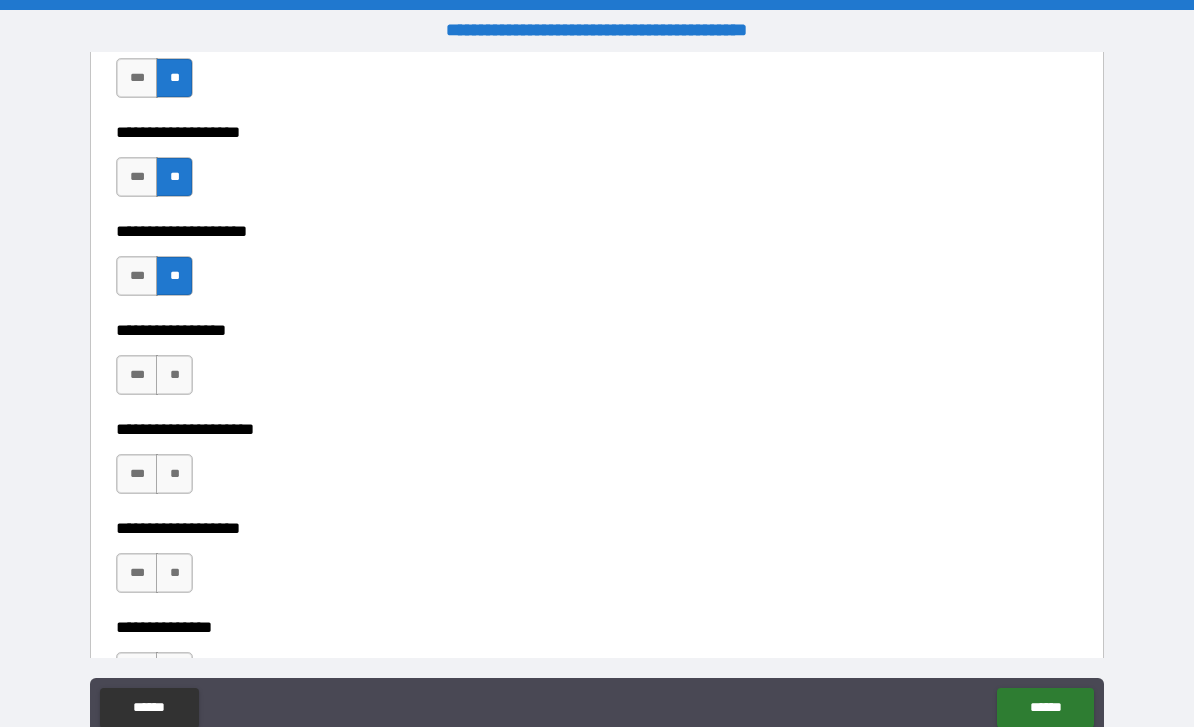 click on "**" at bounding box center (174, 375) 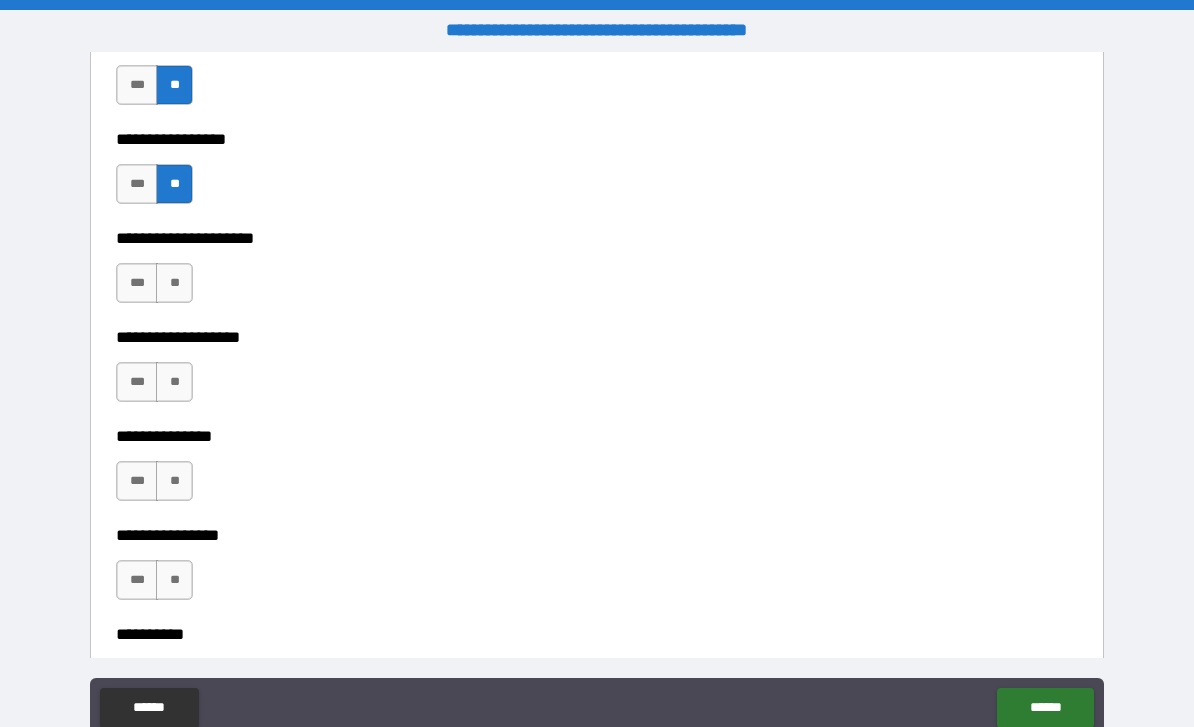 scroll, scrollTop: 8352, scrollLeft: 0, axis: vertical 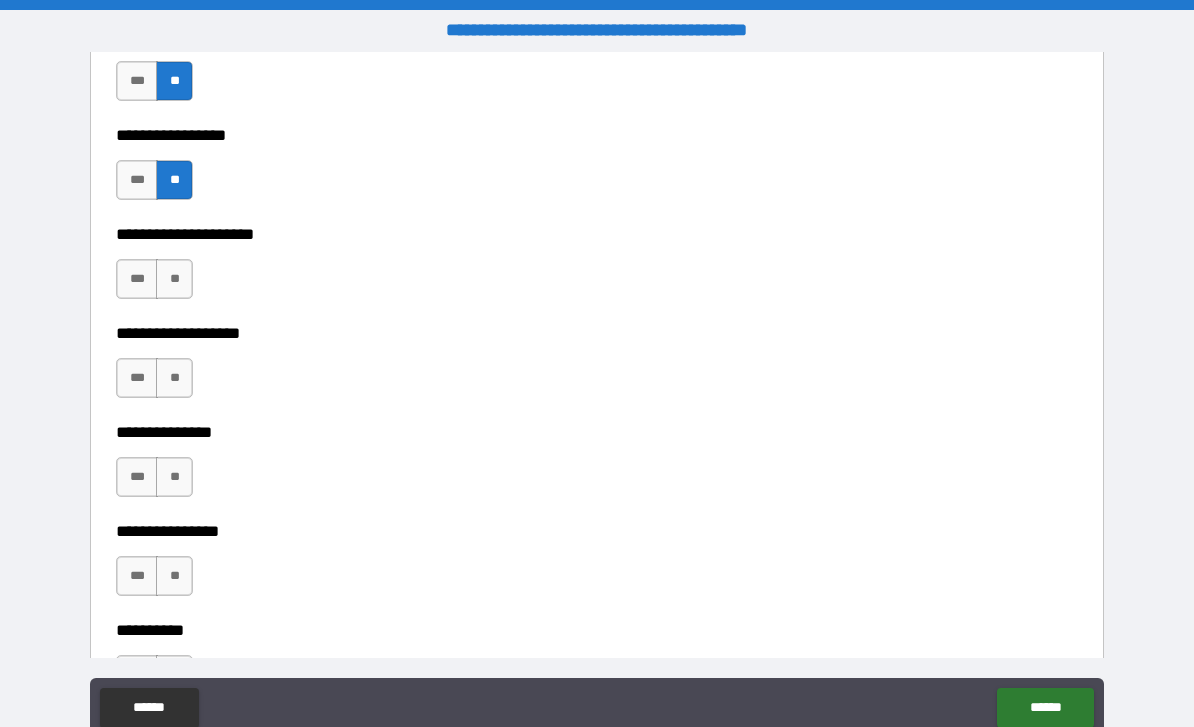 click on "**" at bounding box center (174, 279) 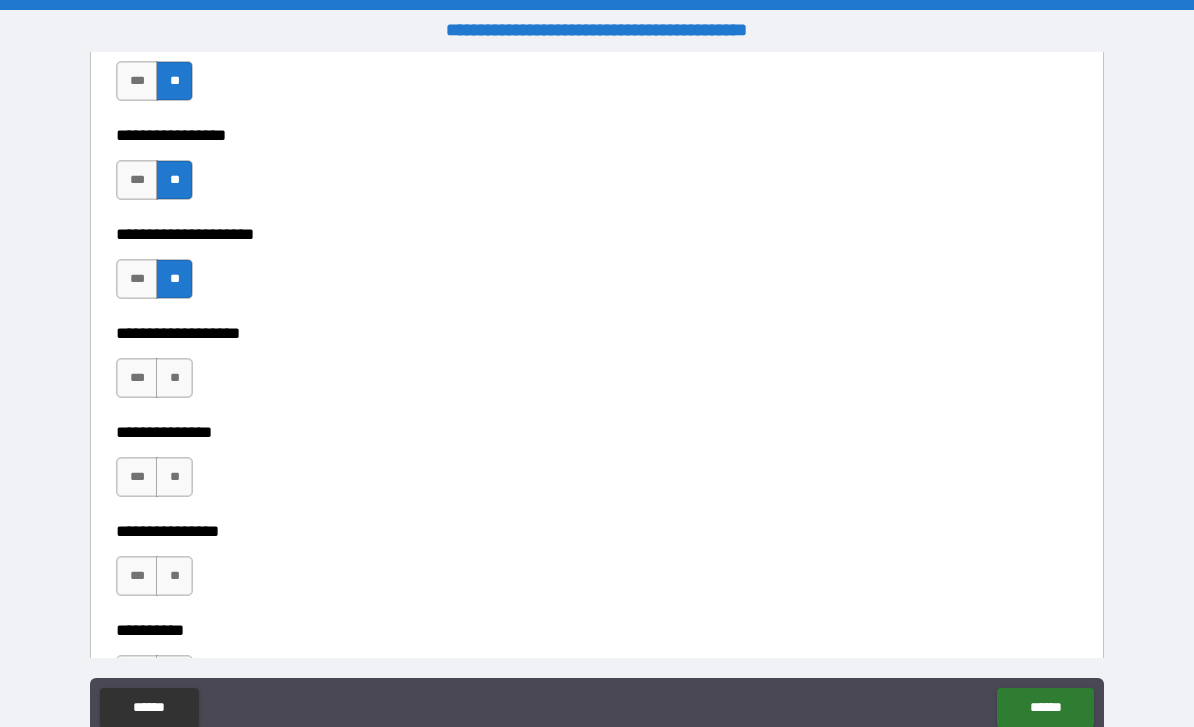 click on "***" at bounding box center [137, 378] 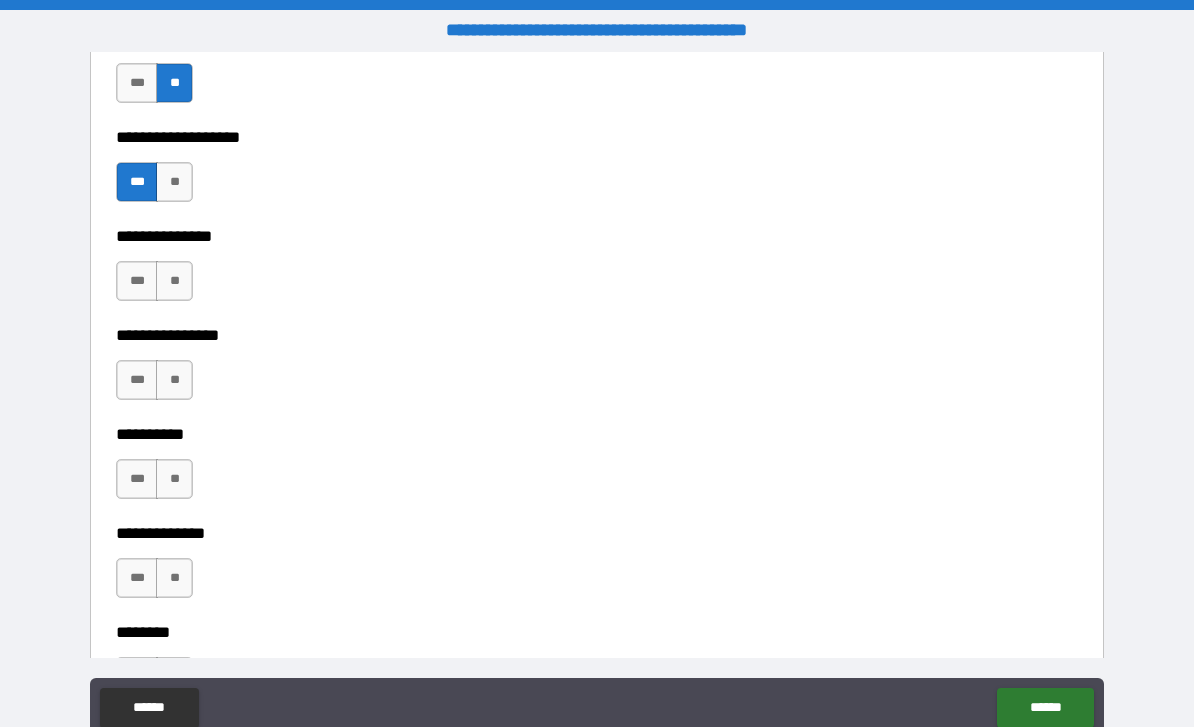 scroll, scrollTop: 8552, scrollLeft: 0, axis: vertical 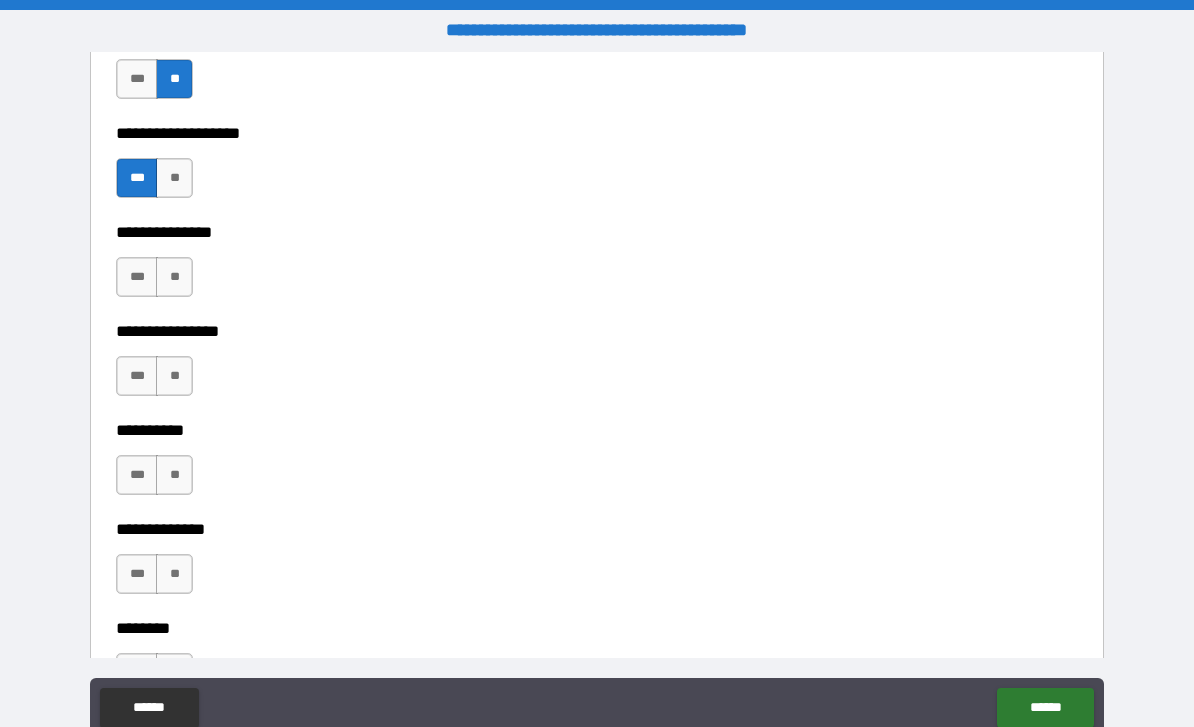 click on "**" at bounding box center (174, 277) 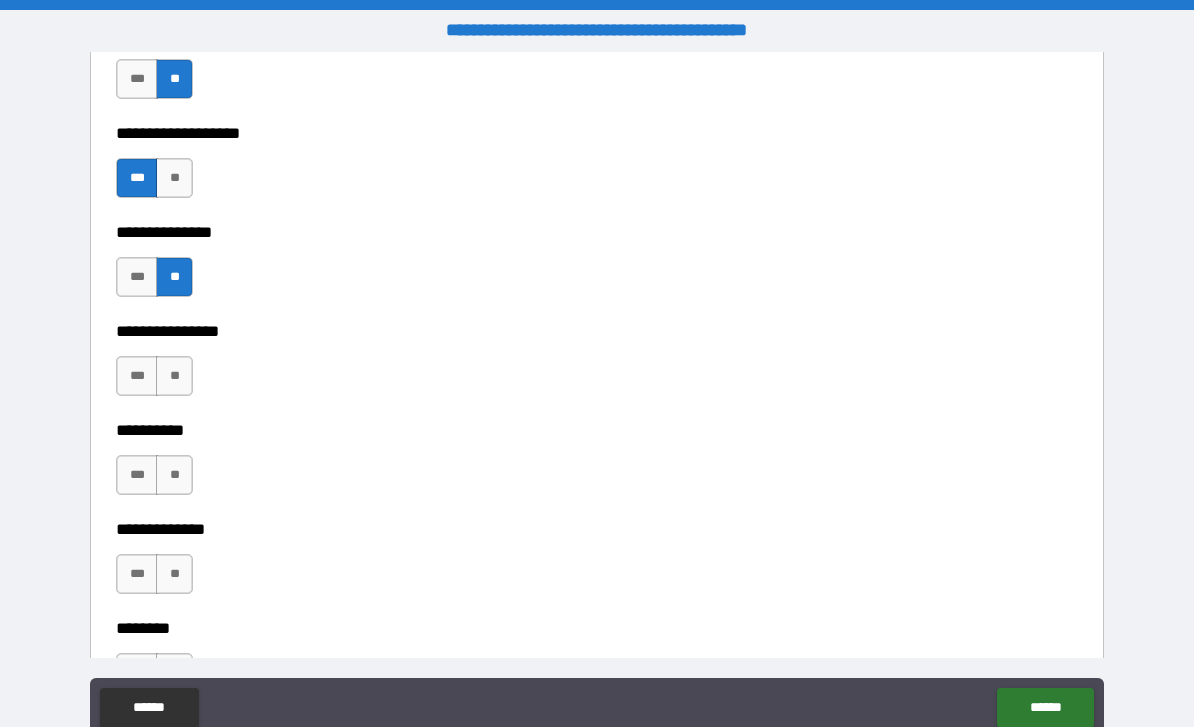 click on "**" at bounding box center [174, 376] 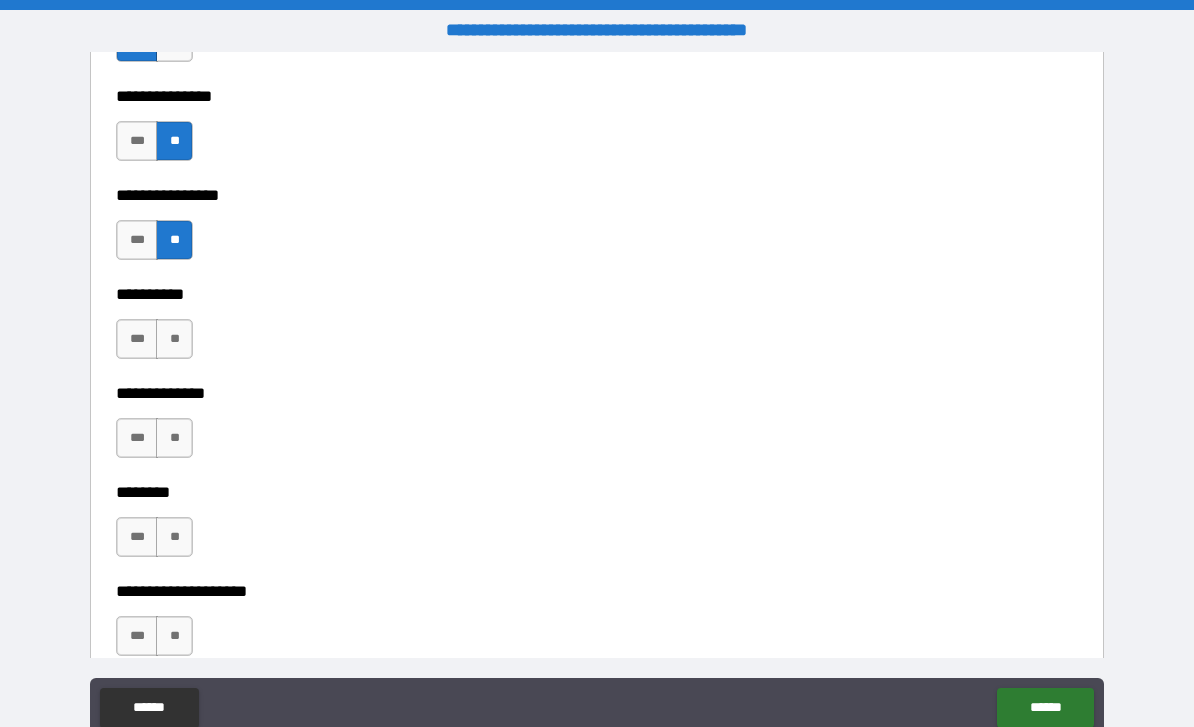 scroll, scrollTop: 8719, scrollLeft: 0, axis: vertical 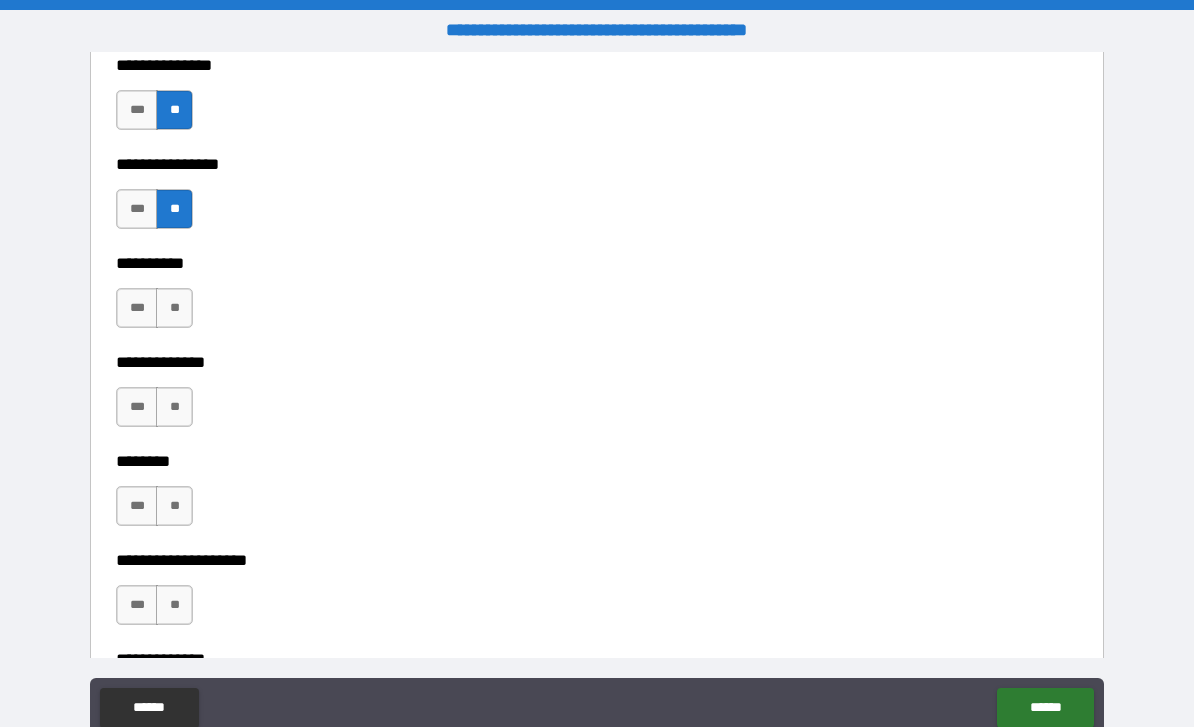 click on "**" at bounding box center (174, 308) 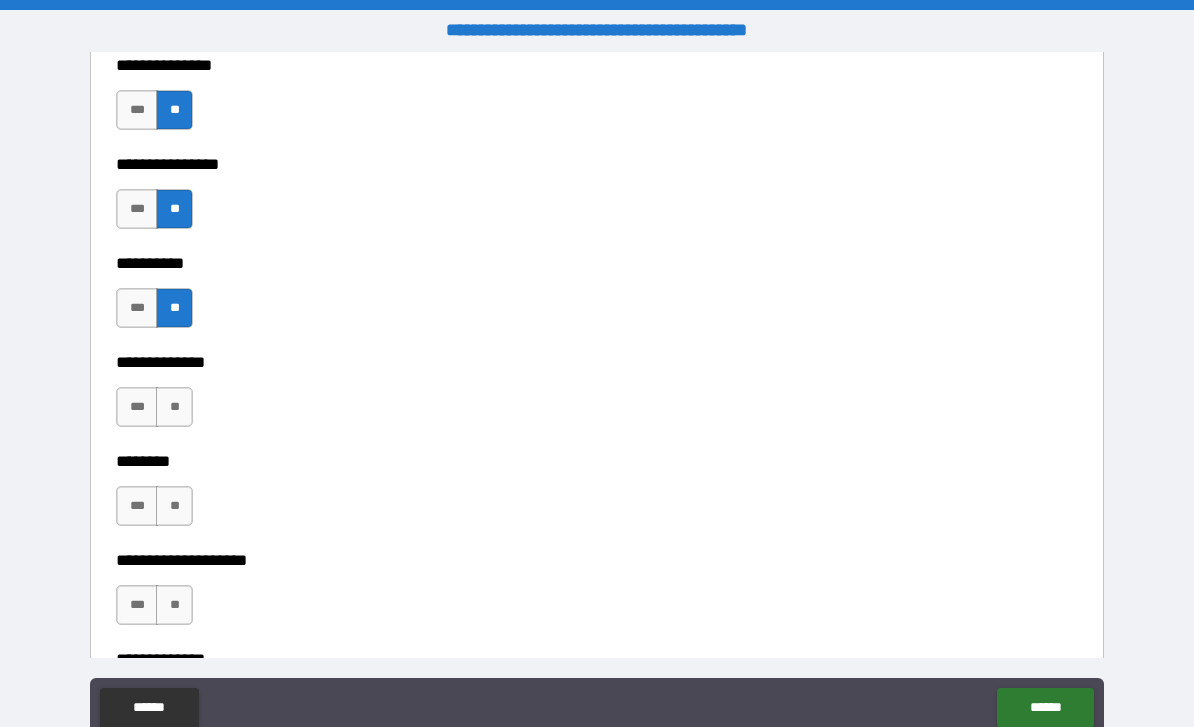 click on "**" at bounding box center (174, 407) 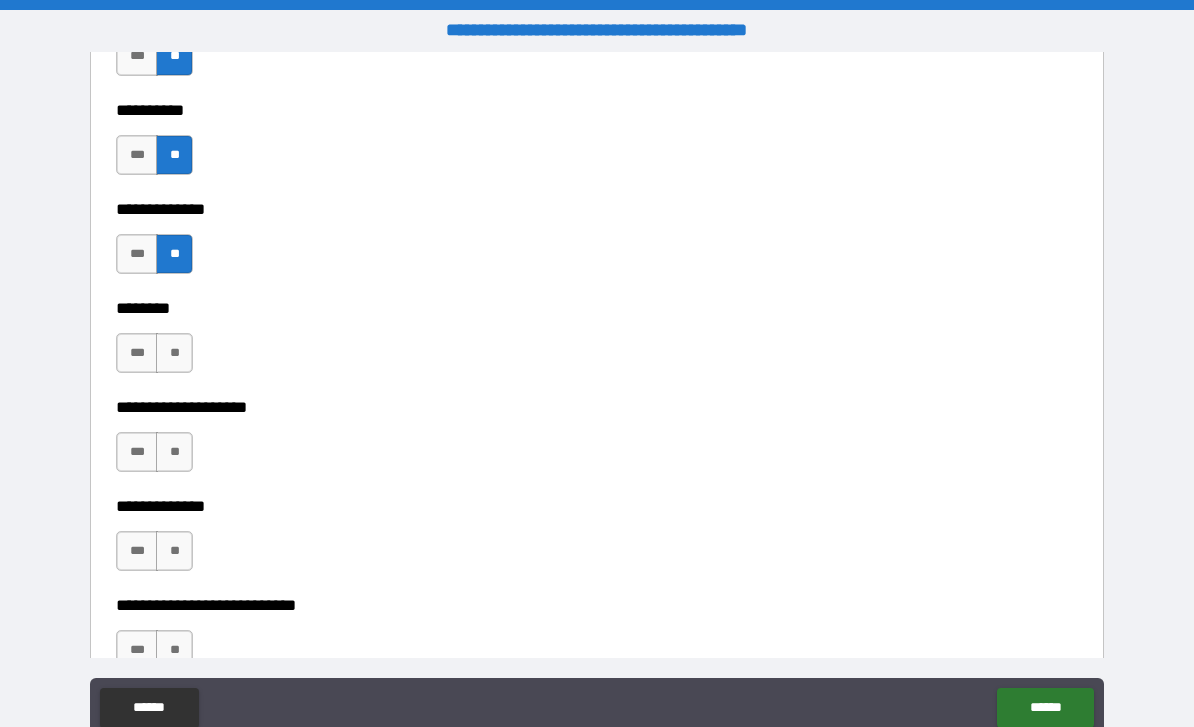 scroll, scrollTop: 8923, scrollLeft: 0, axis: vertical 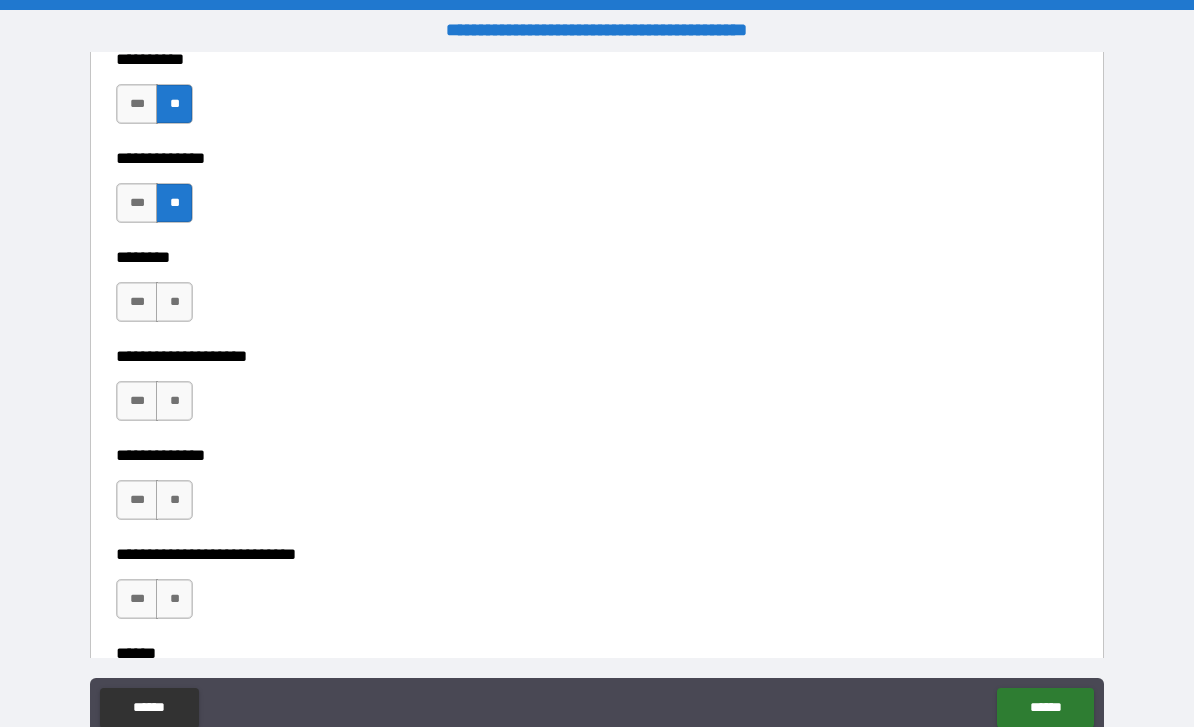 click on "**" at bounding box center [174, 302] 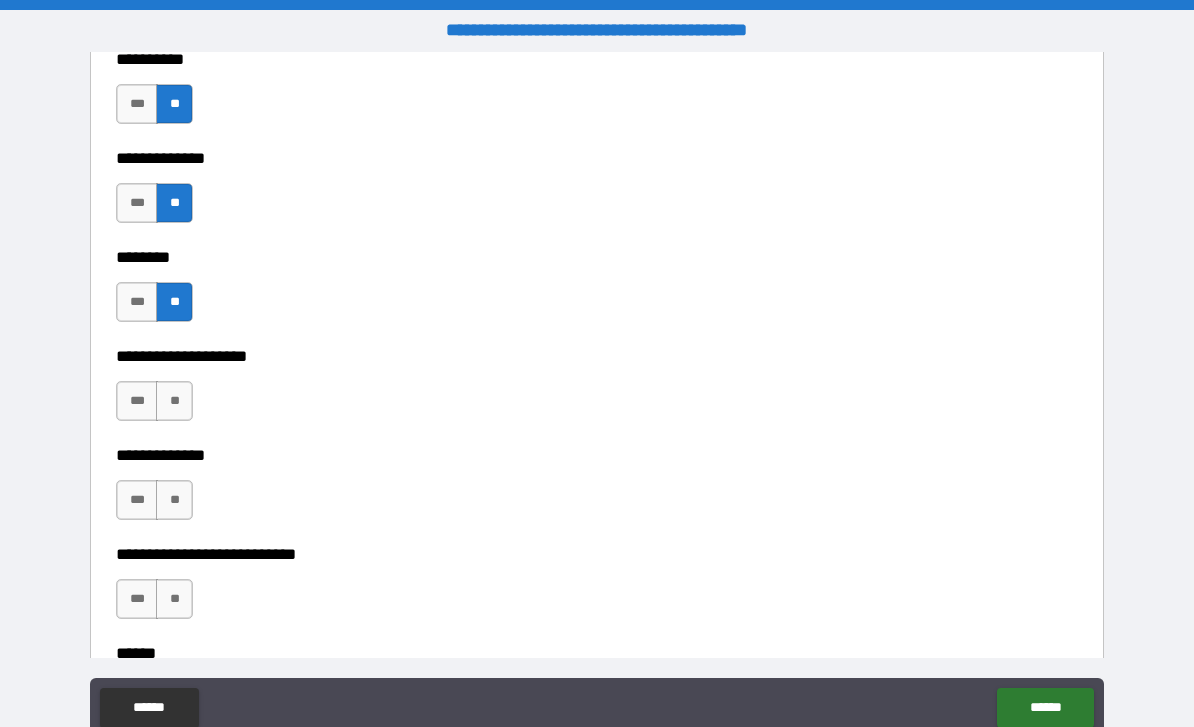 click on "**" at bounding box center [174, 401] 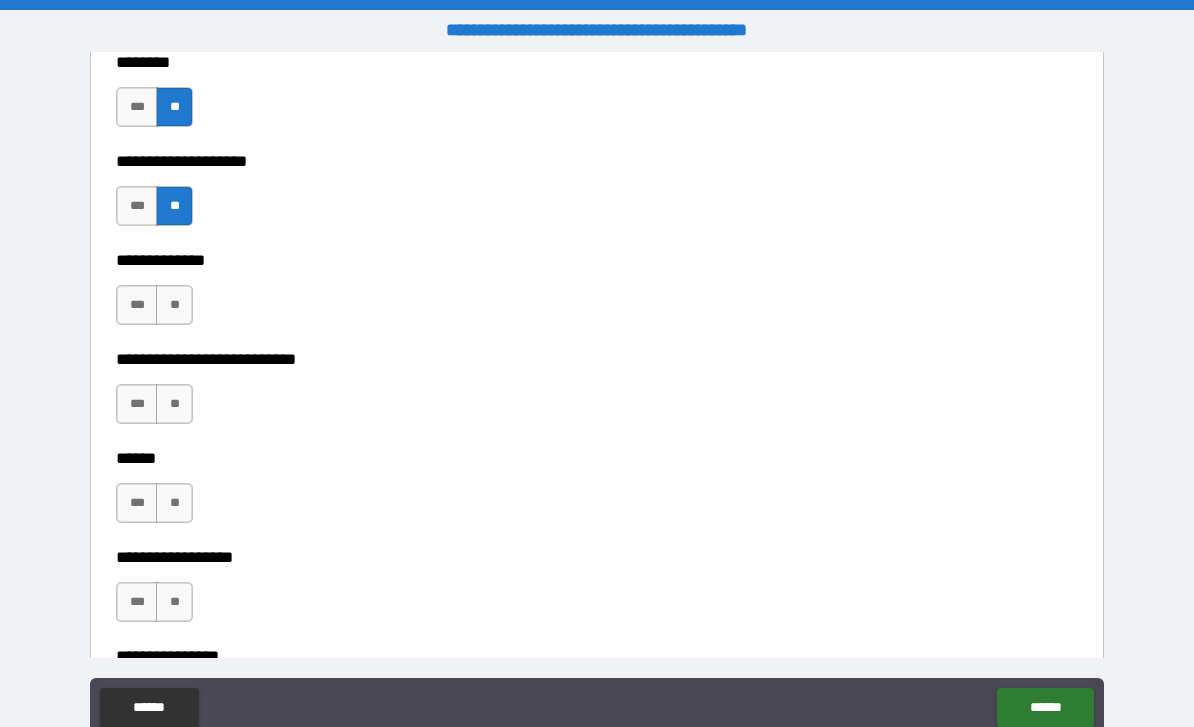 click on "**" at bounding box center (174, 305) 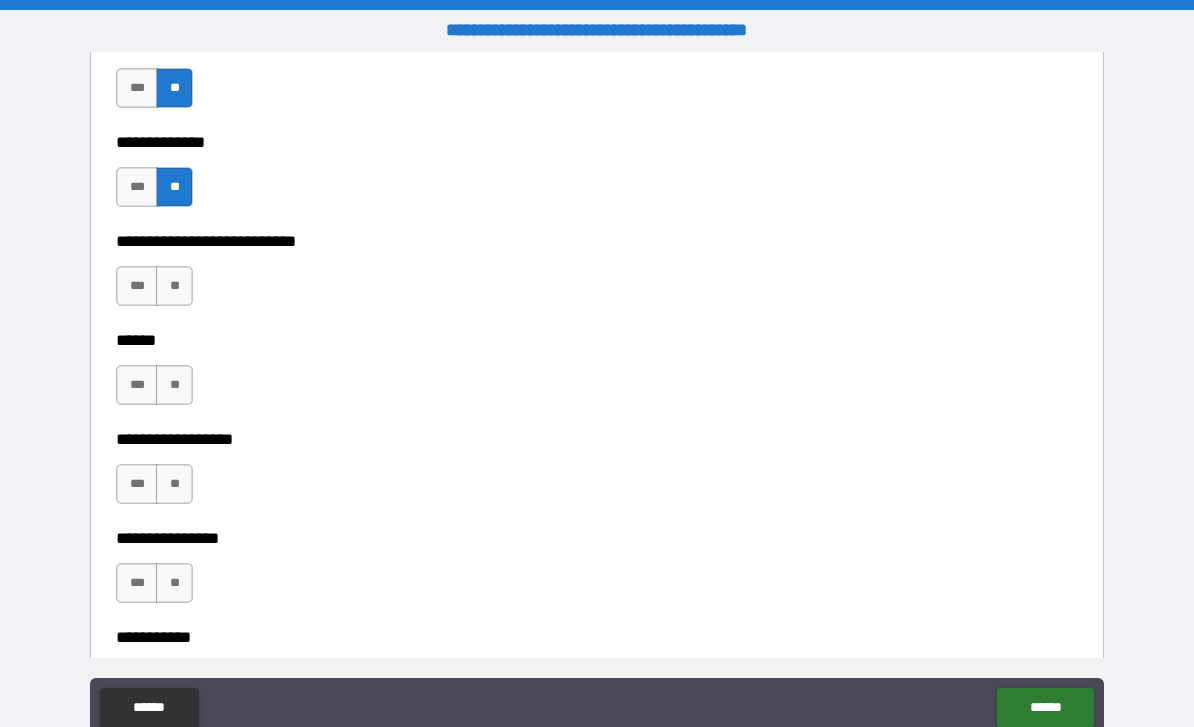 scroll, scrollTop: 9237, scrollLeft: 0, axis: vertical 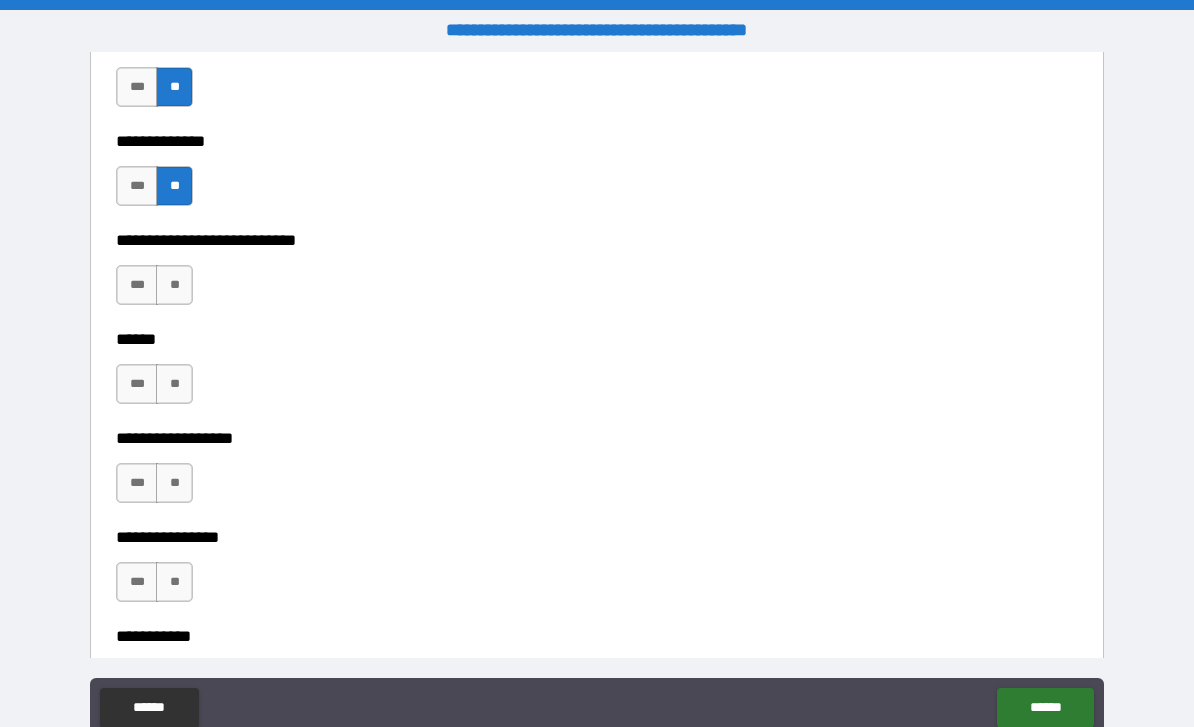 click on "**" at bounding box center [174, 285] 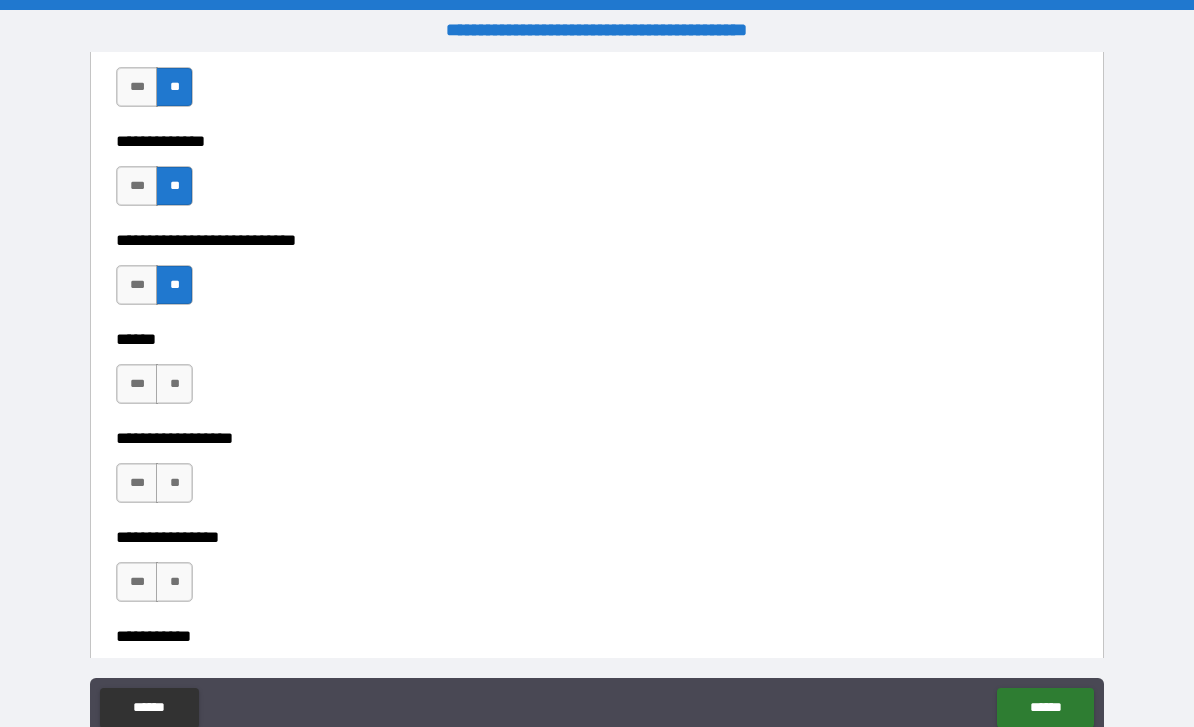 click on "**" at bounding box center (174, 384) 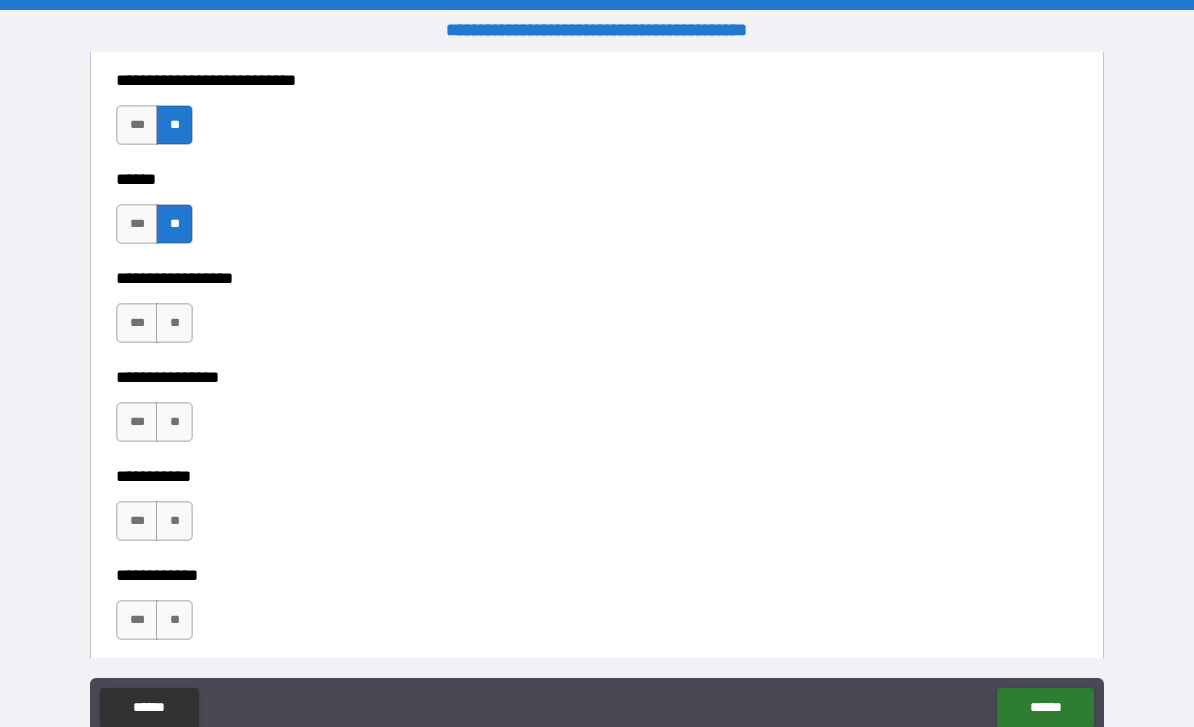 scroll, scrollTop: 9400, scrollLeft: 0, axis: vertical 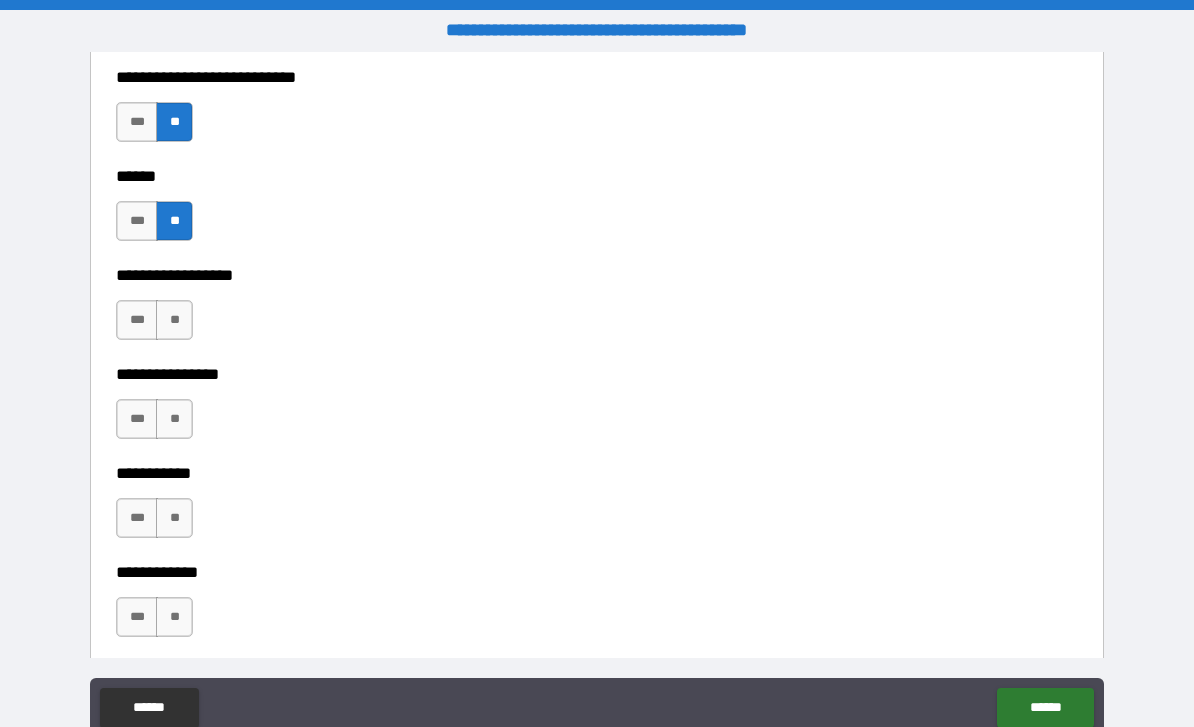 click on "**" at bounding box center (174, 320) 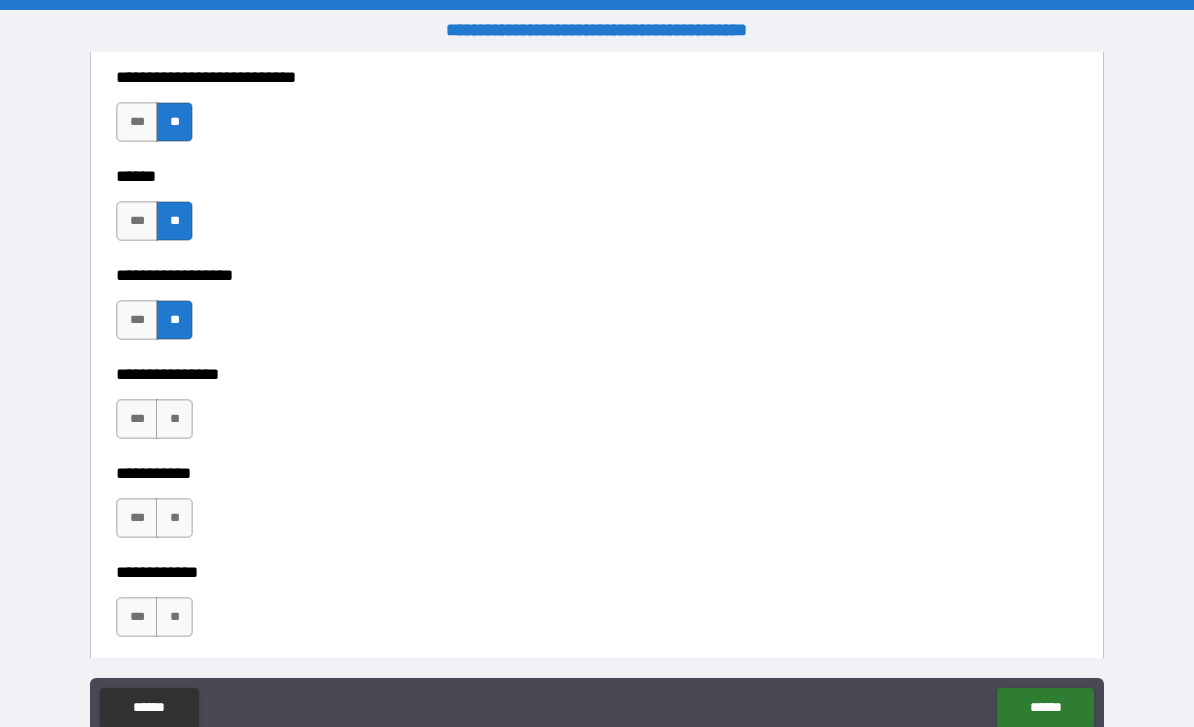 click on "**" at bounding box center (174, 419) 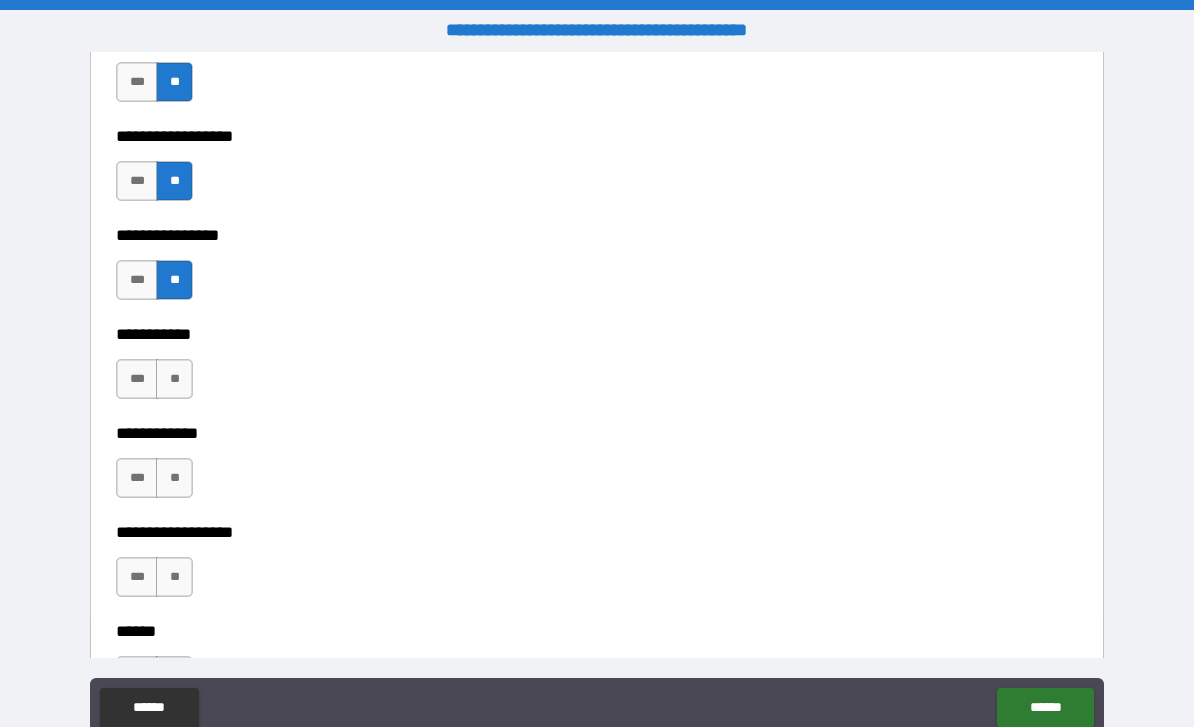 scroll, scrollTop: 9578, scrollLeft: 0, axis: vertical 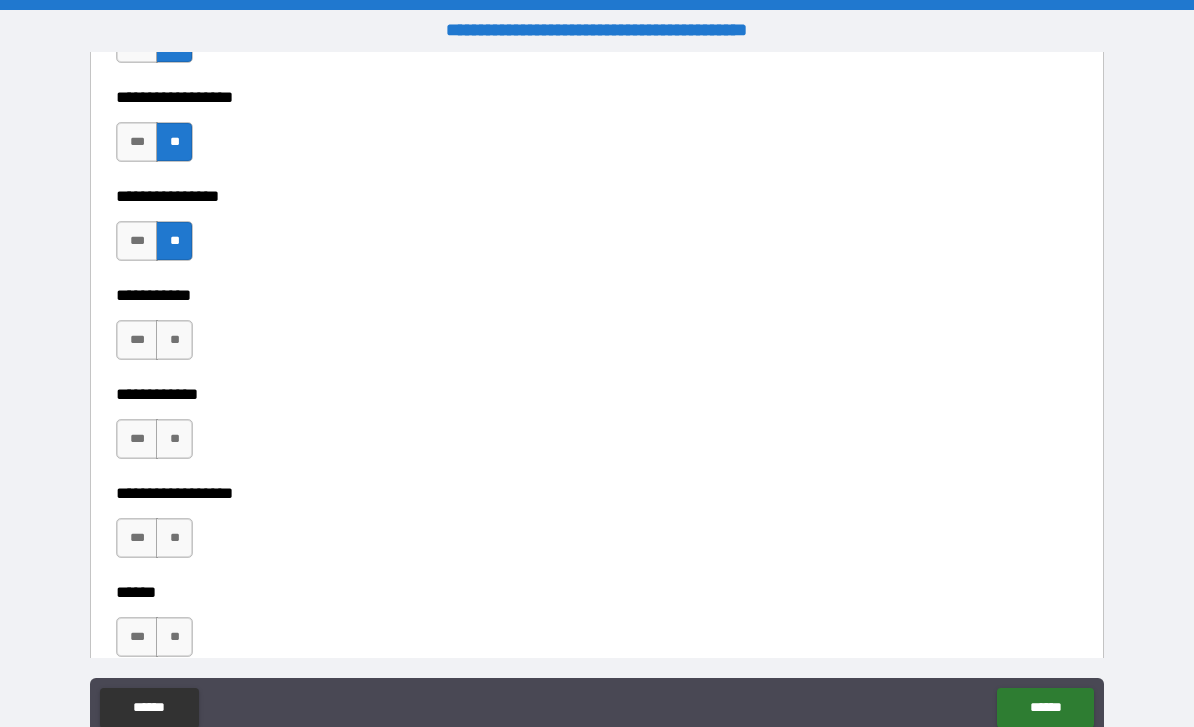 click on "**" at bounding box center (174, 340) 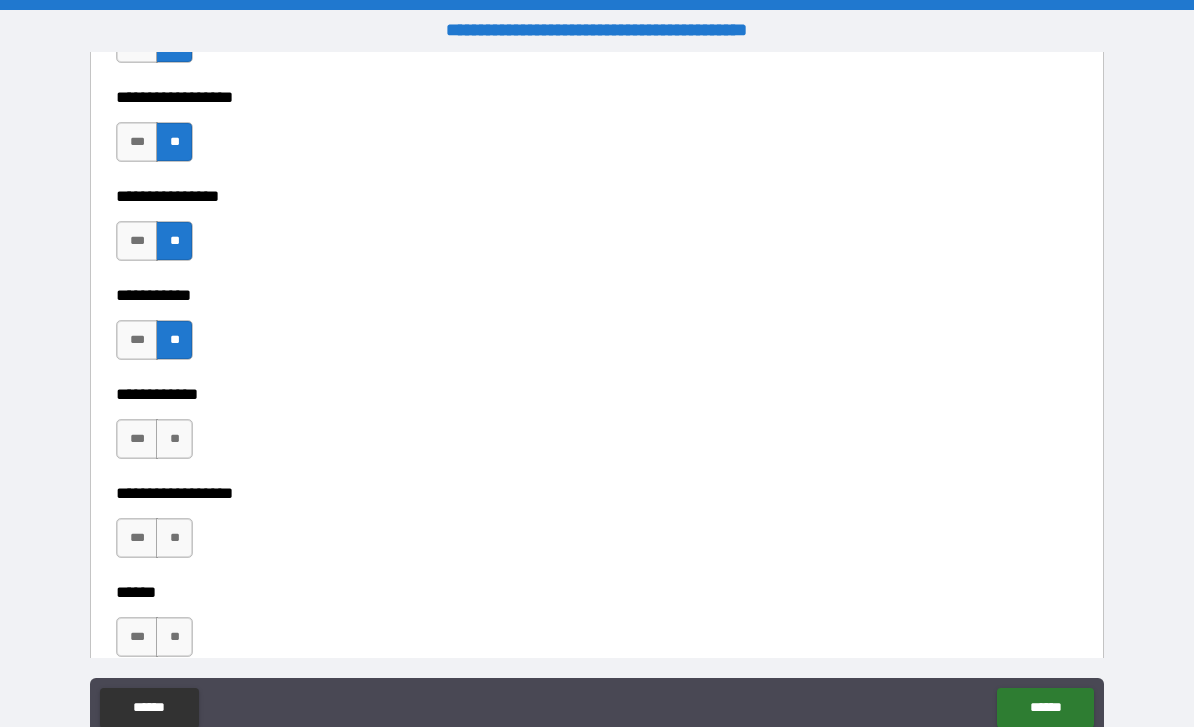 click on "**" at bounding box center [174, 439] 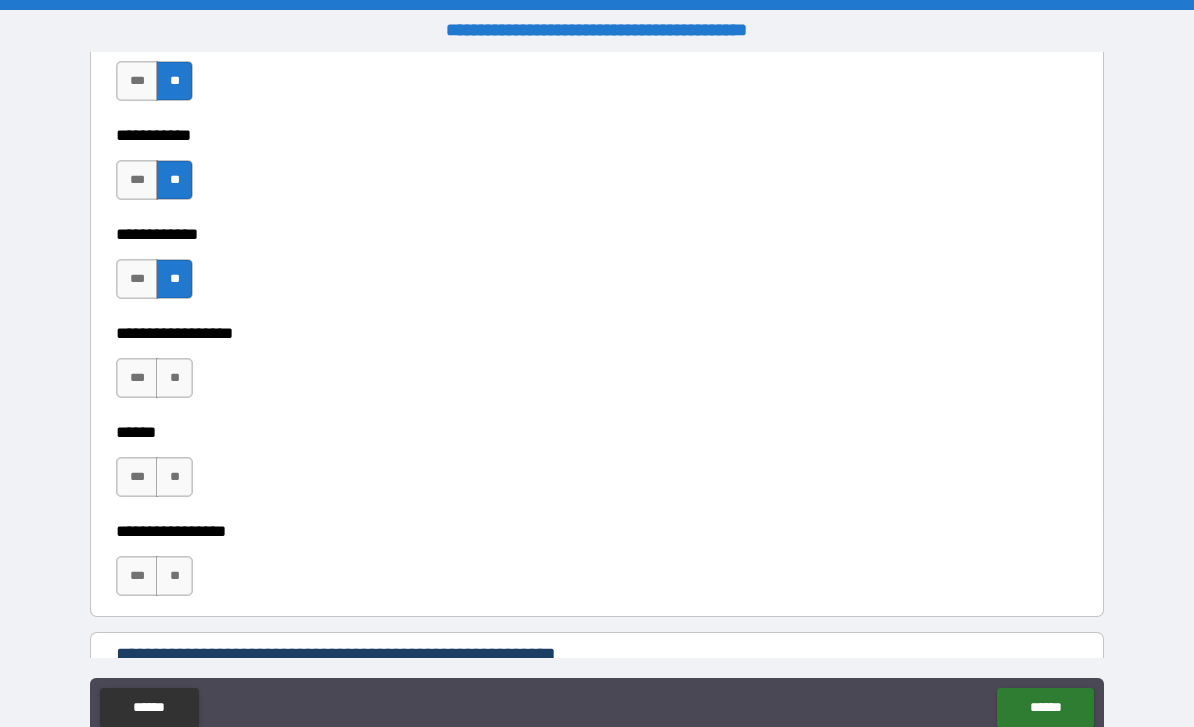 scroll, scrollTop: 9738, scrollLeft: 0, axis: vertical 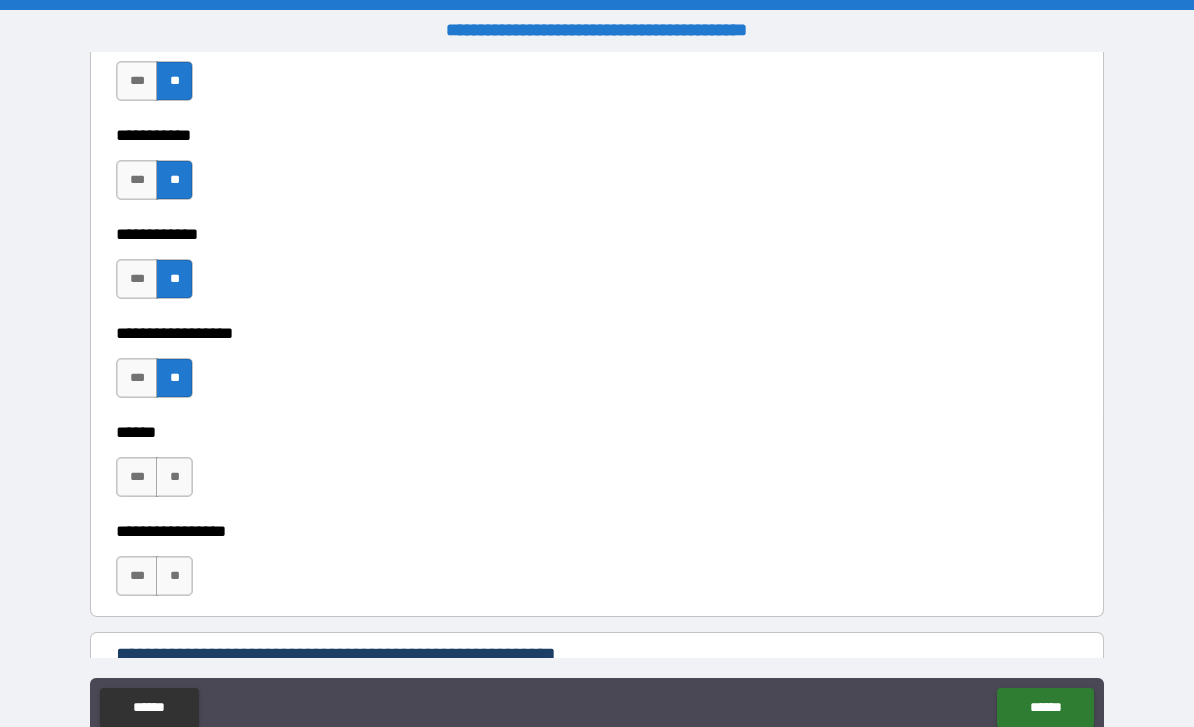 click on "**" at bounding box center [174, 477] 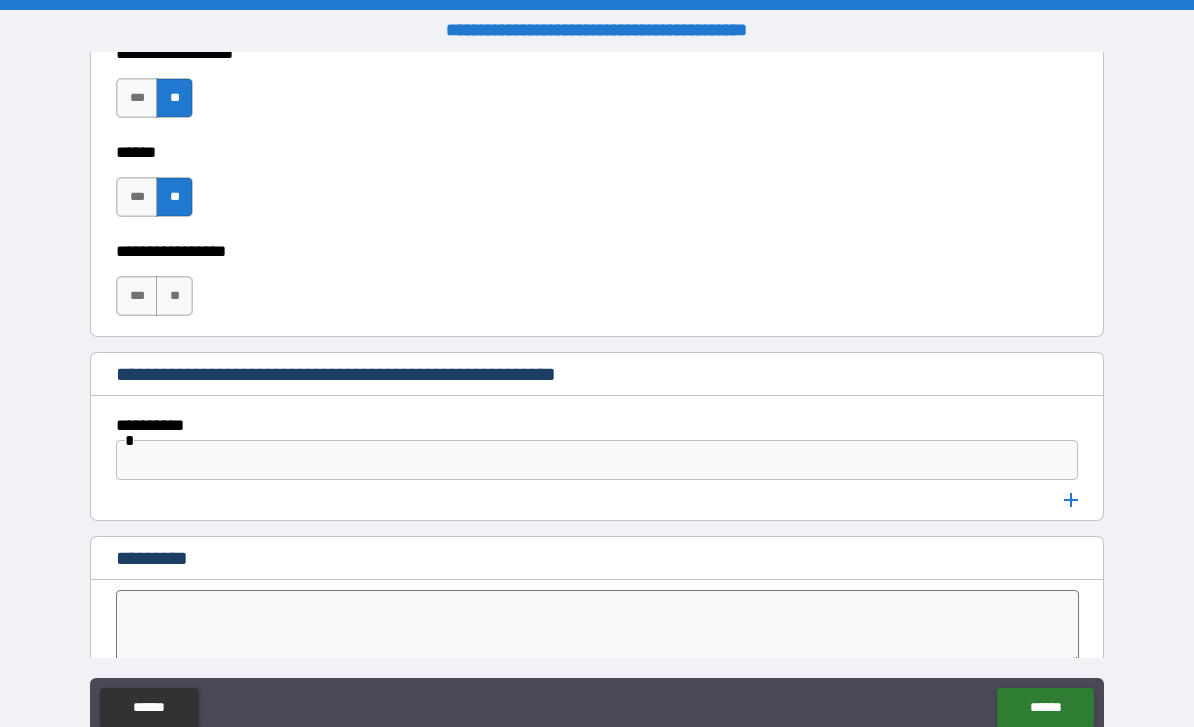 scroll, scrollTop: 10034, scrollLeft: 0, axis: vertical 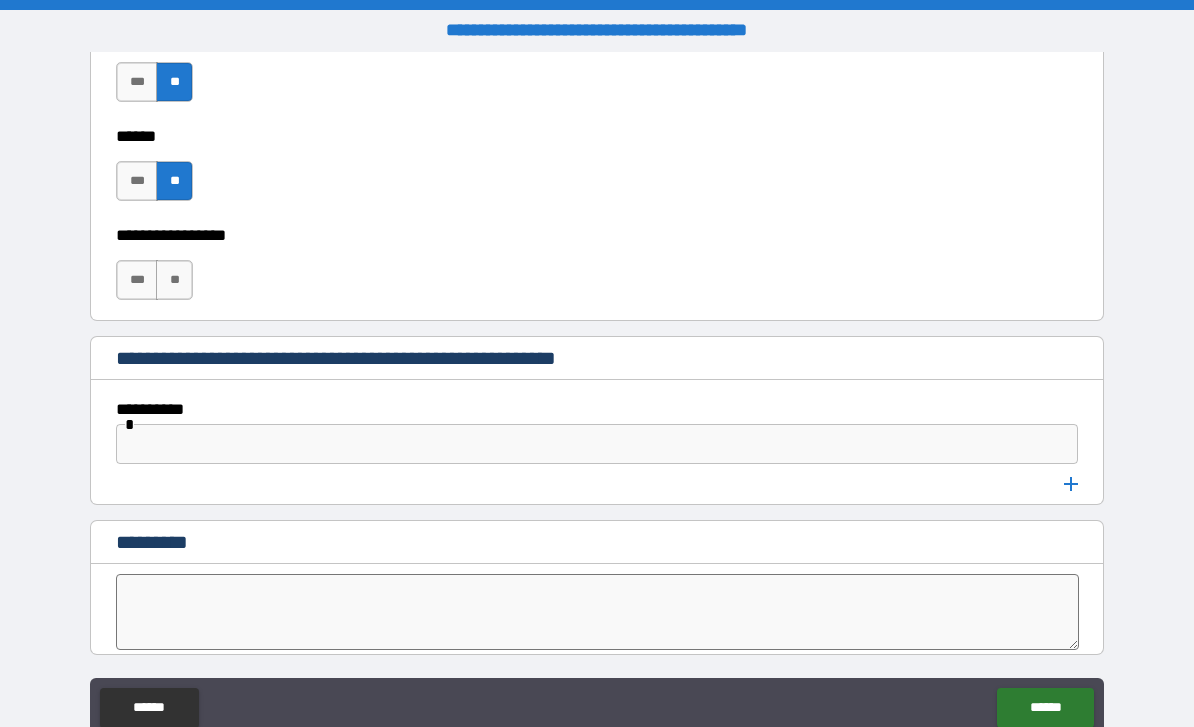 click on "**" at bounding box center (174, 280) 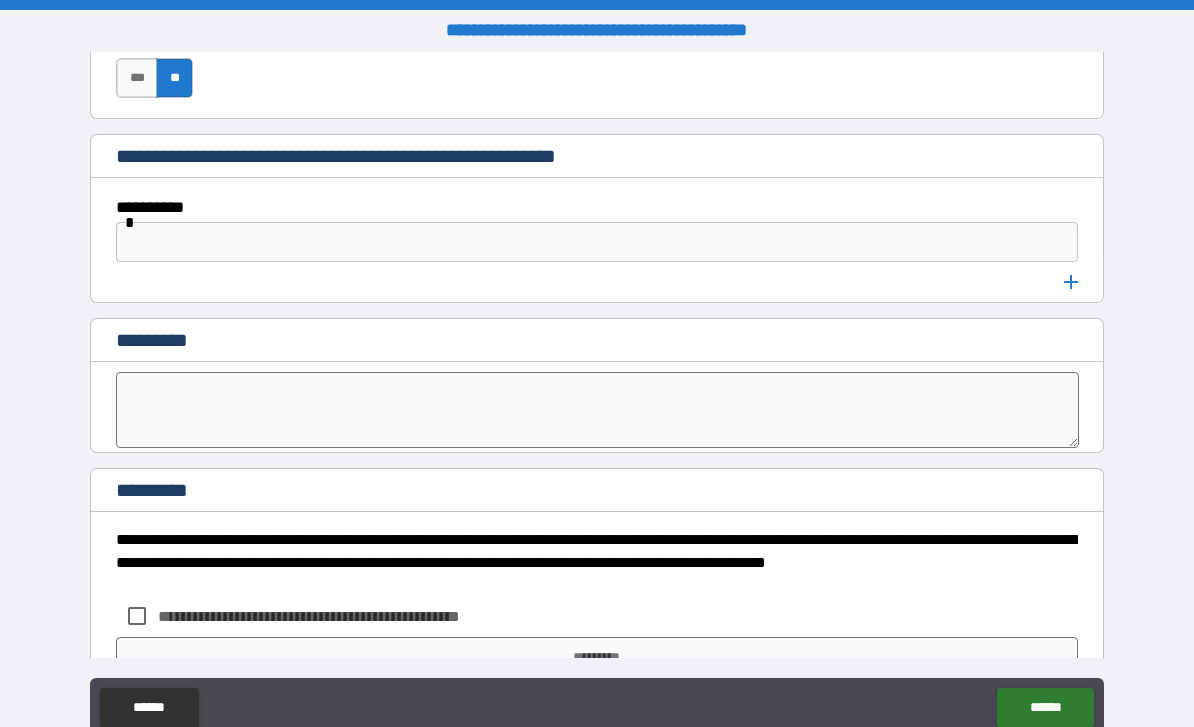 scroll, scrollTop: 10237, scrollLeft: 0, axis: vertical 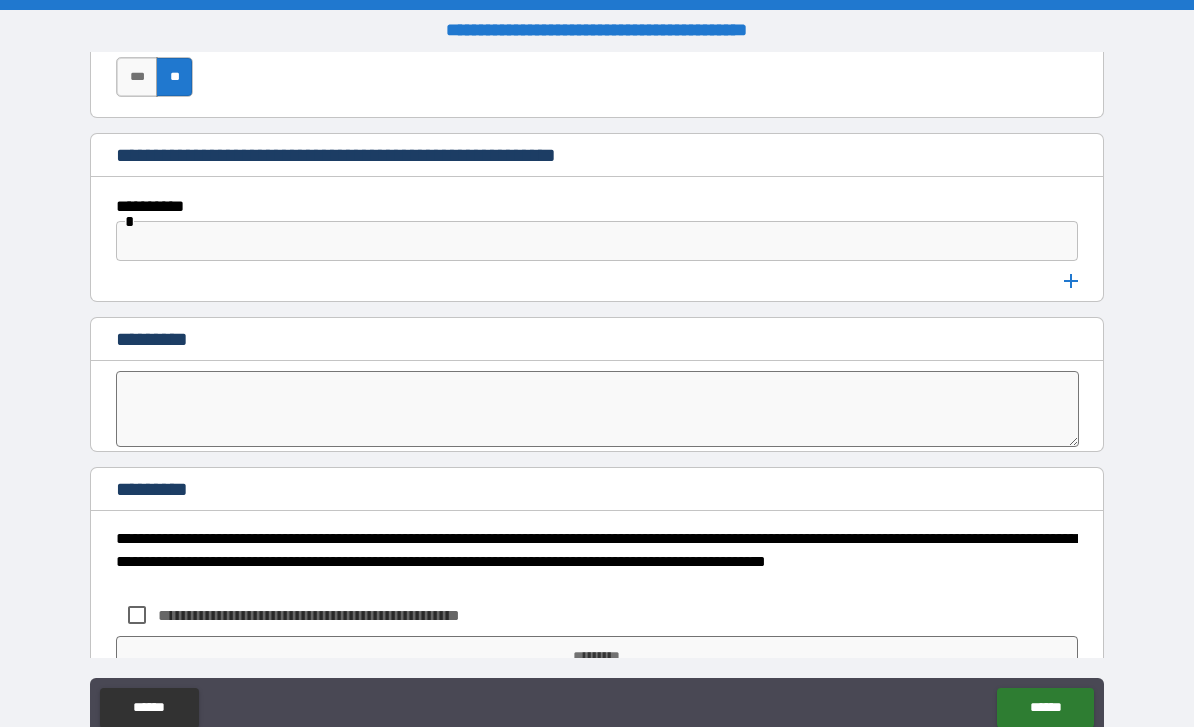 click at bounding box center [597, 241] 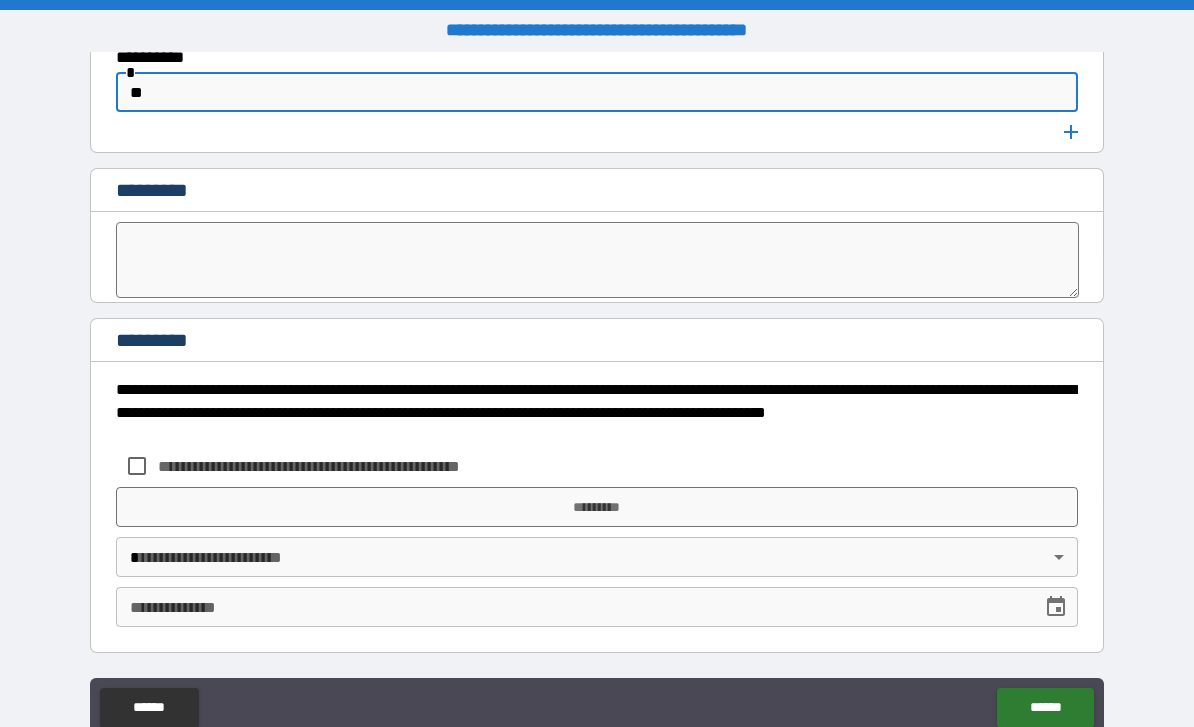 scroll, scrollTop: 10386, scrollLeft: 0, axis: vertical 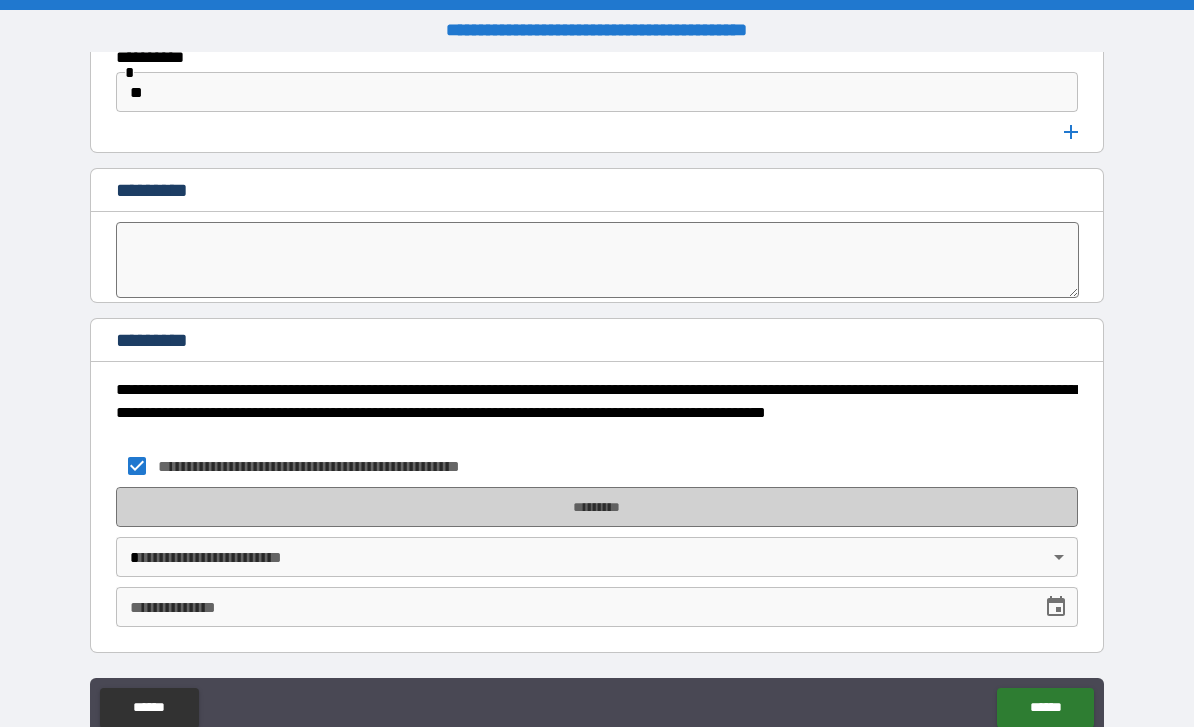 click on "*********" at bounding box center (597, 507) 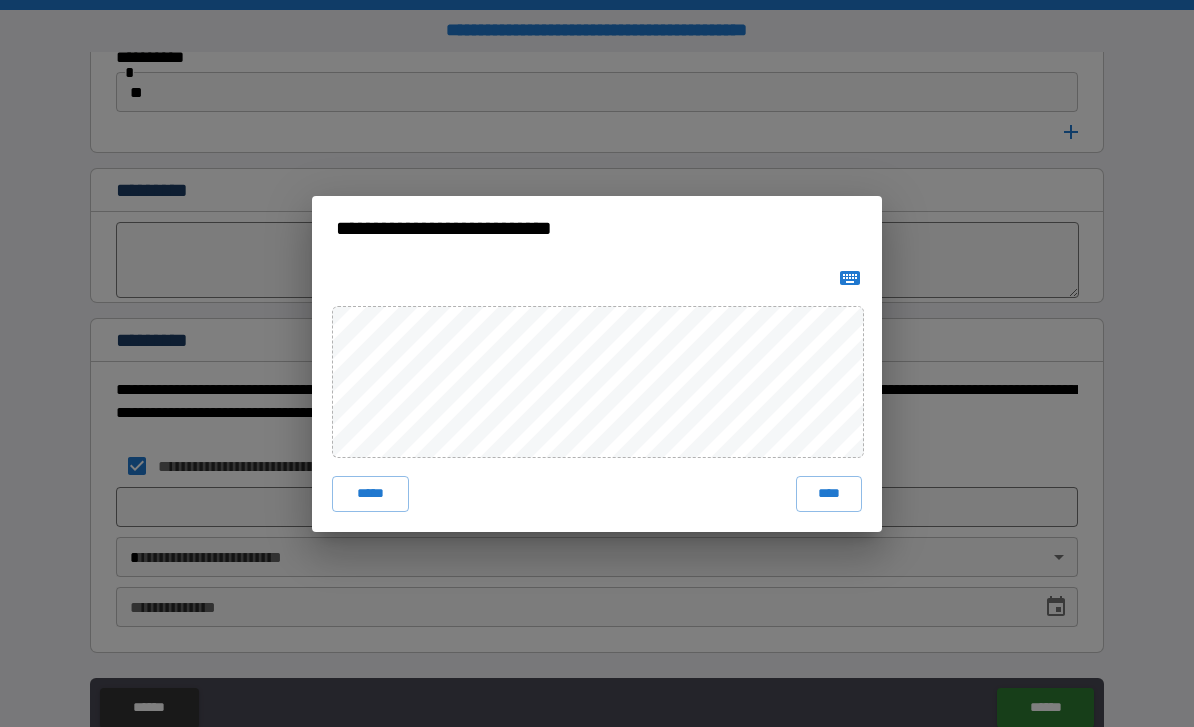 click on "****" at bounding box center [829, 494] 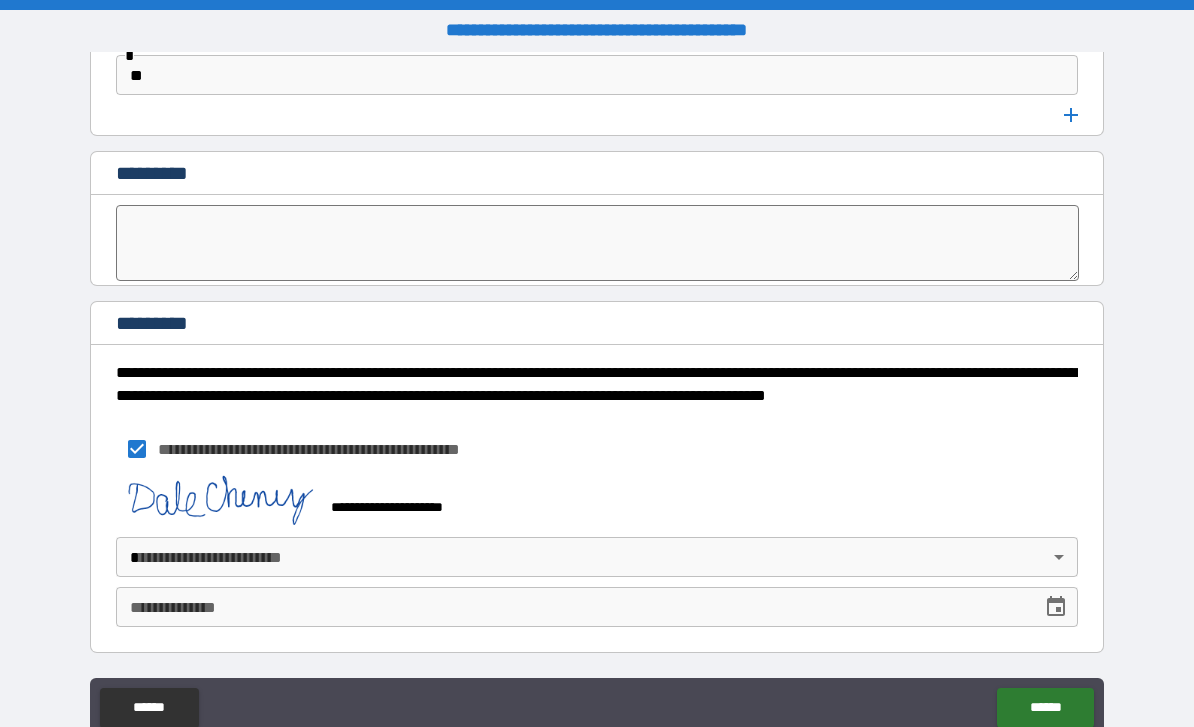 scroll, scrollTop: 10403, scrollLeft: 0, axis: vertical 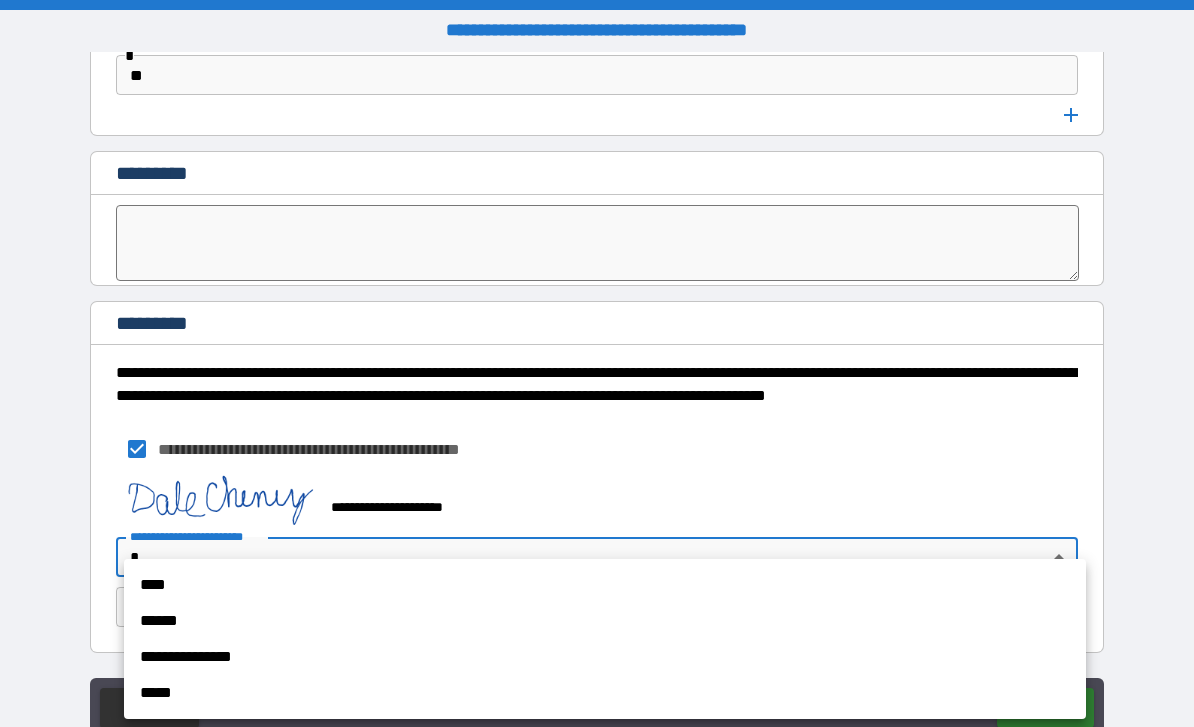 click on "****" at bounding box center (605, 585) 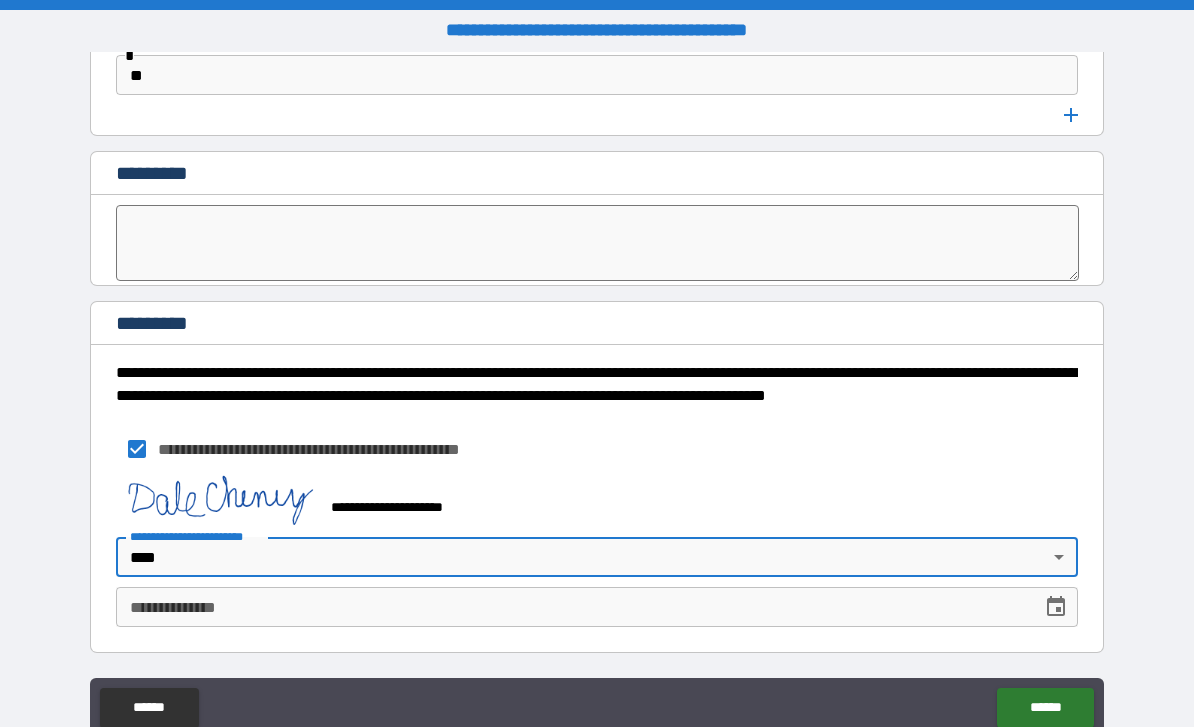 click on "**********" at bounding box center [572, 607] 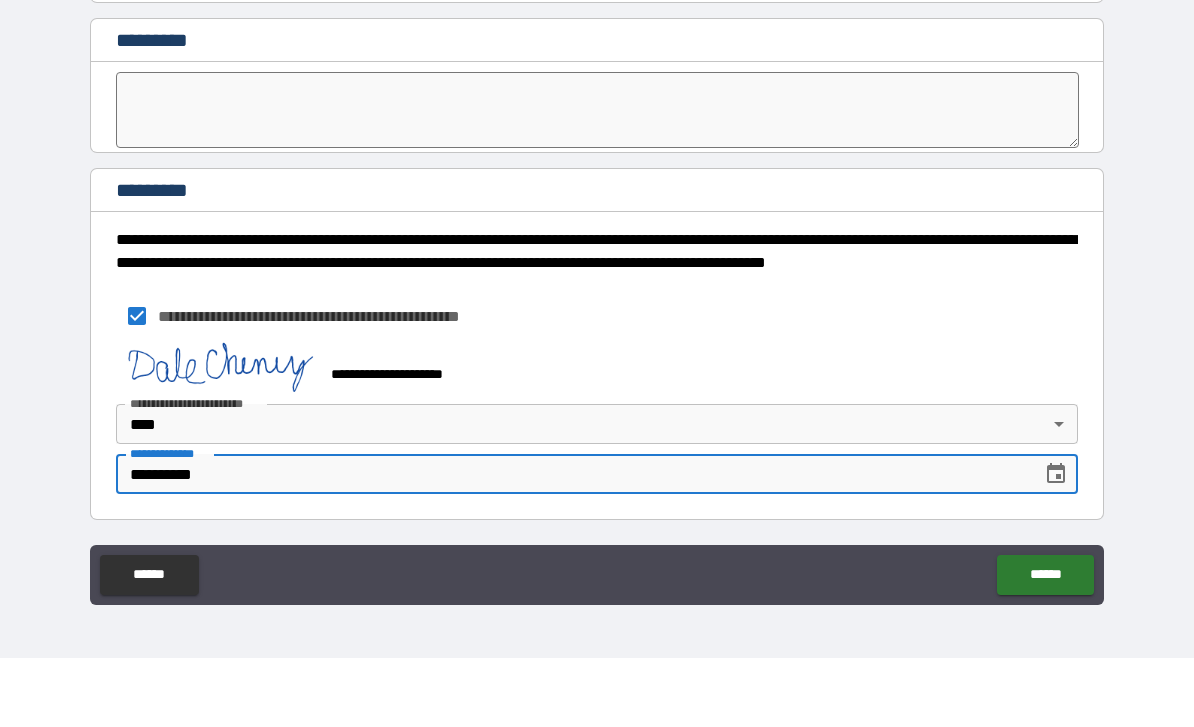 type on "**********" 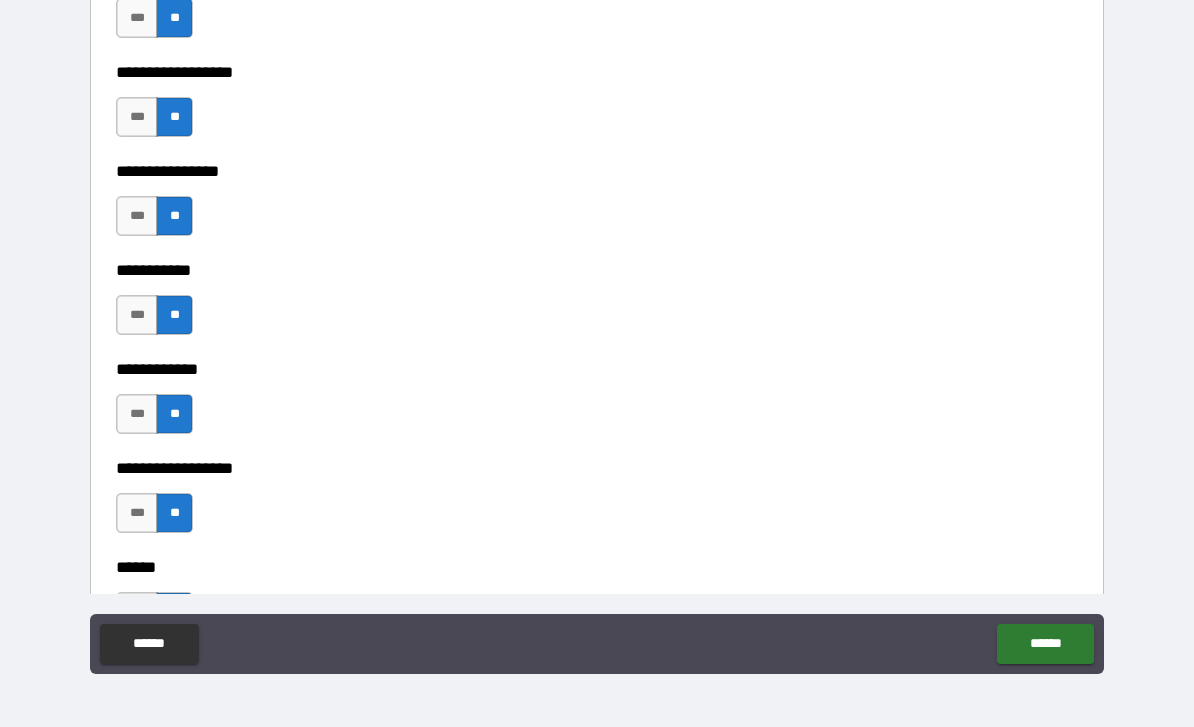 click on "******" at bounding box center (1045, 644) 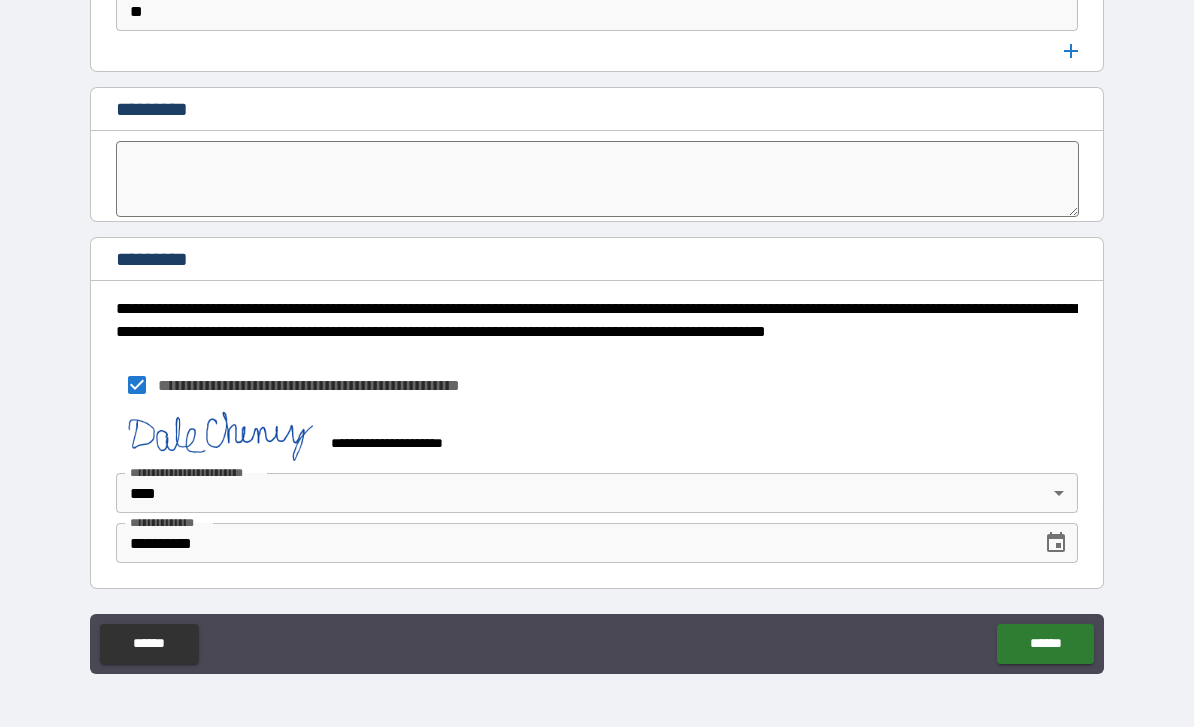 scroll, scrollTop: 10403, scrollLeft: 0, axis: vertical 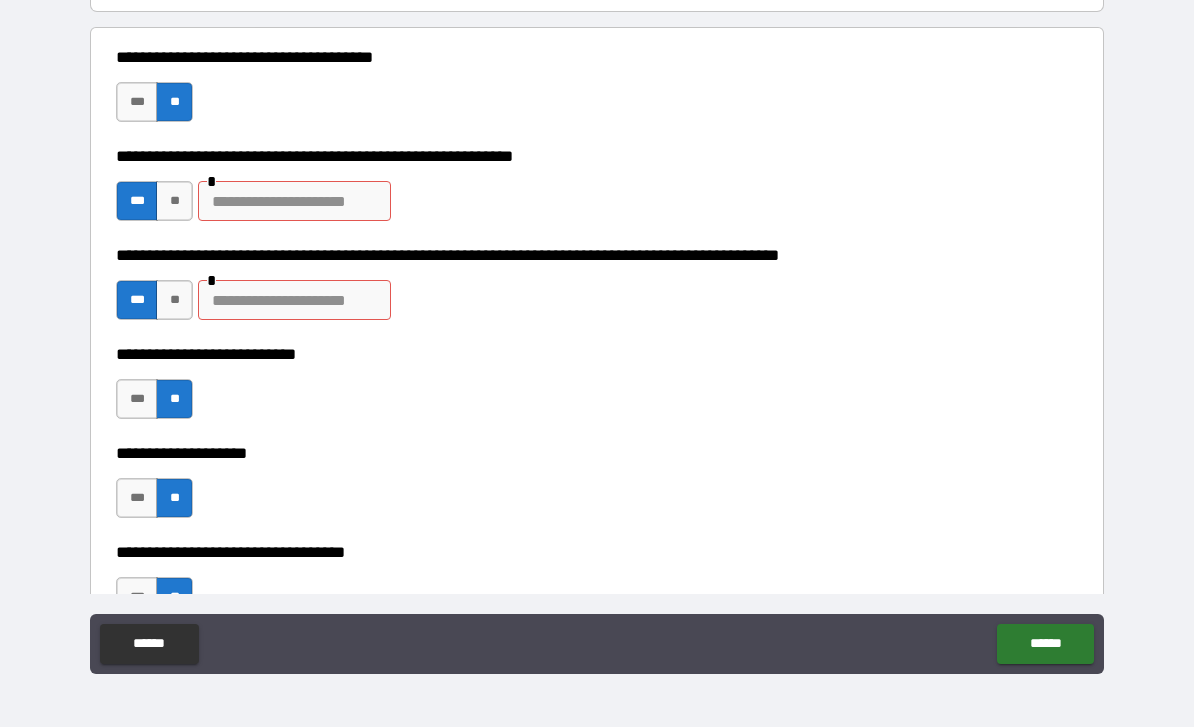 click at bounding box center (294, 201) 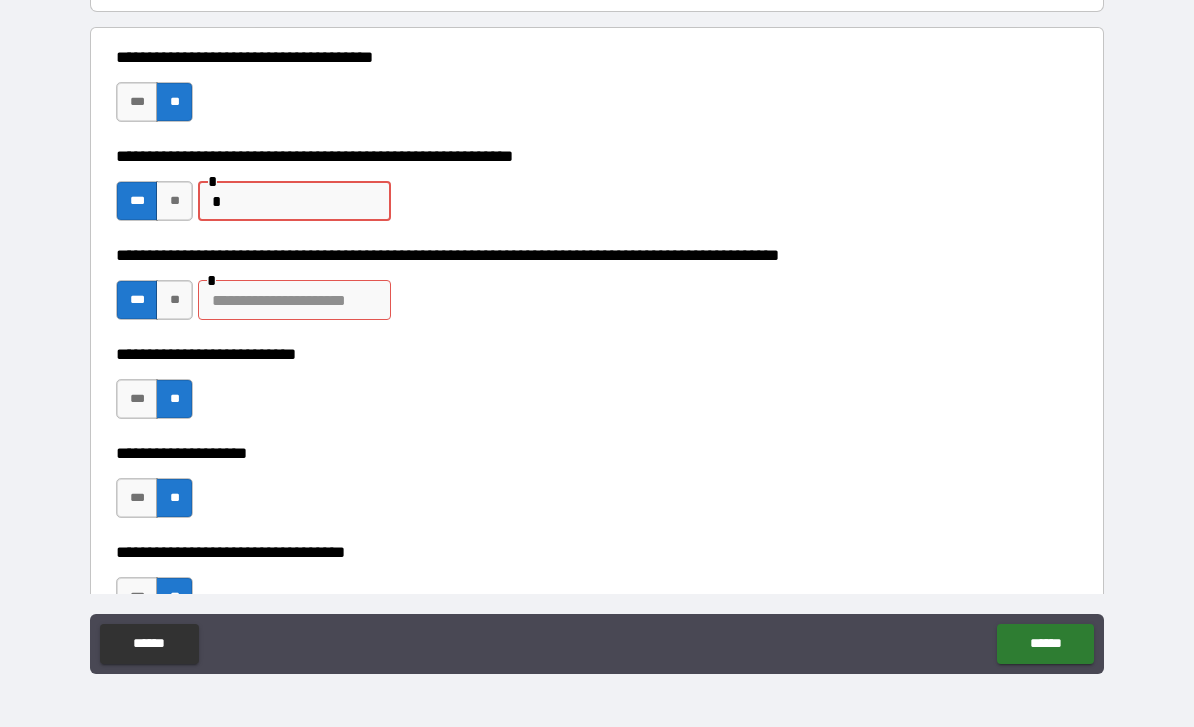 type 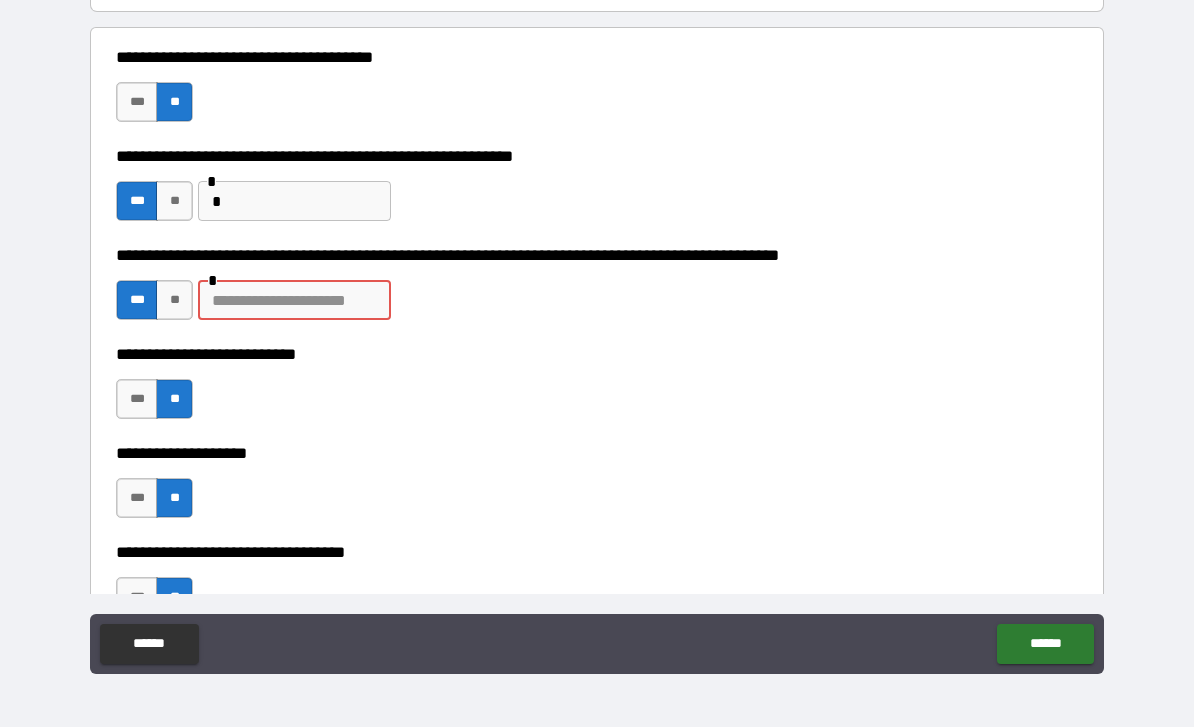 type 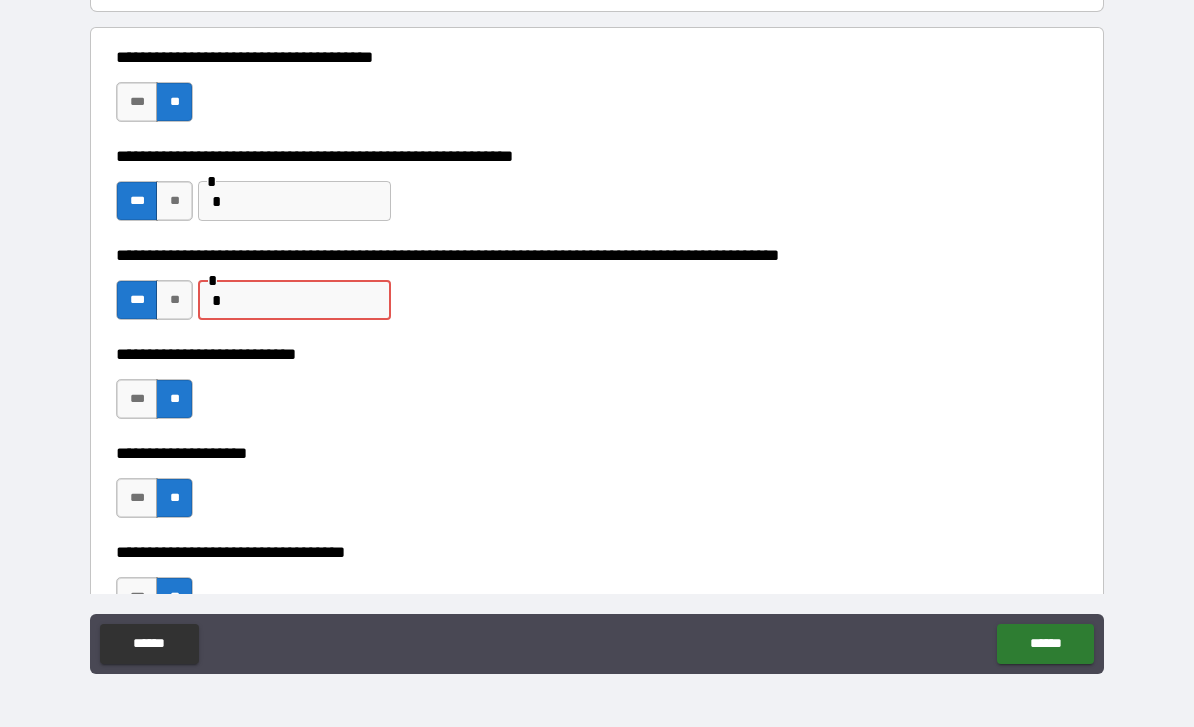 click on "******" at bounding box center (1045, 644) 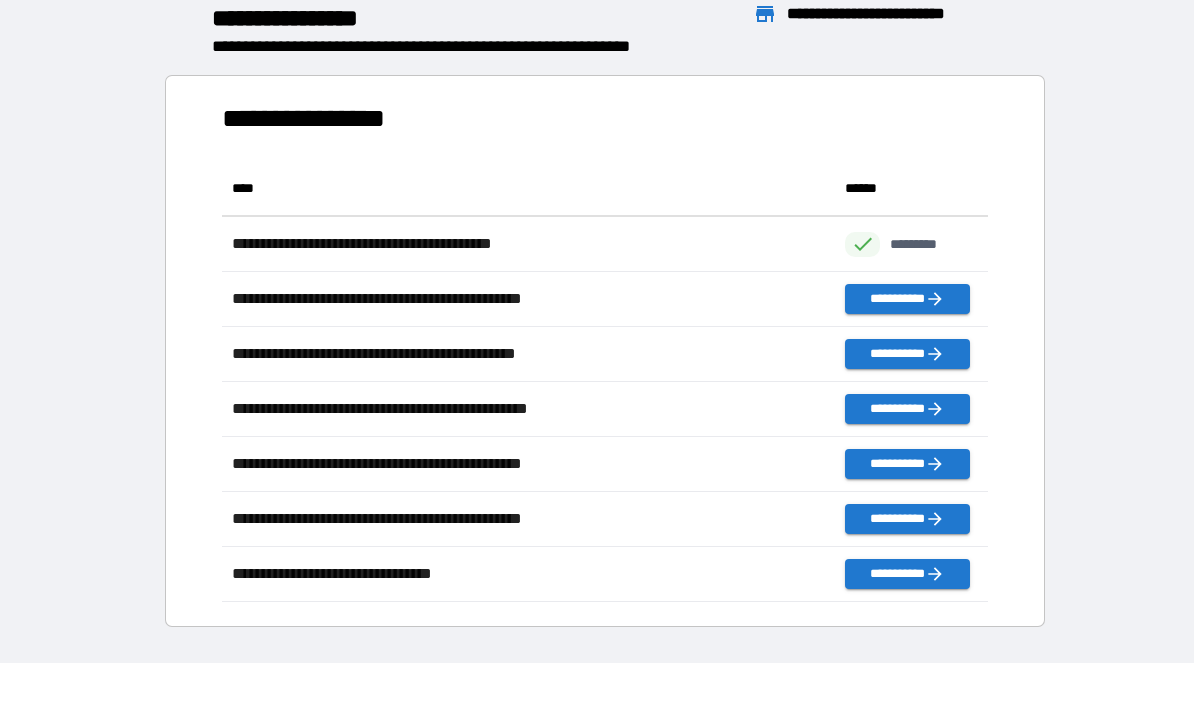 scroll, scrollTop: 1, scrollLeft: 1, axis: both 